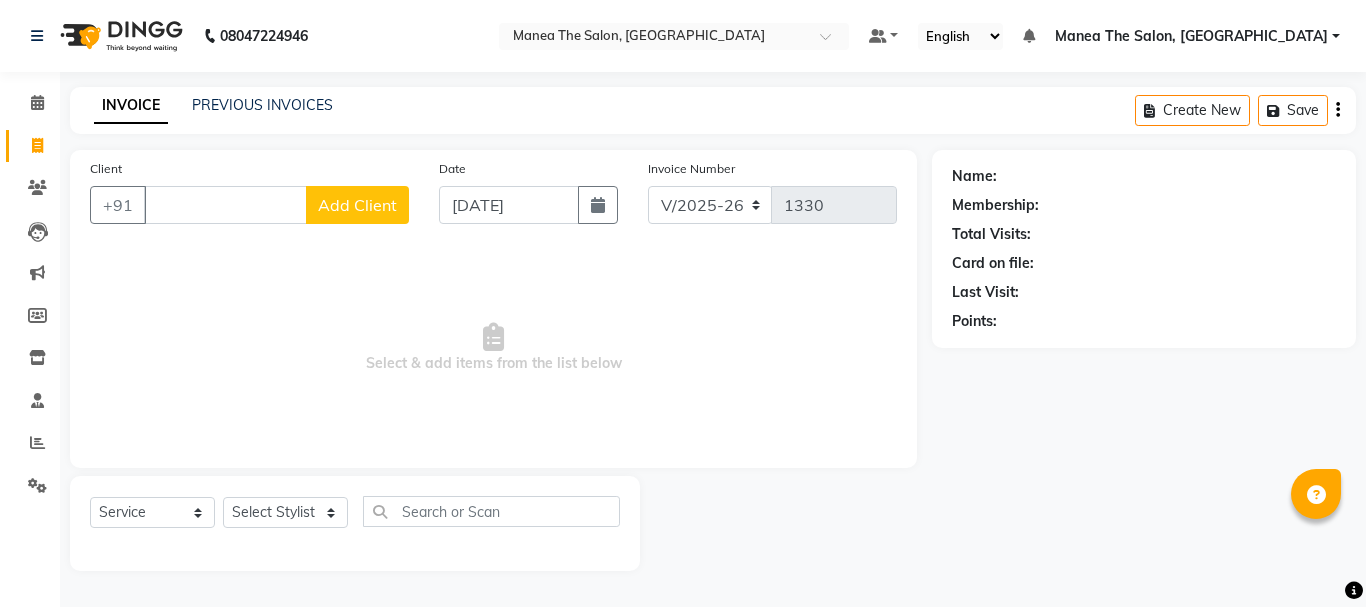 select on "7351" 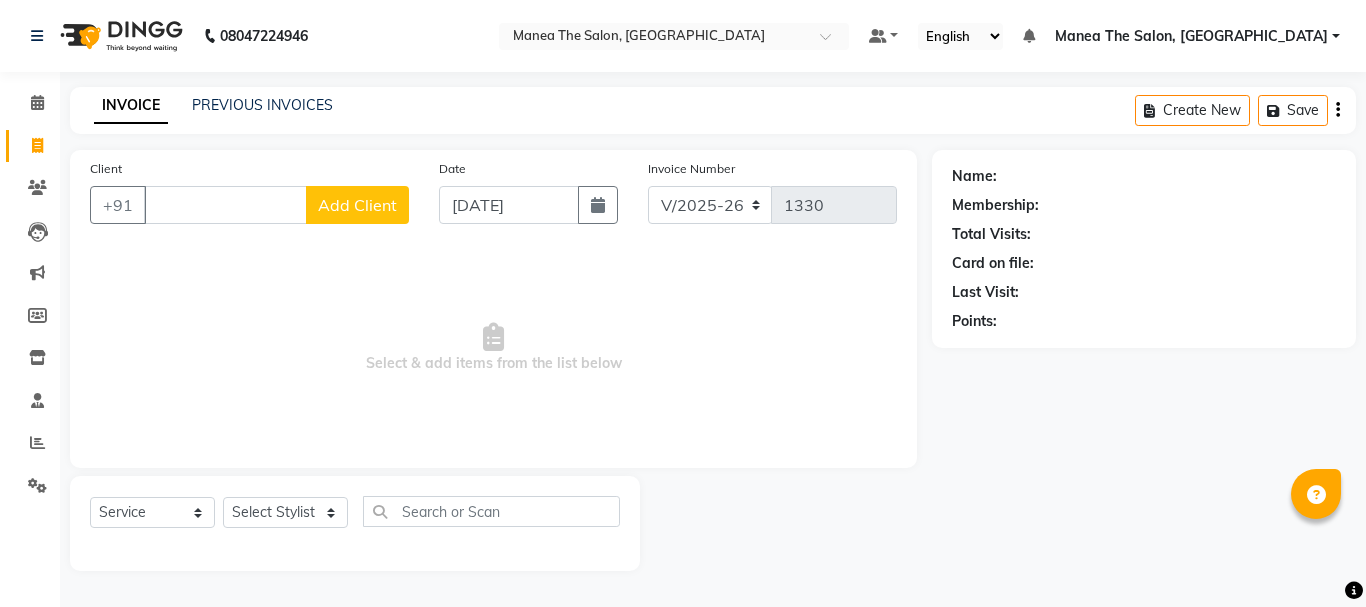 scroll, scrollTop: 0, scrollLeft: 0, axis: both 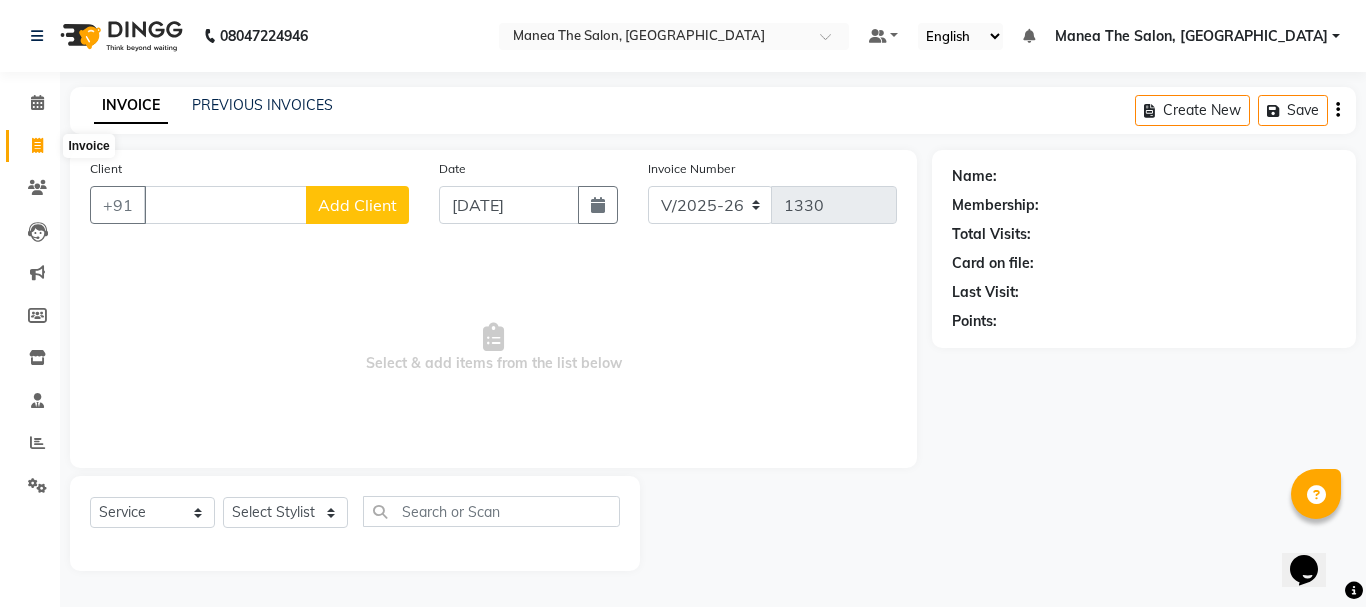 type 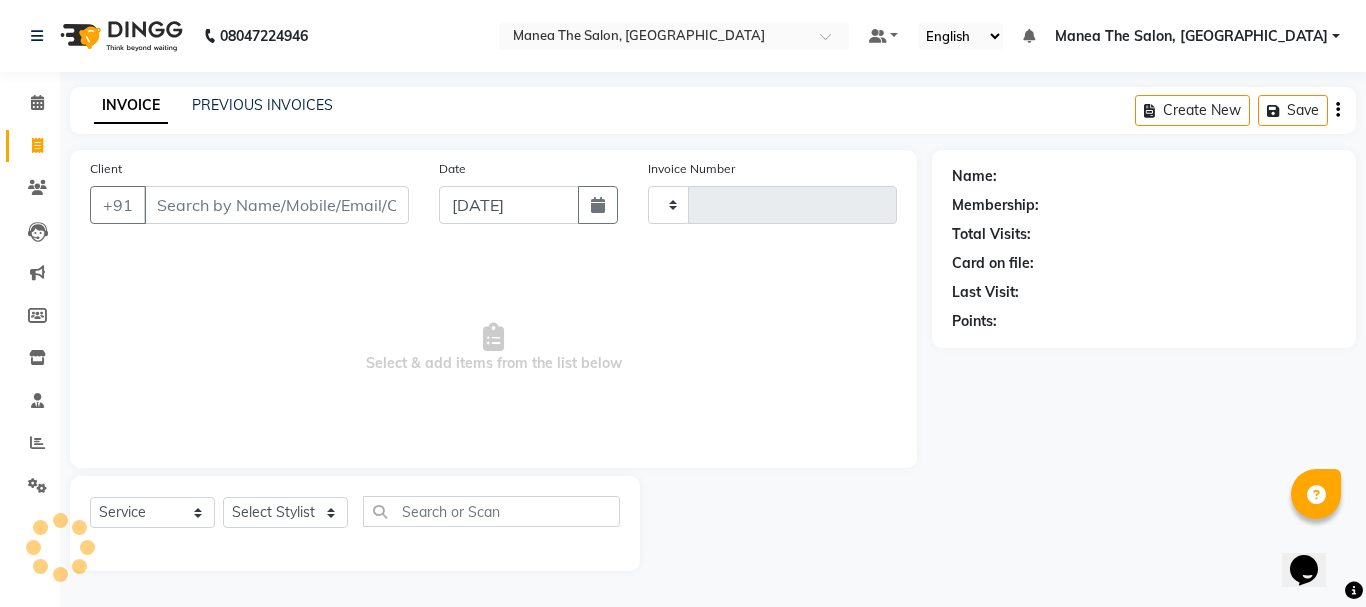 type on "1330" 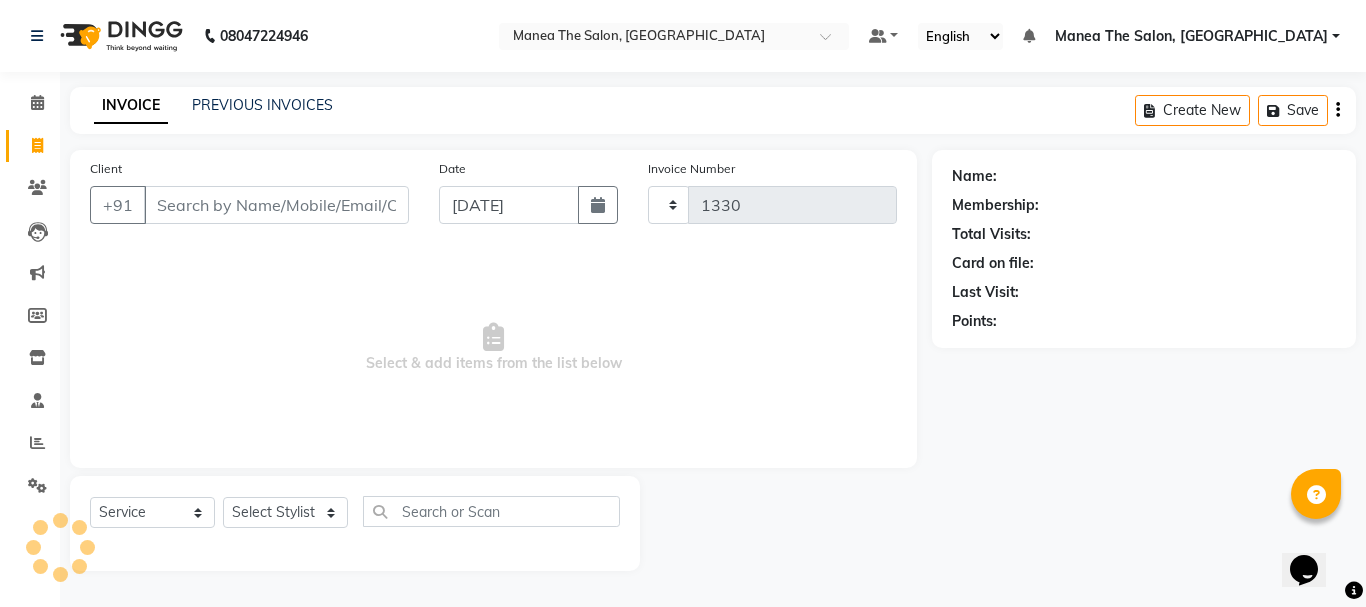 select on "7351" 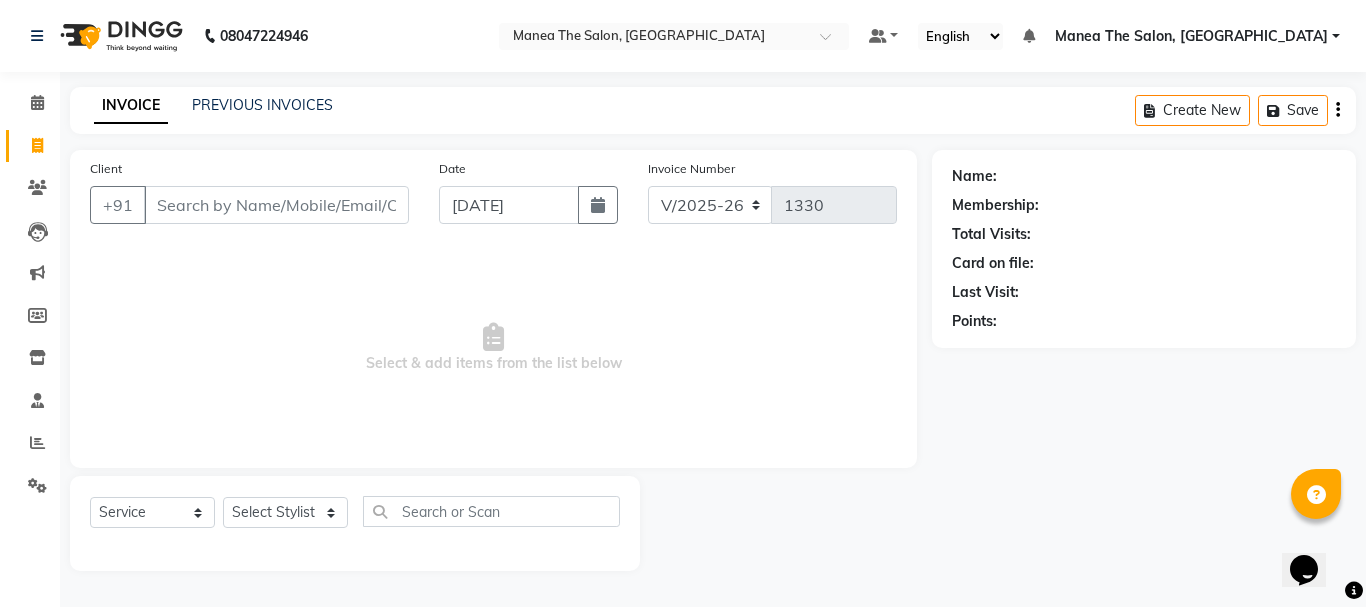click on "Client" at bounding box center [276, 205] 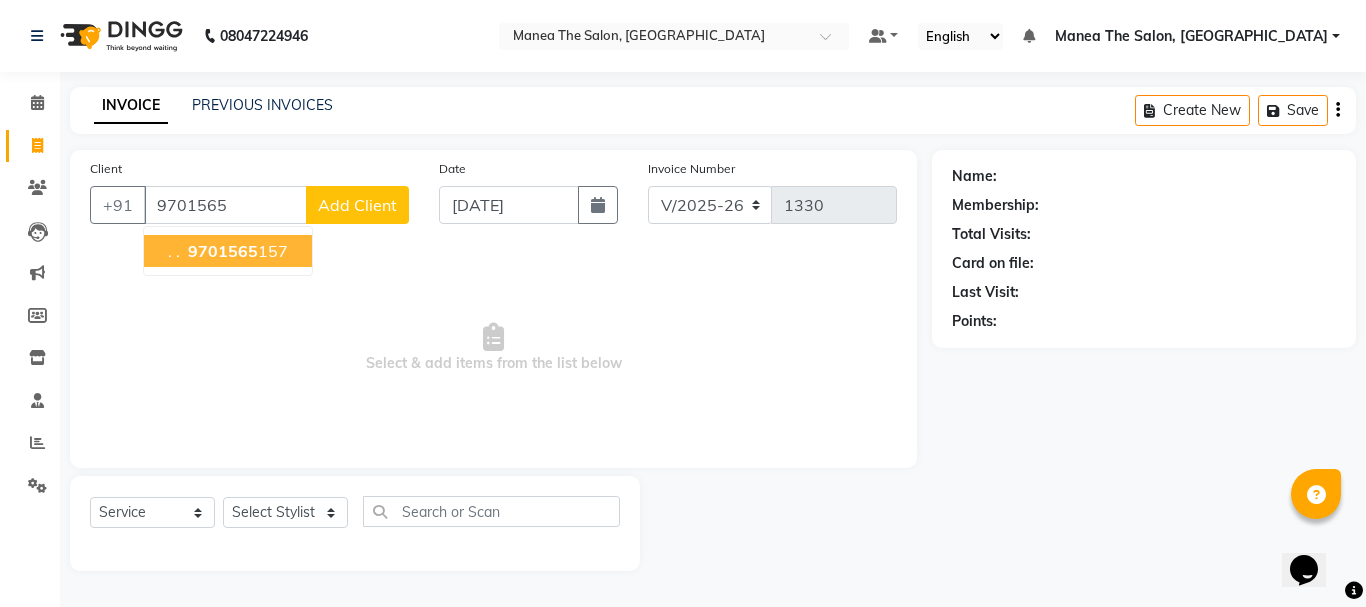 click on "9701565 157" at bounding box center [236, 251] 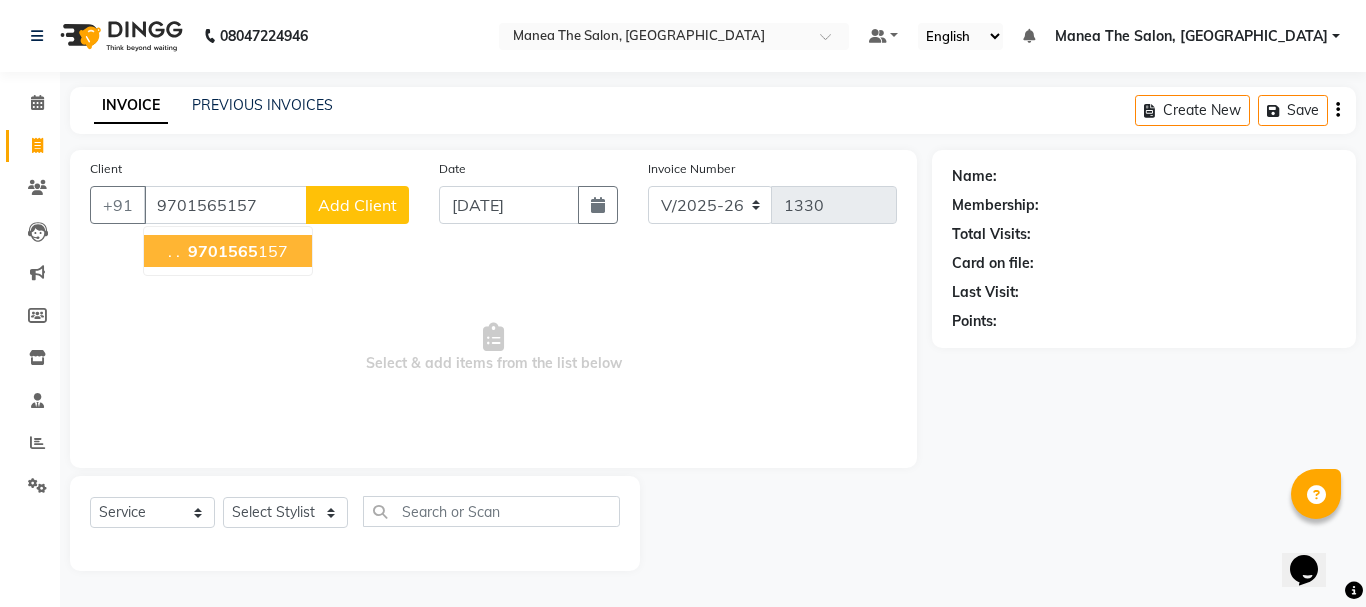 type on "9701565157" 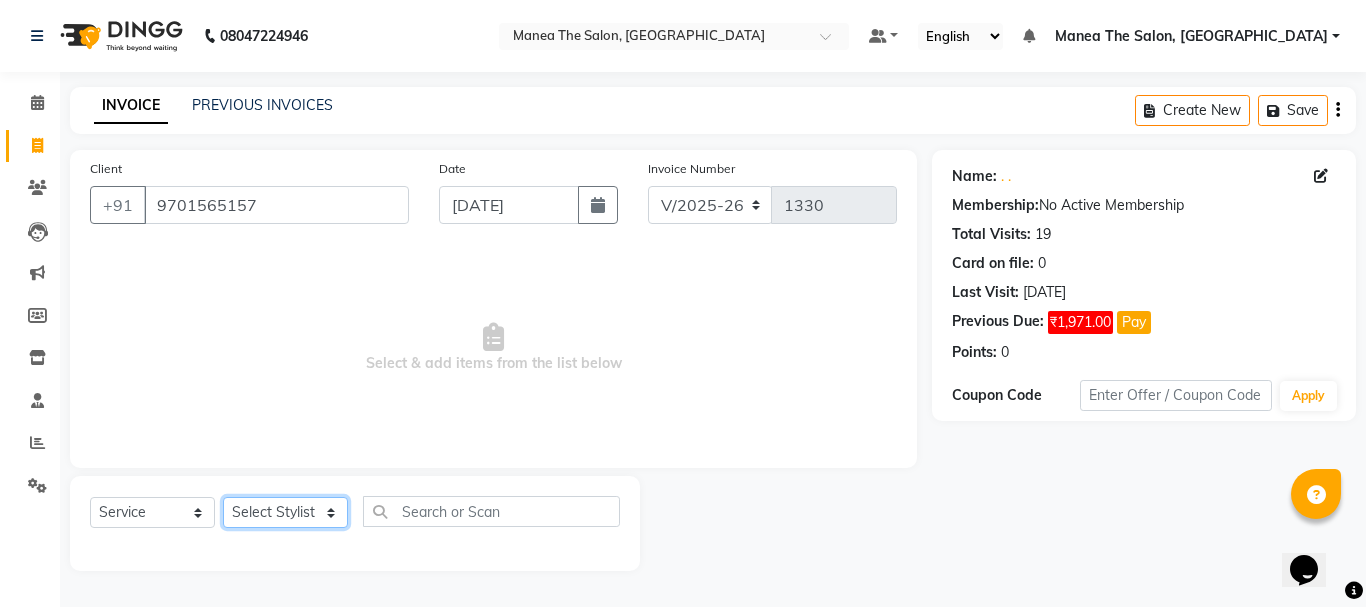 click on "Select Stylist aman Azeem Divya Prasad Rajyalaxmi Renuka shireesha Sulthana" 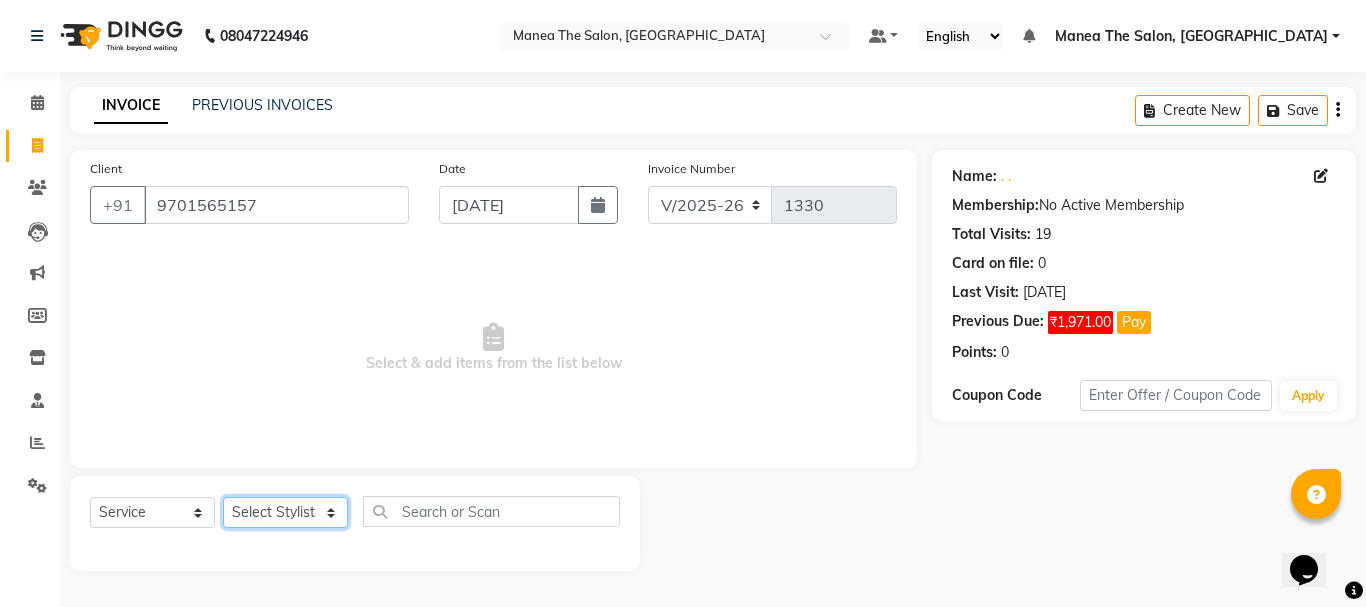 select on "63577" 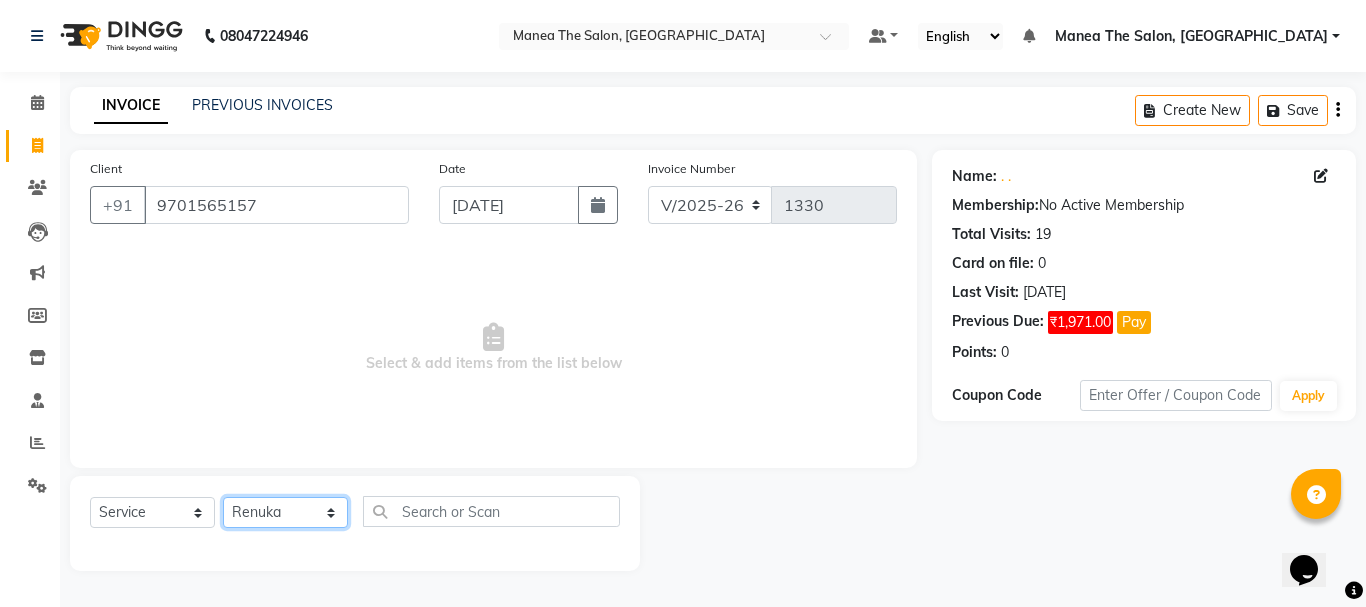 click on "Select Stylist aman Azeem Divya Prasad Rajyalaxmi Renuka shireesha Sulthana" 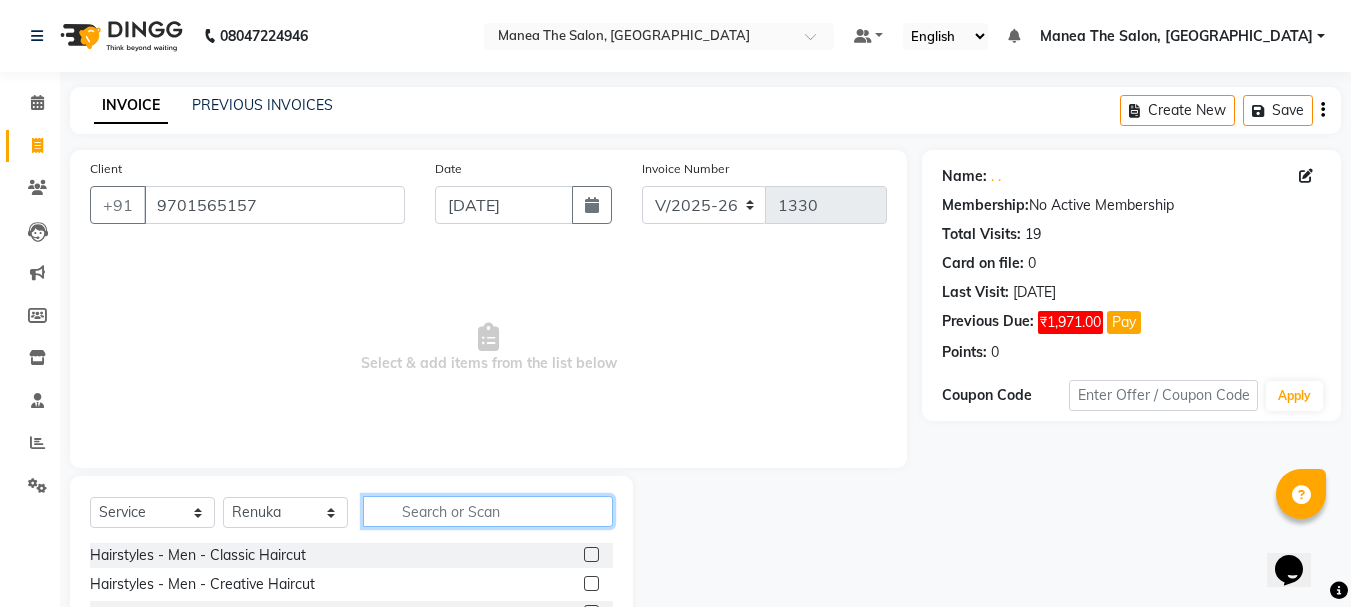 click 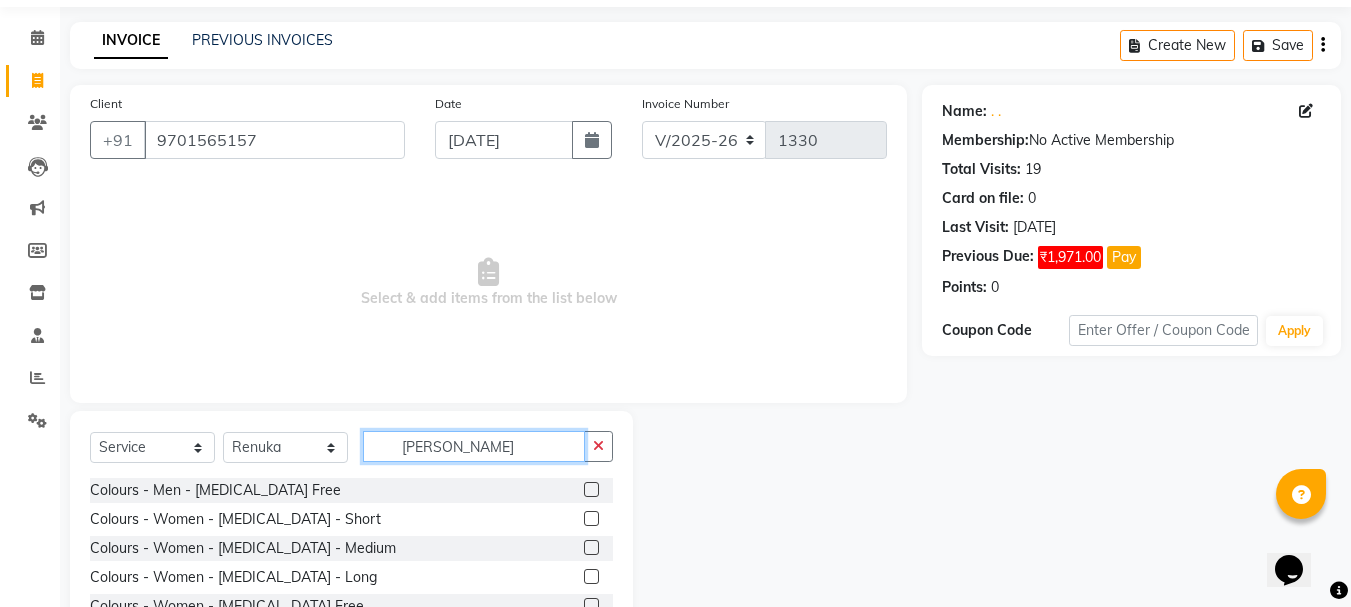 scroll, scrollTop: 139, scrollLeft: 0, axis: vertical 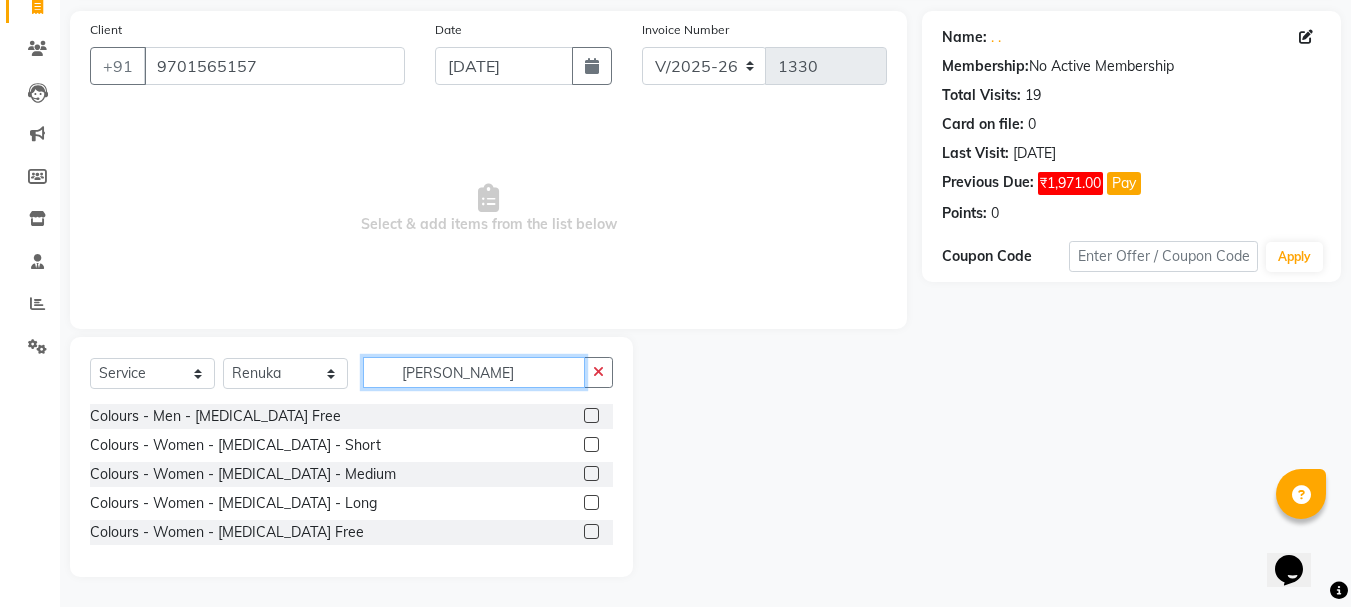 type on "ammon" 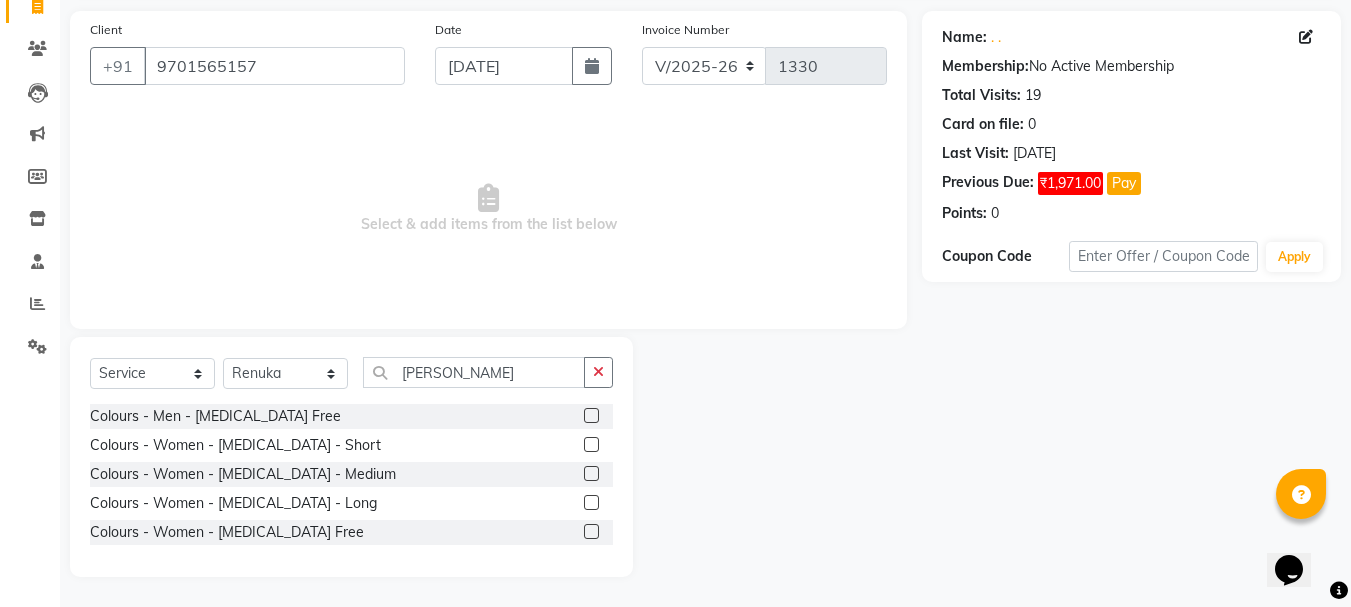 click 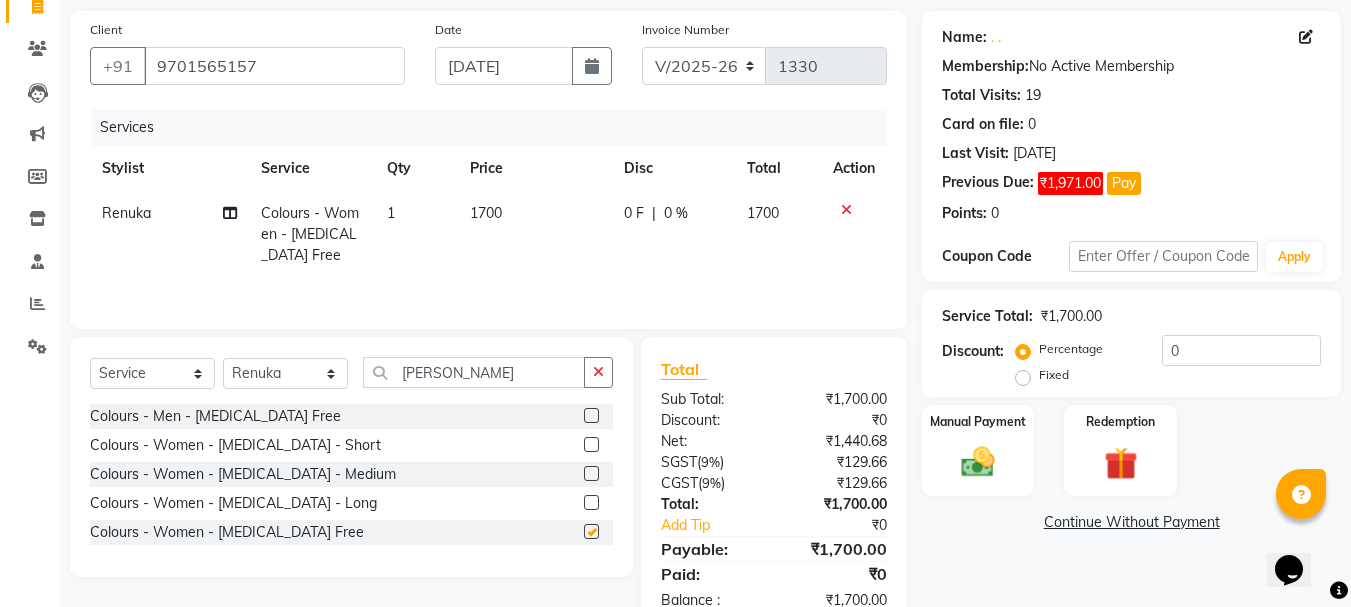 checkbox on "false" 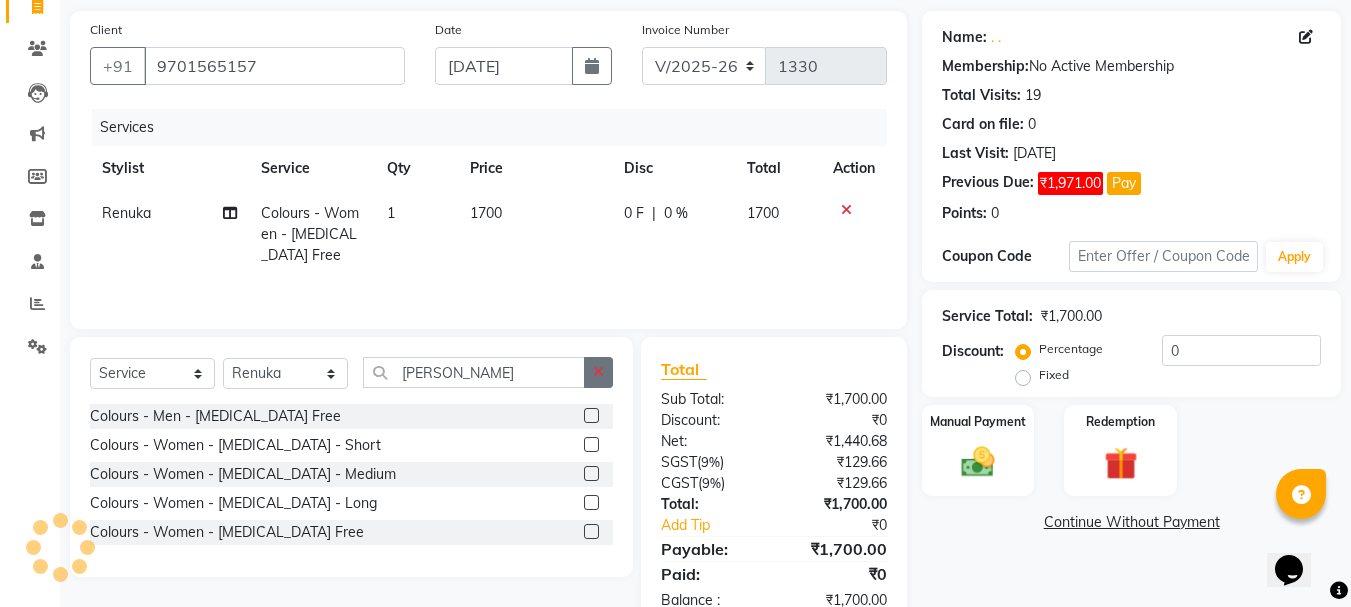 click 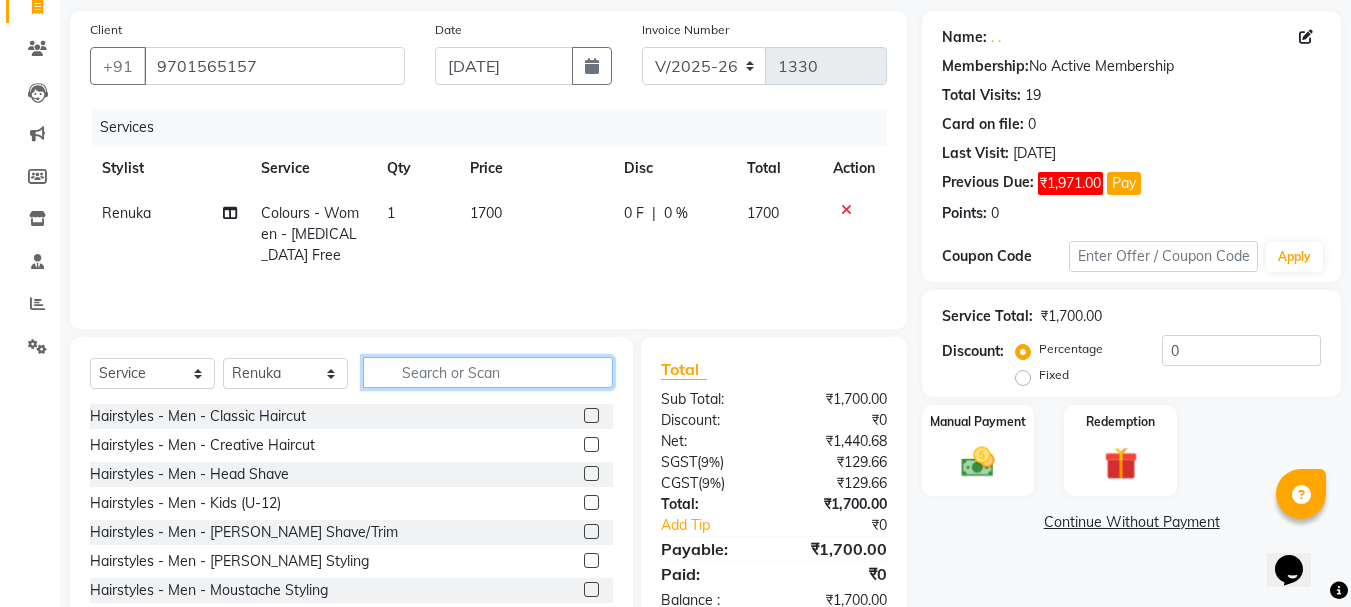 click 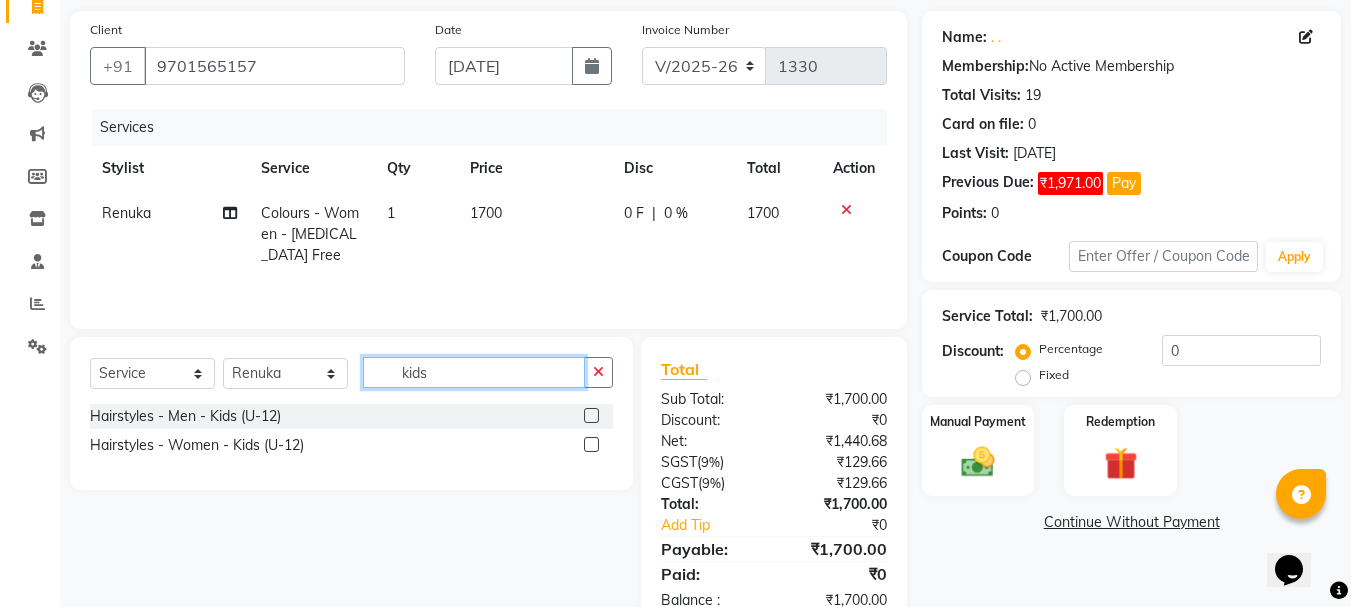 type on "kids" 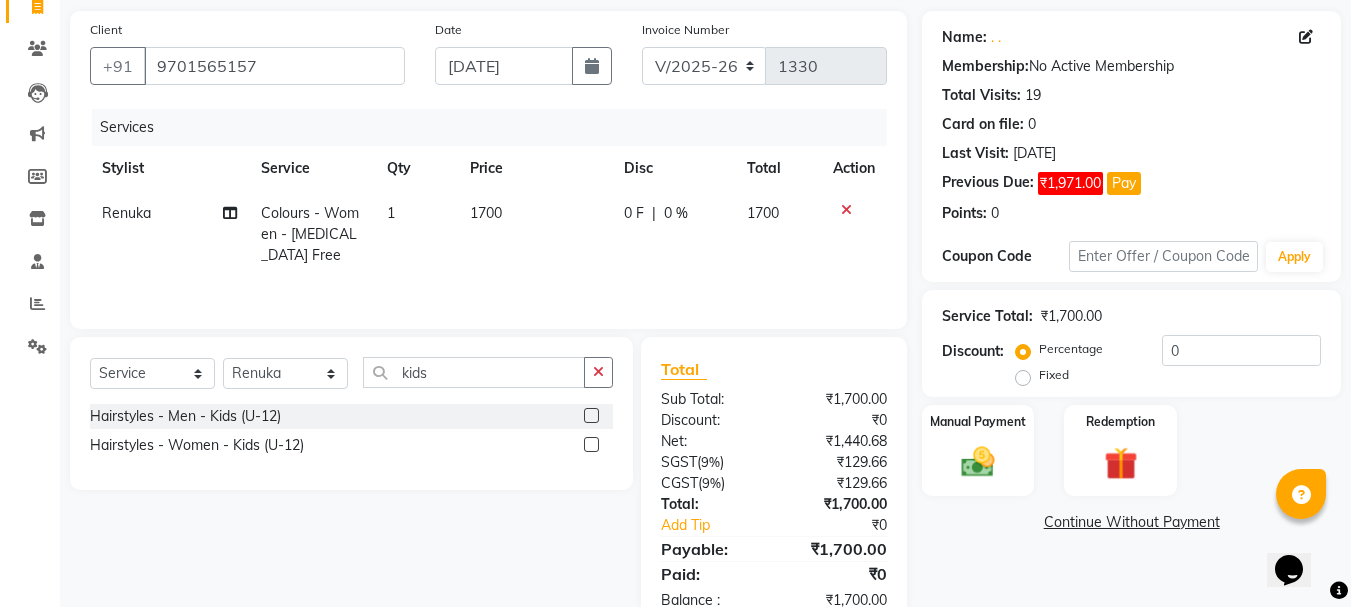 click 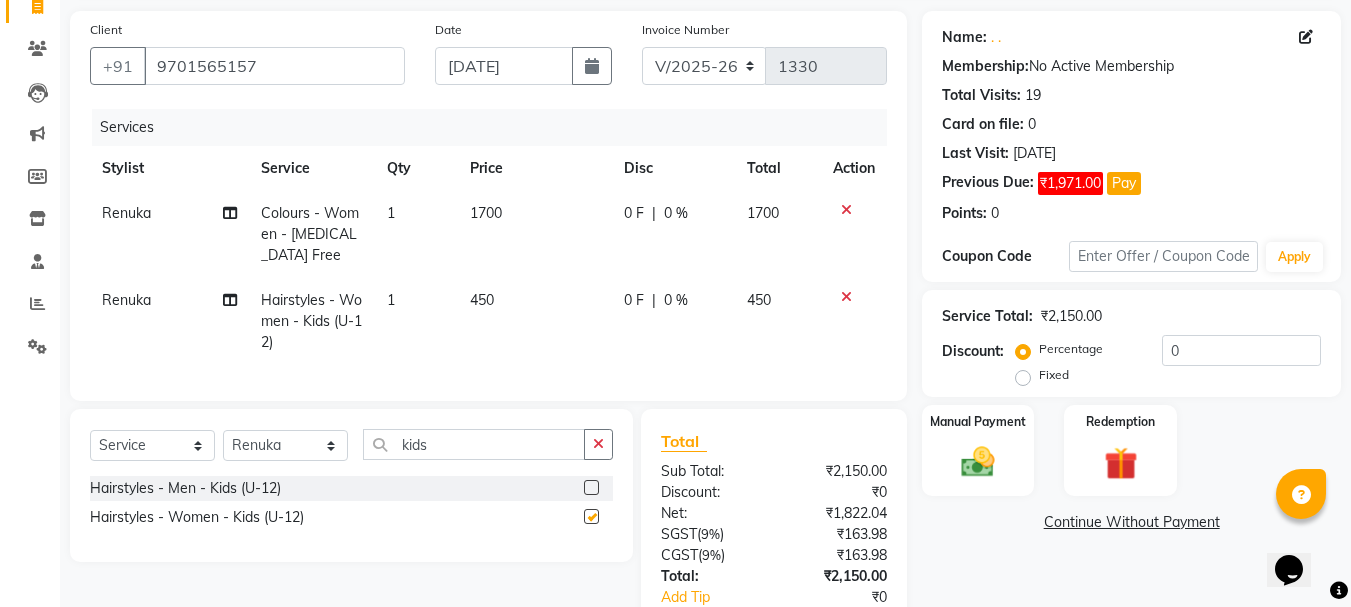 checkbox on "false" 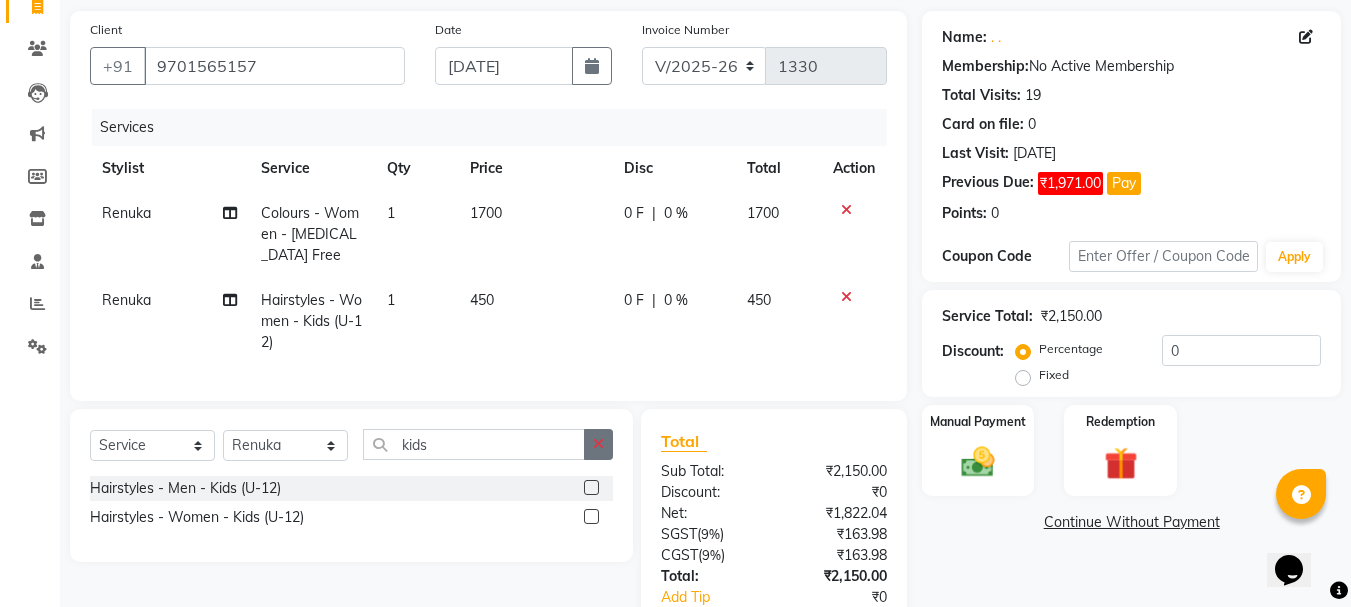 click 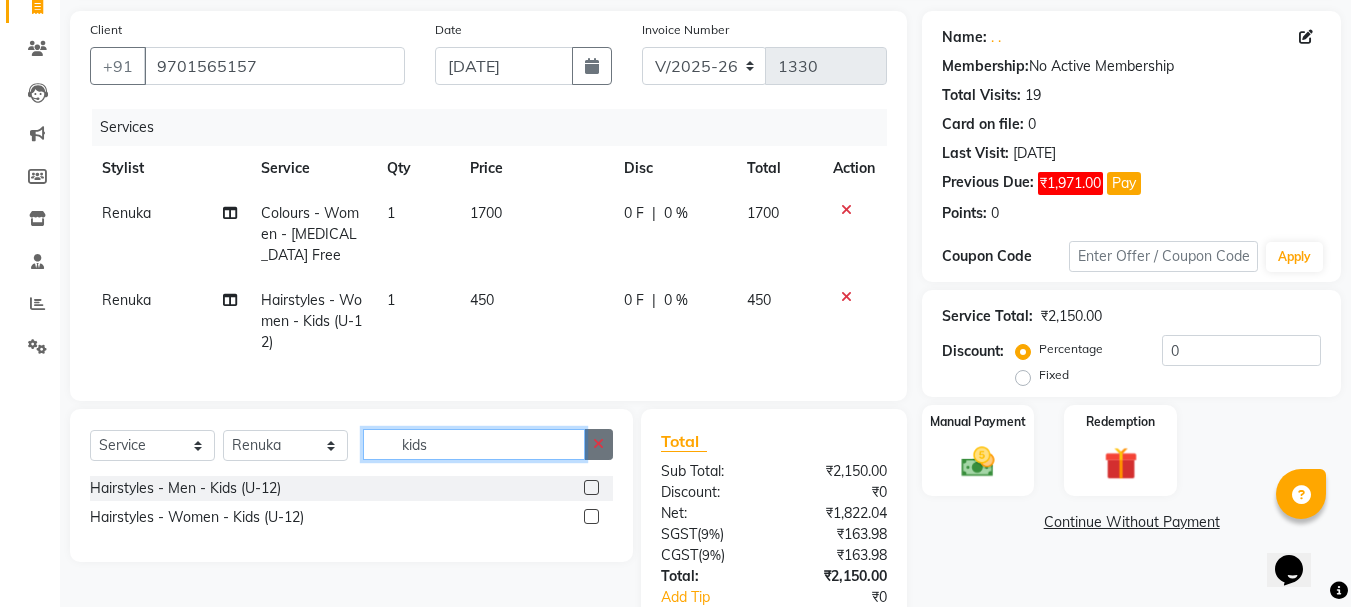 type 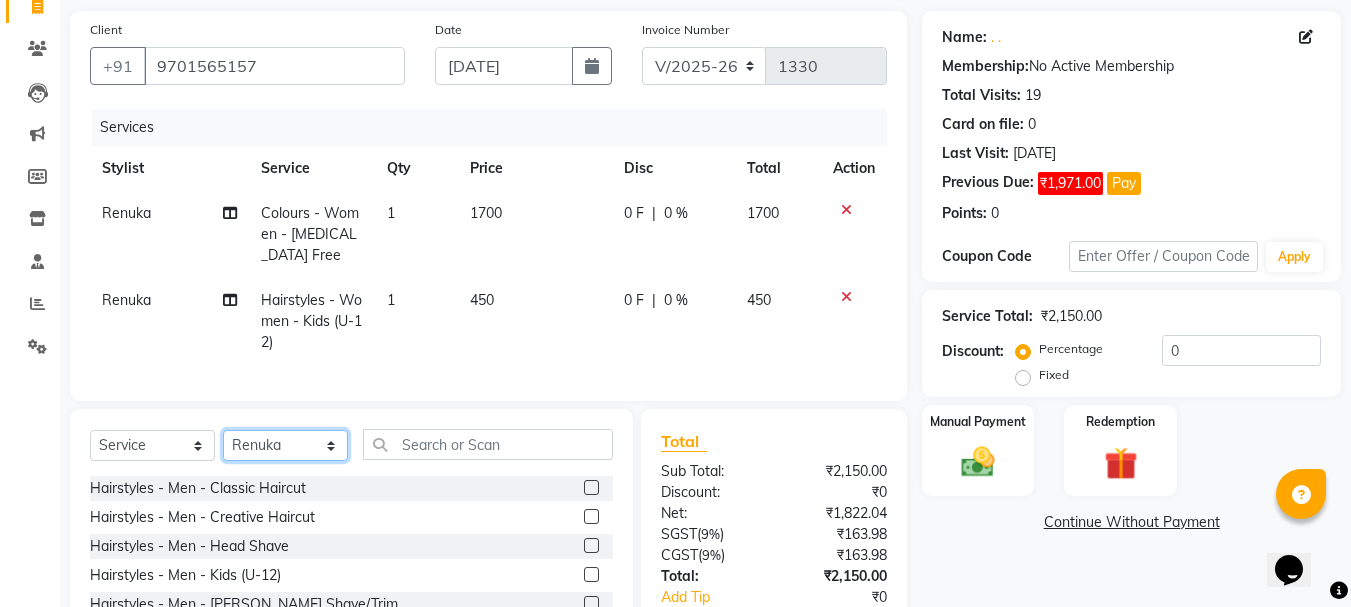click on "Select Stylist aman Azeem Divya Prasad Rajyalaxmi Renuka shireesha Sulthana" 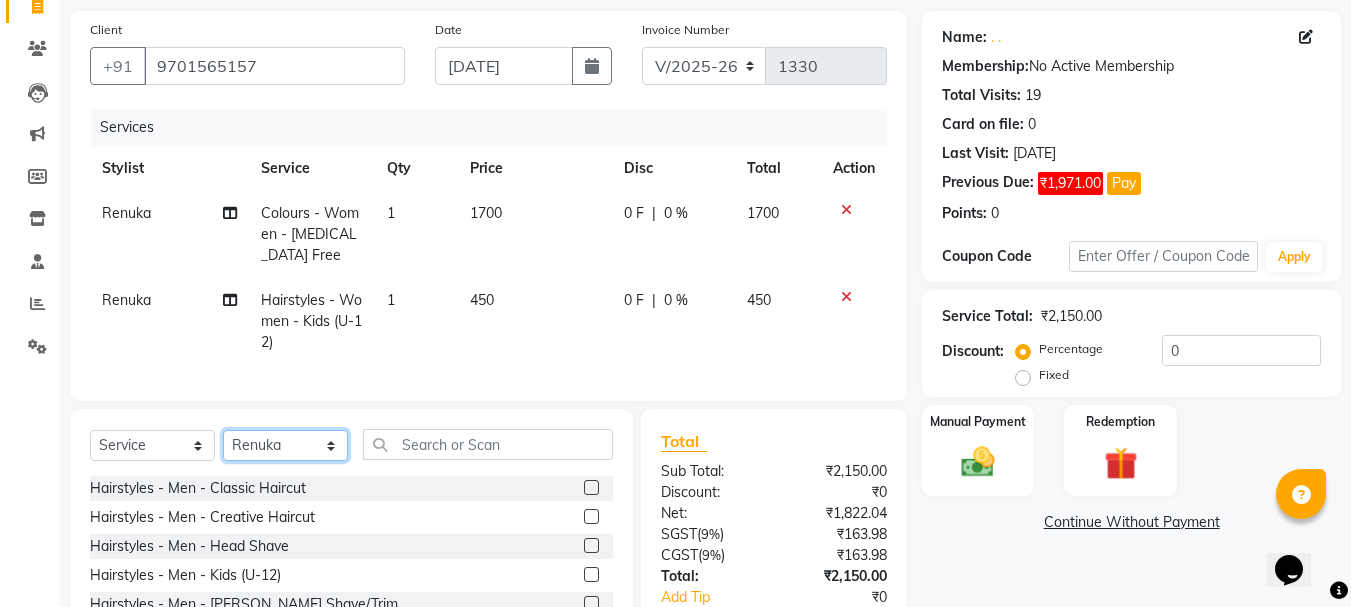 select on "63582" 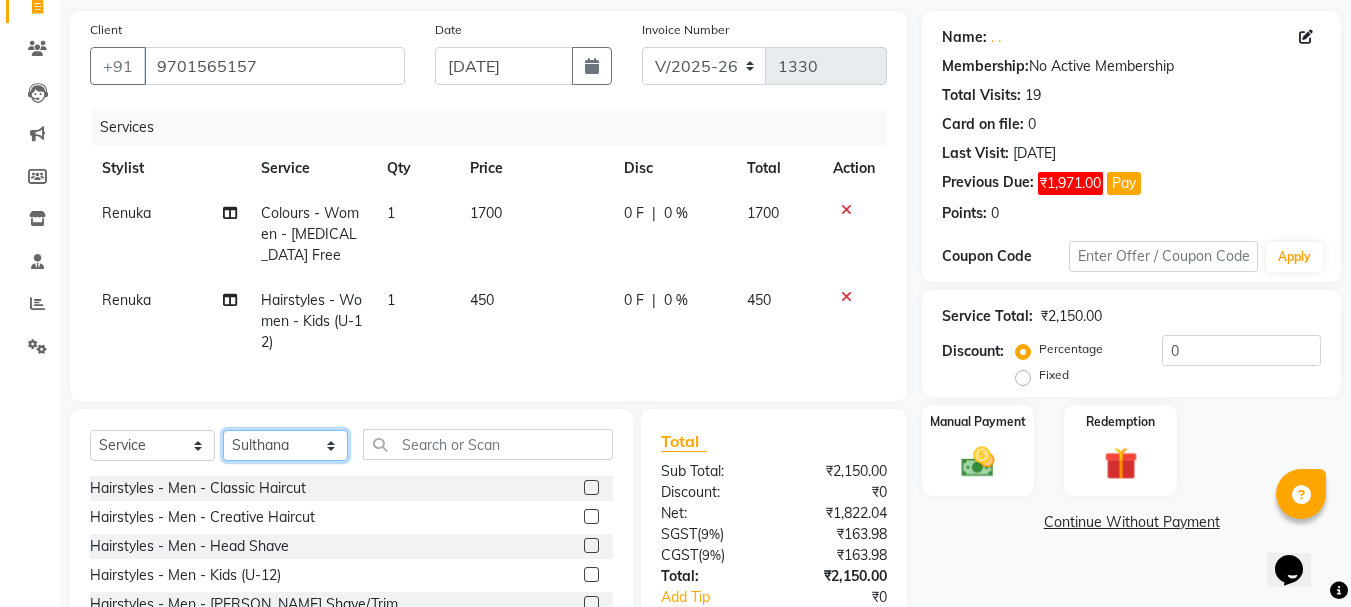 click on "Select Stylist aman Azeem Divya Prasad Rajyalaxmi Renuka shireesha Sulthana" 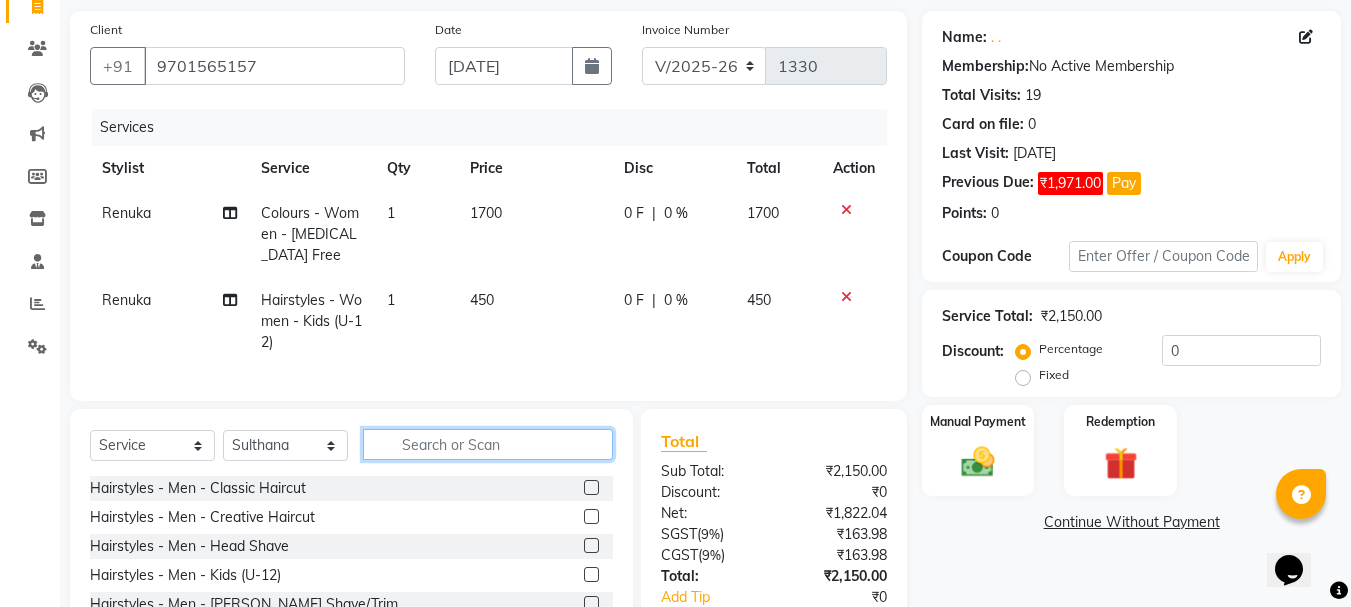 click 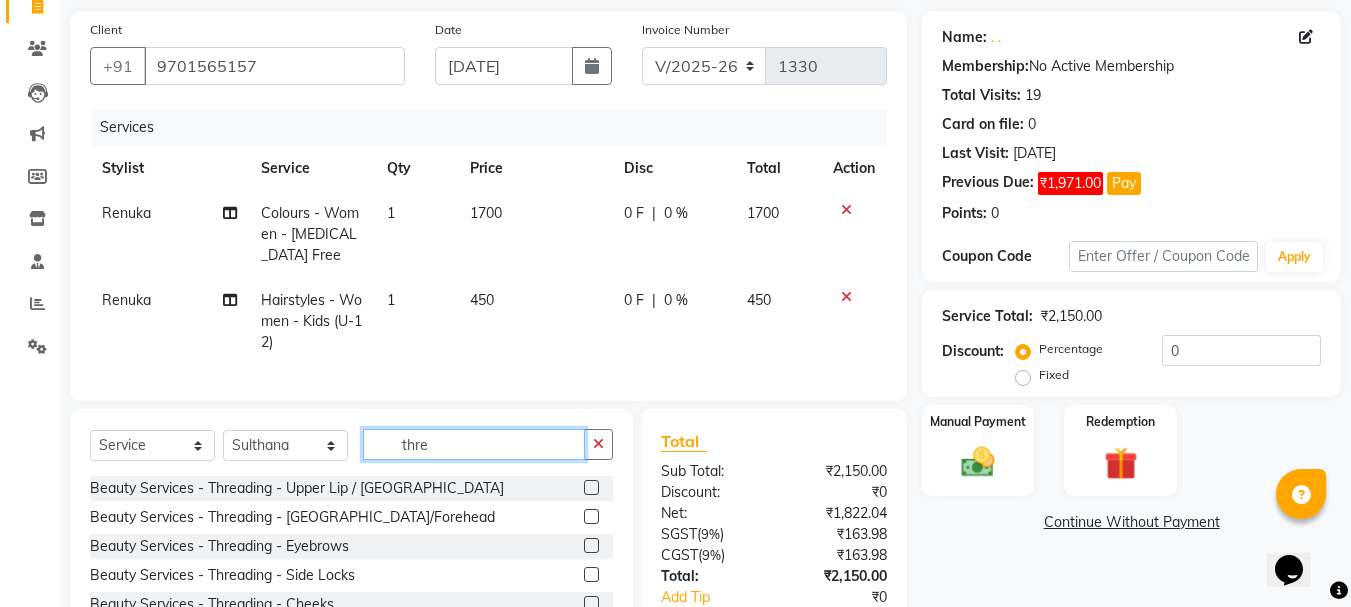 type on "thre" 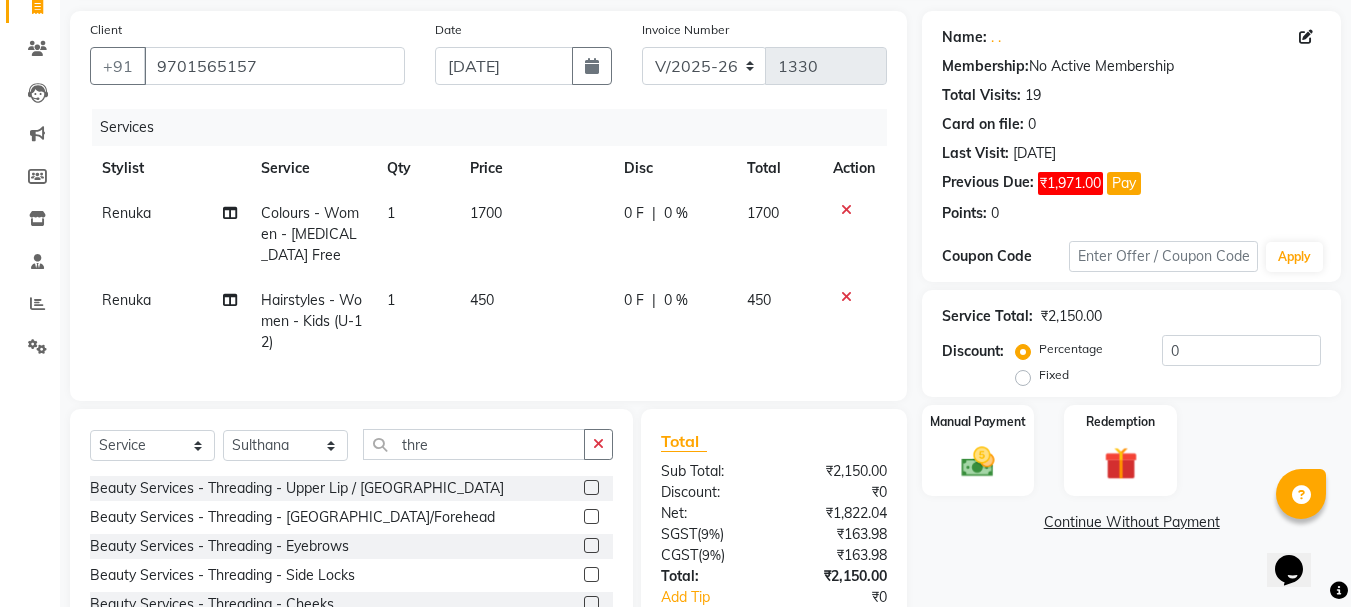 click 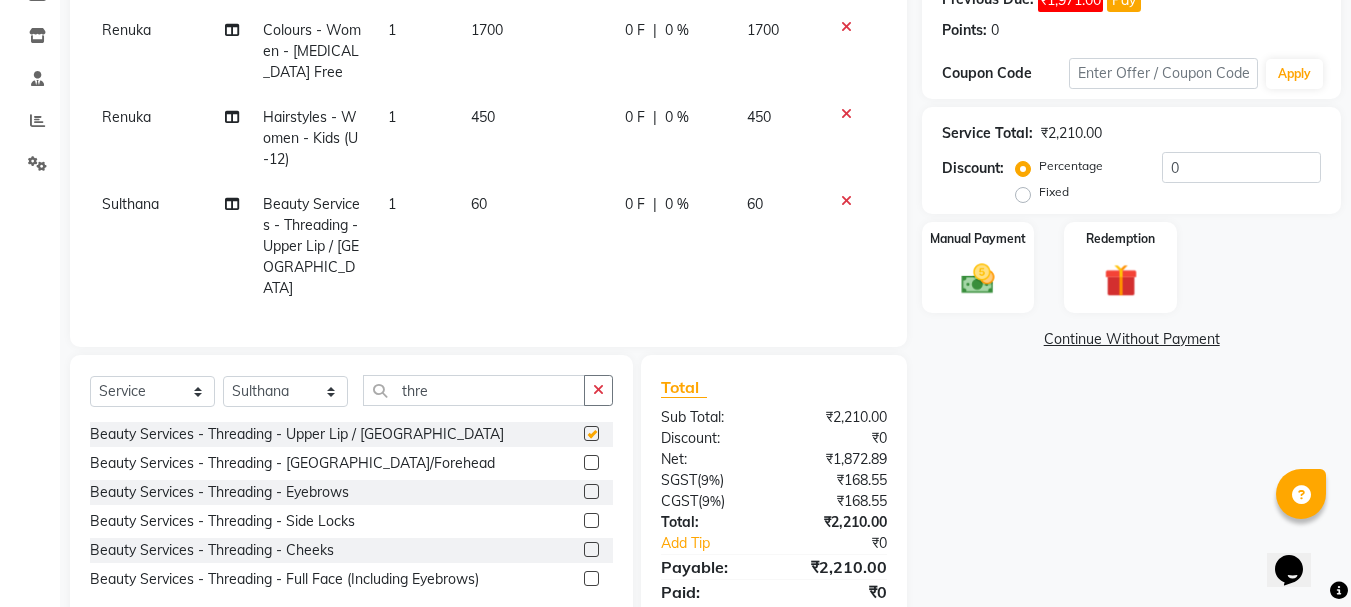 checkbox on "false" 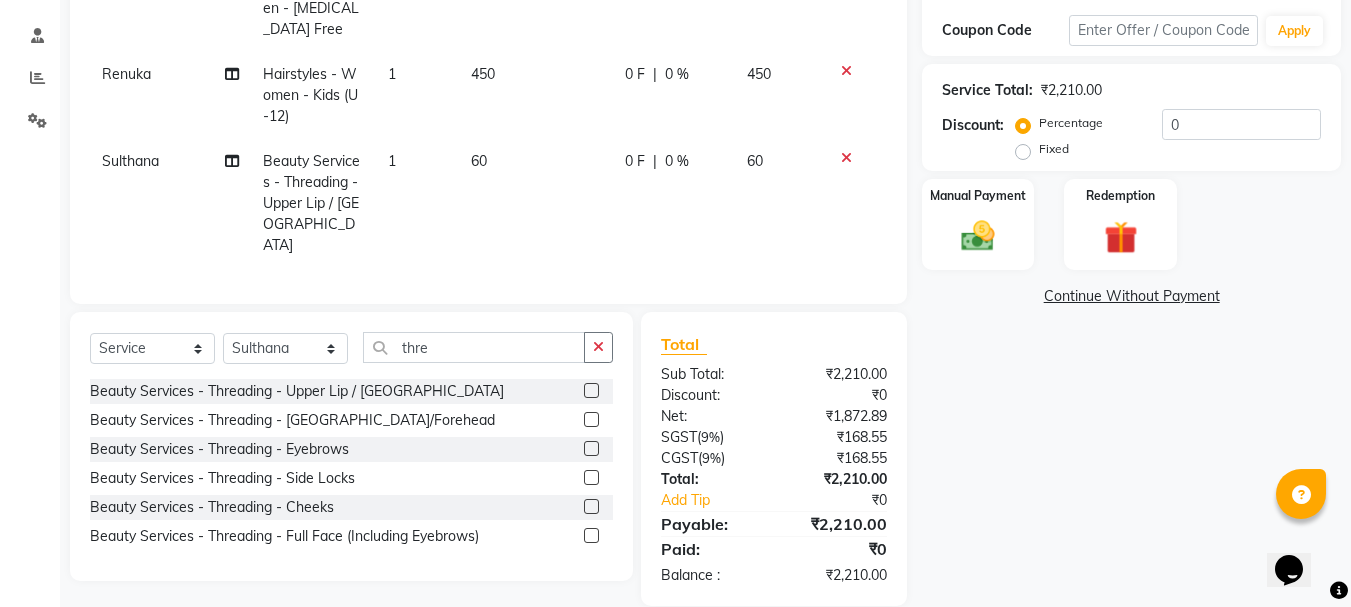 scroll, scrollTop: 388, scrollLeft: 0, axis: vertical 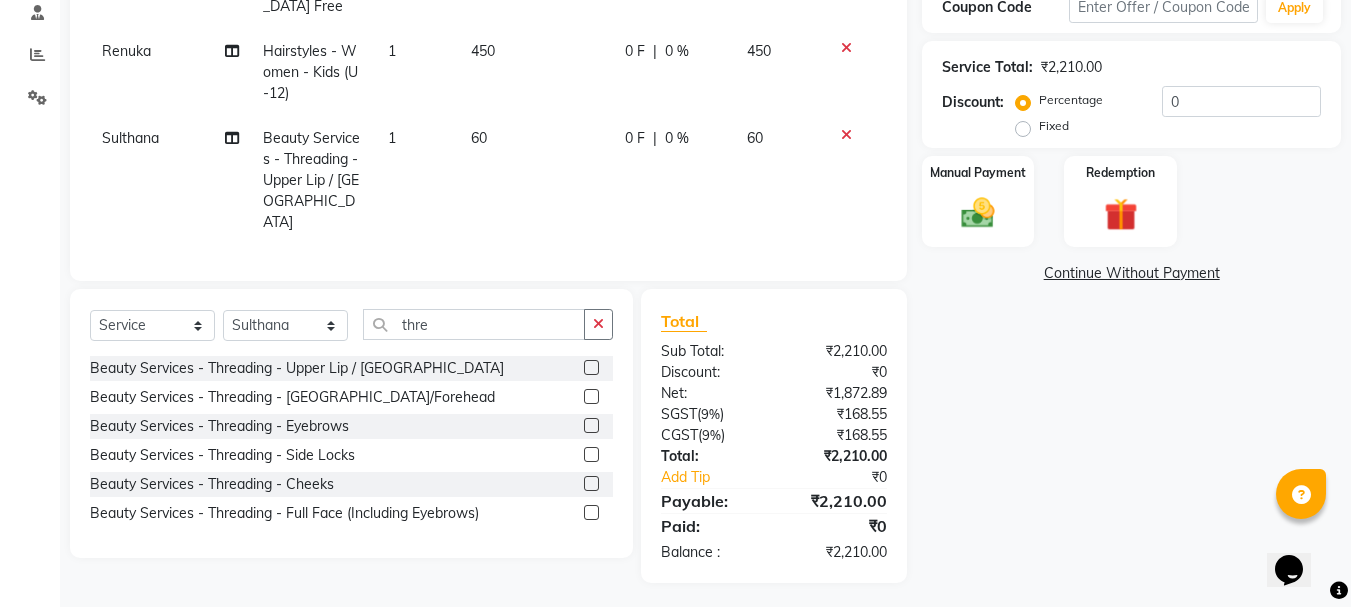 click 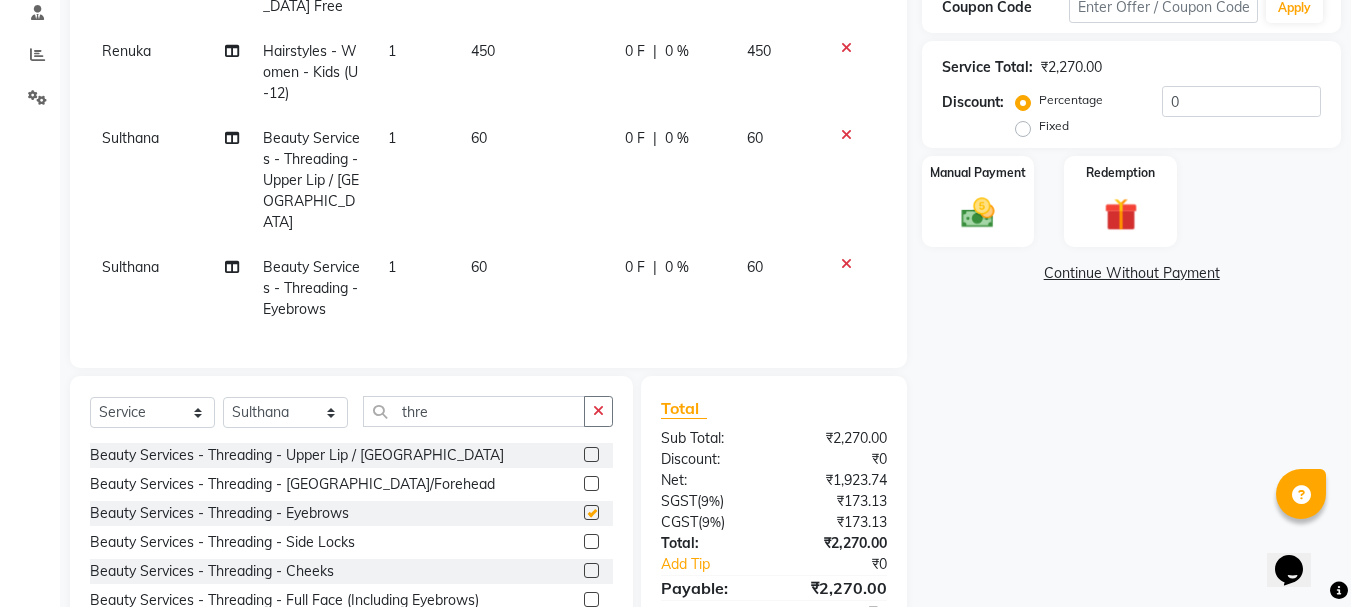 scroll, scrollTop: 475, scrollLeft: 0, axis: vertical 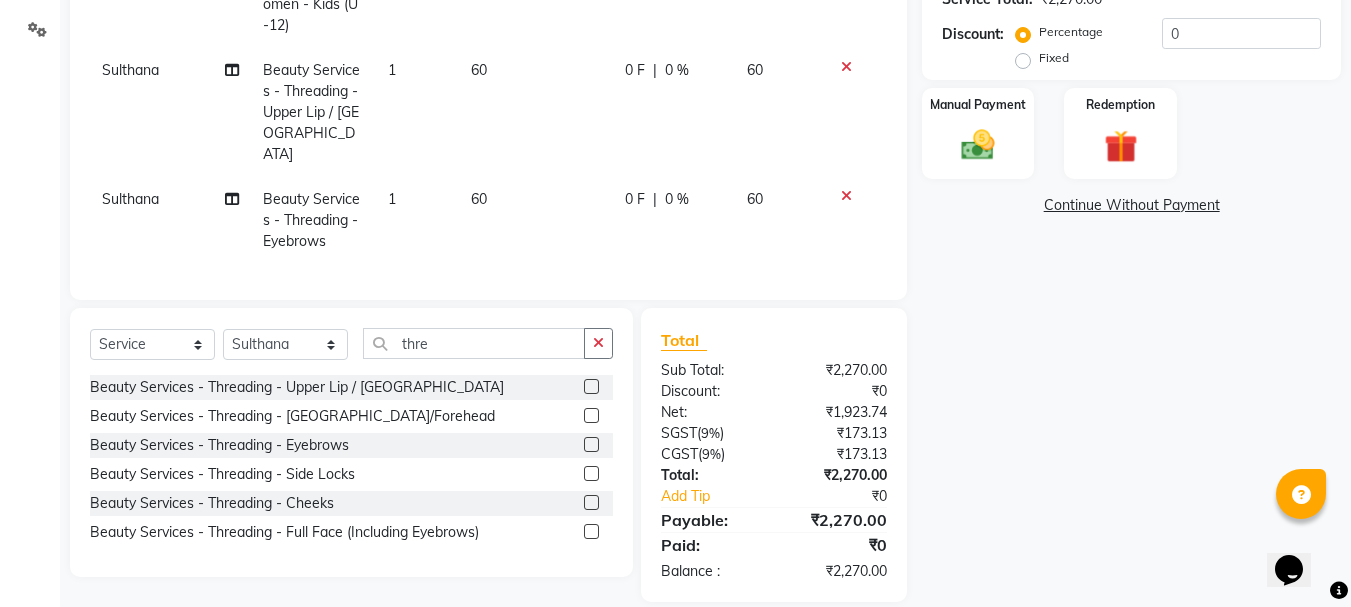checkbox on "false" 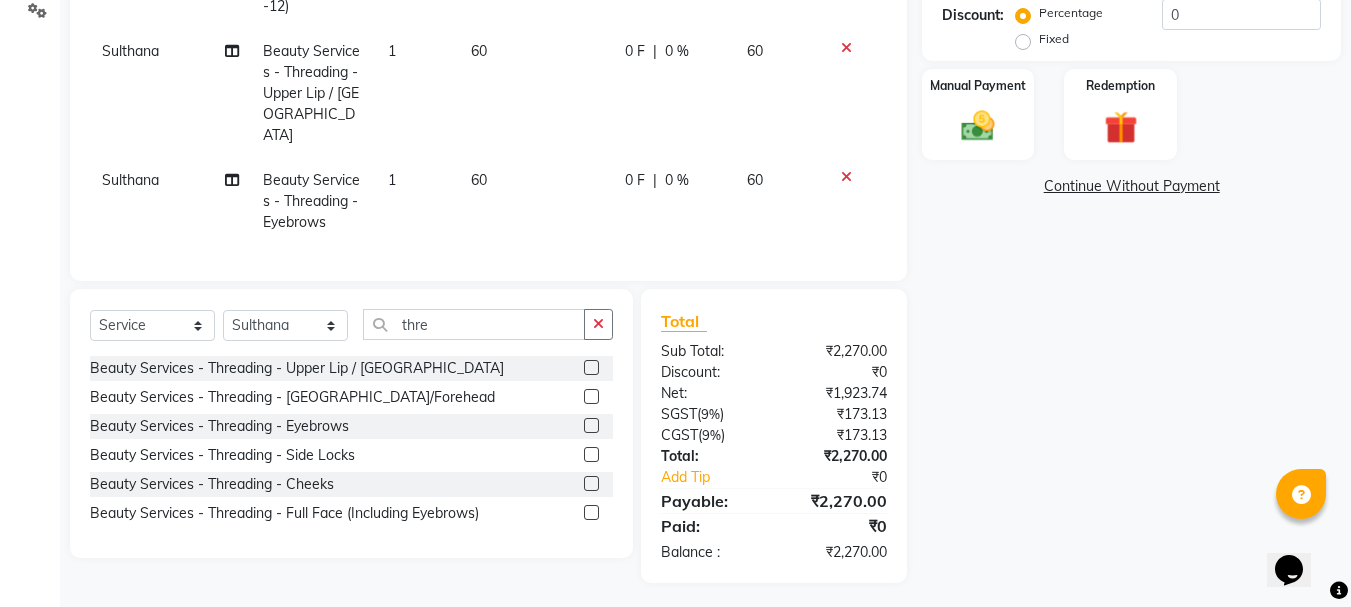 click 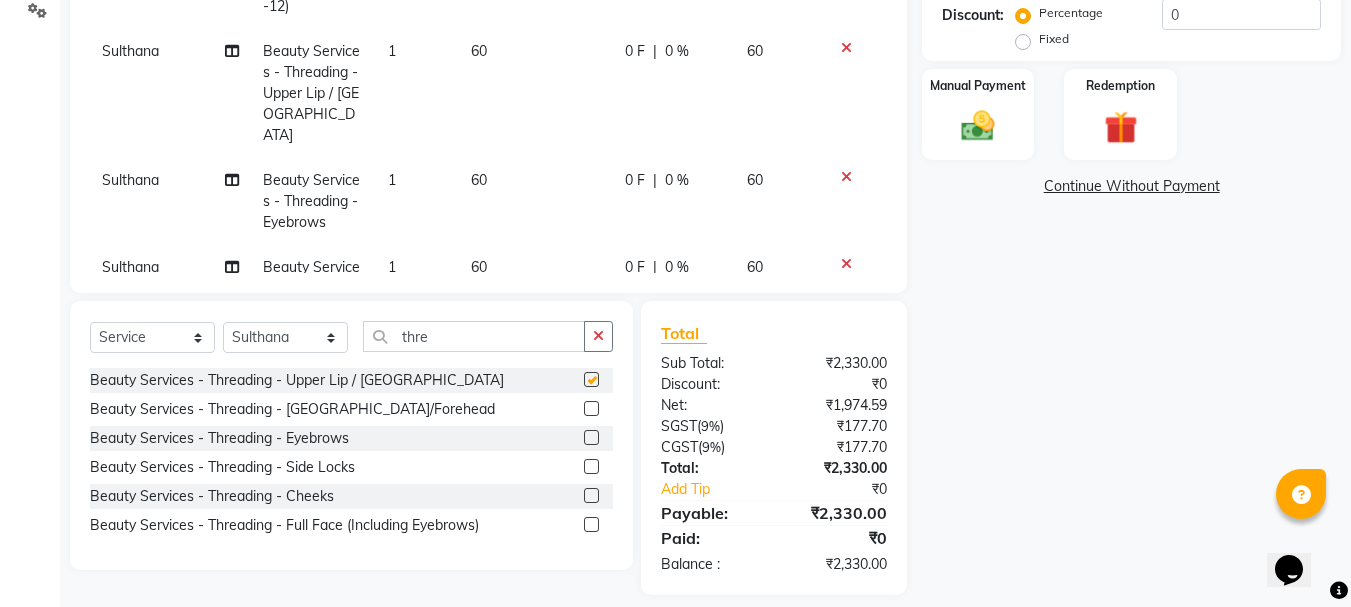 checkbox on "false" 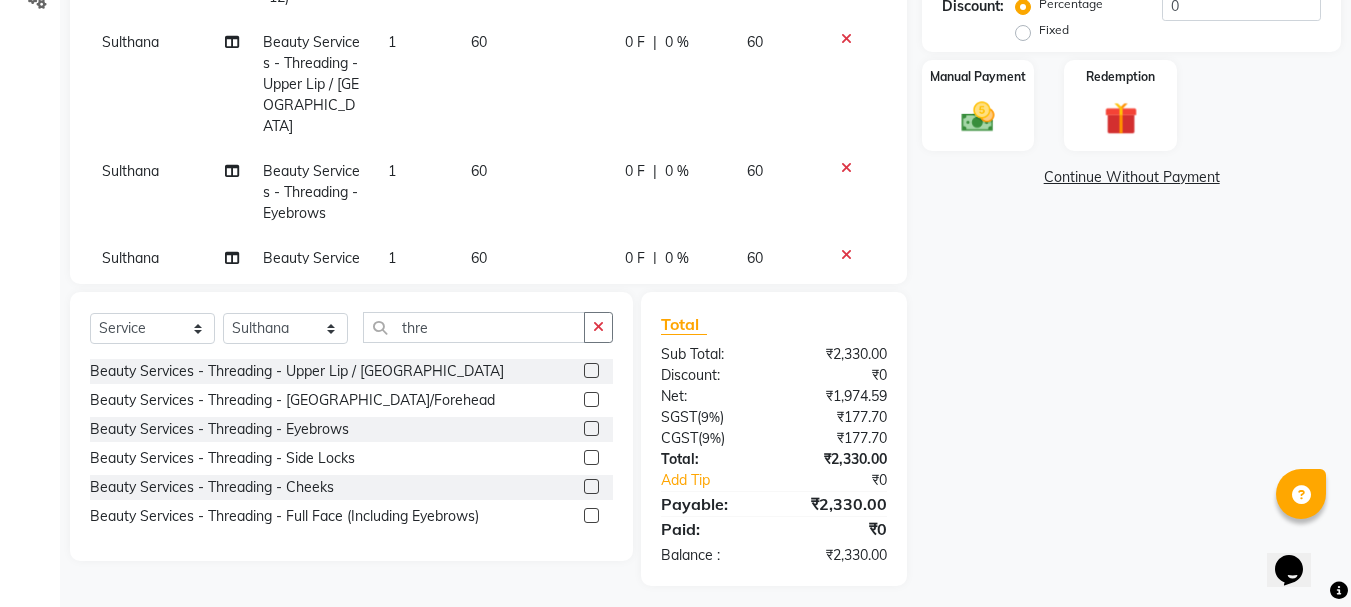 scroll, scrollTop: 493, scrollLeft: 0, axis: vertical 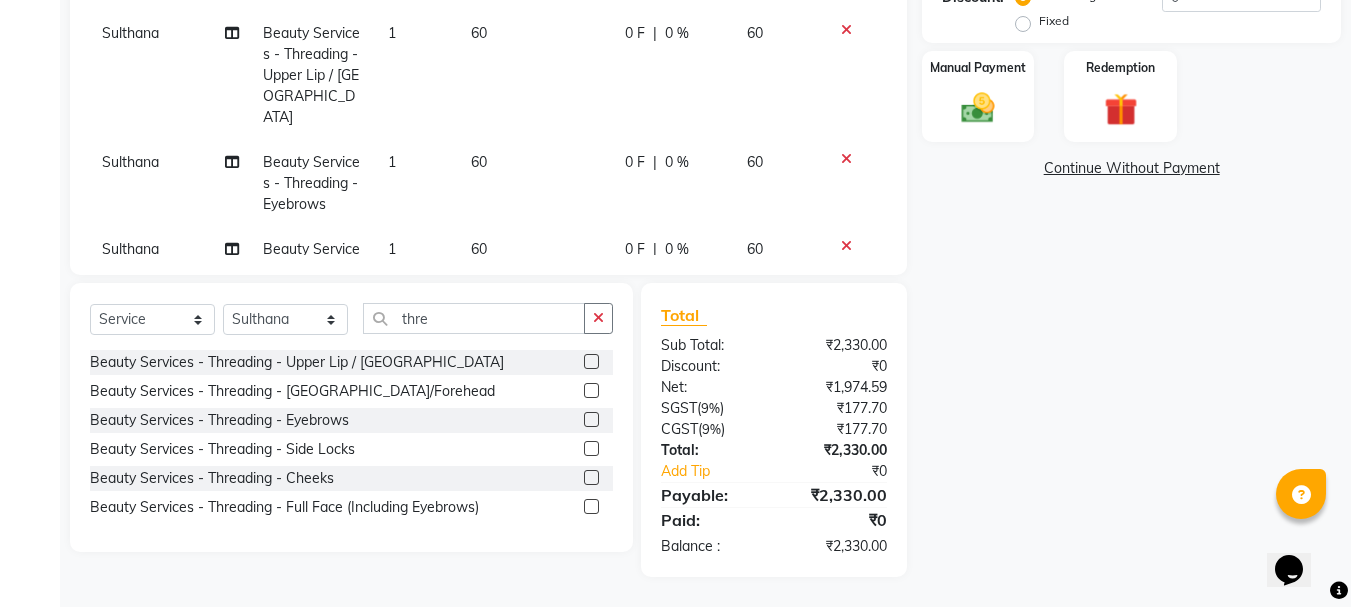 click 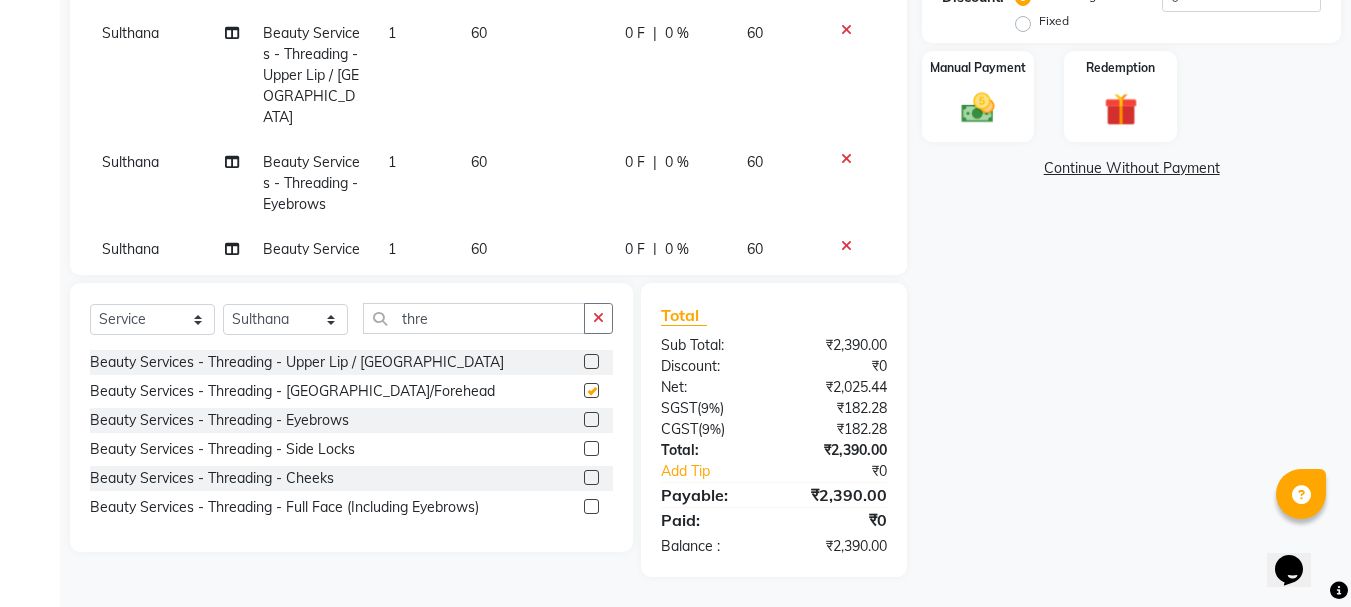 checkbox on "false" 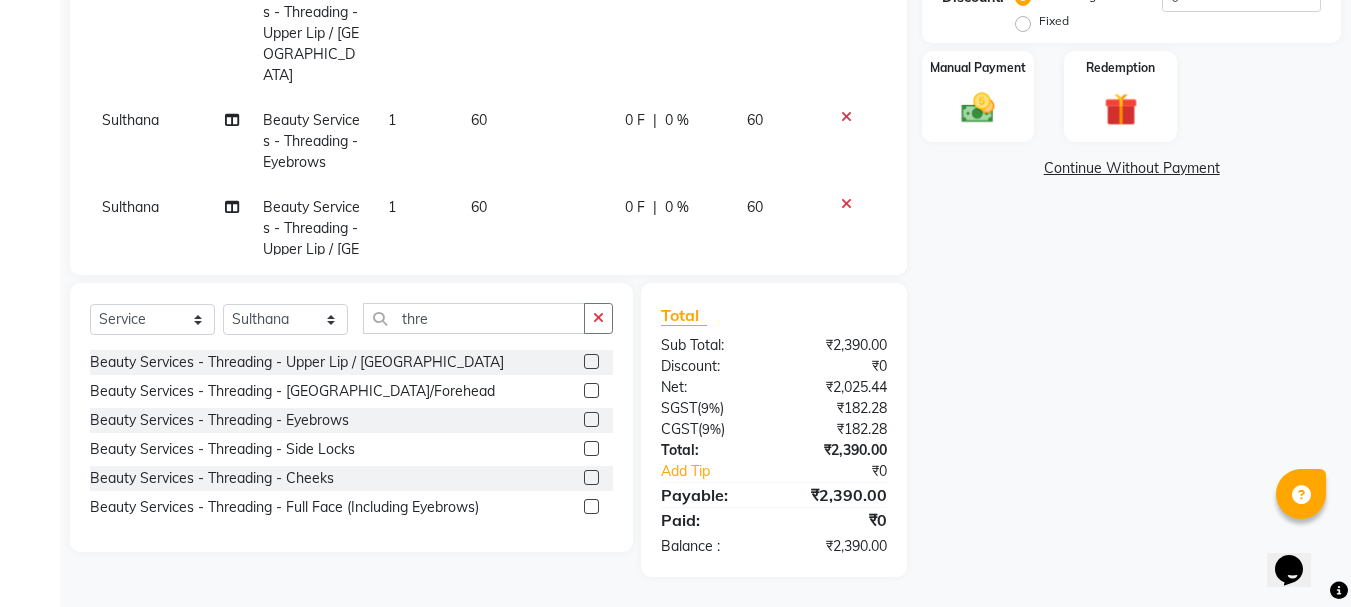 scroll, scrollTop: 0, scrollLeft: 0, axis: both 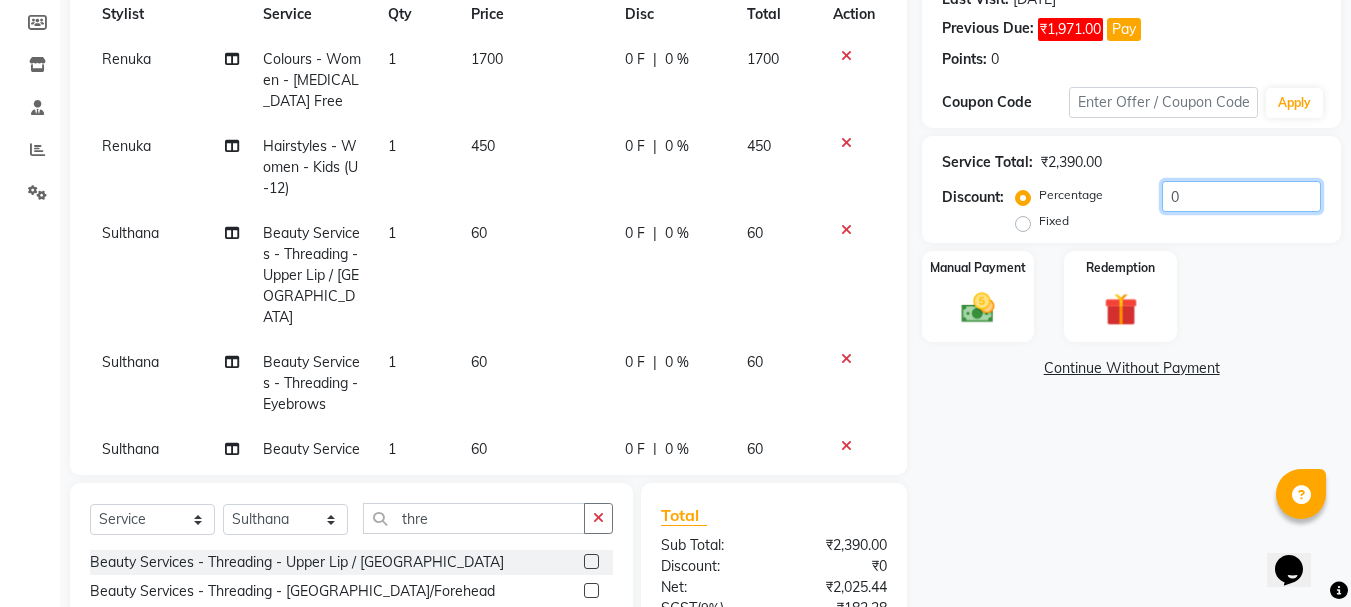 click on "0" 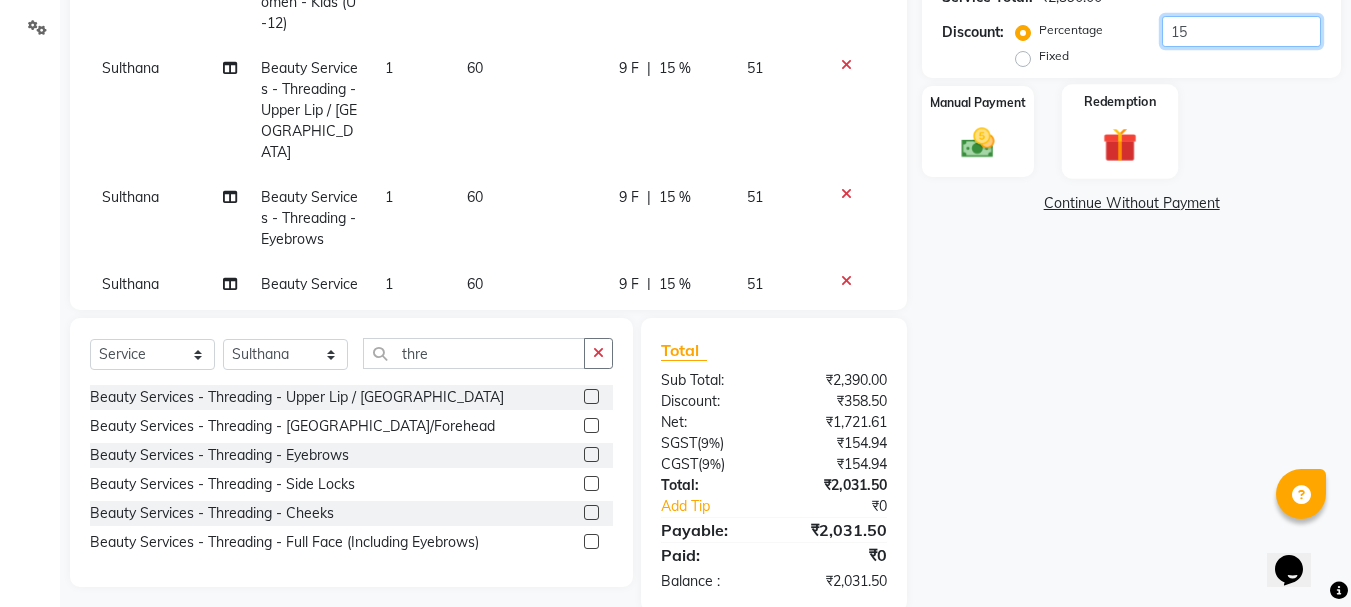 scroll, scrollTop: 493, scrollLeft: 0, axis: vertical 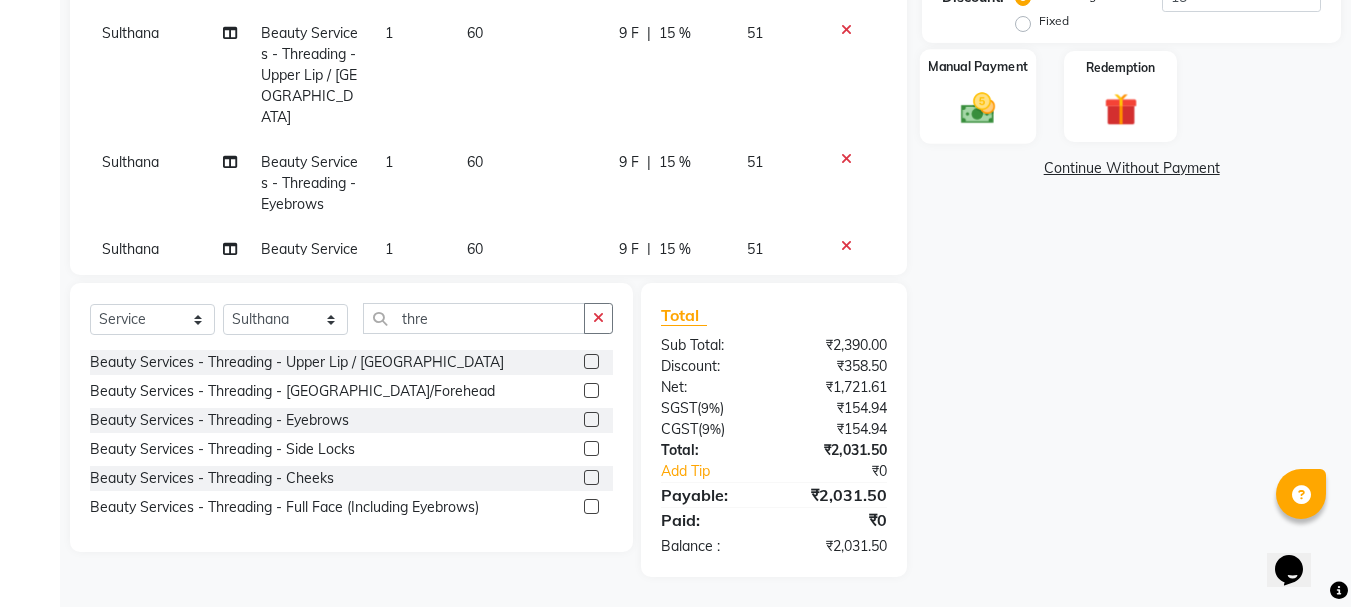 click 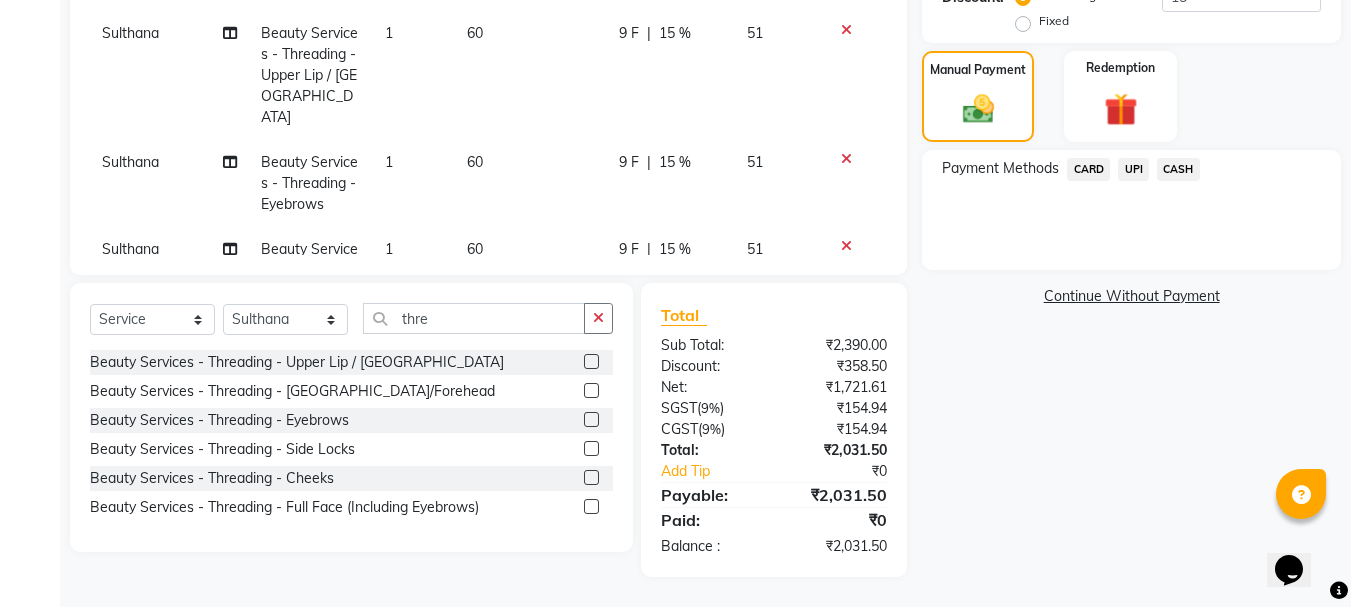 click on "CASH" 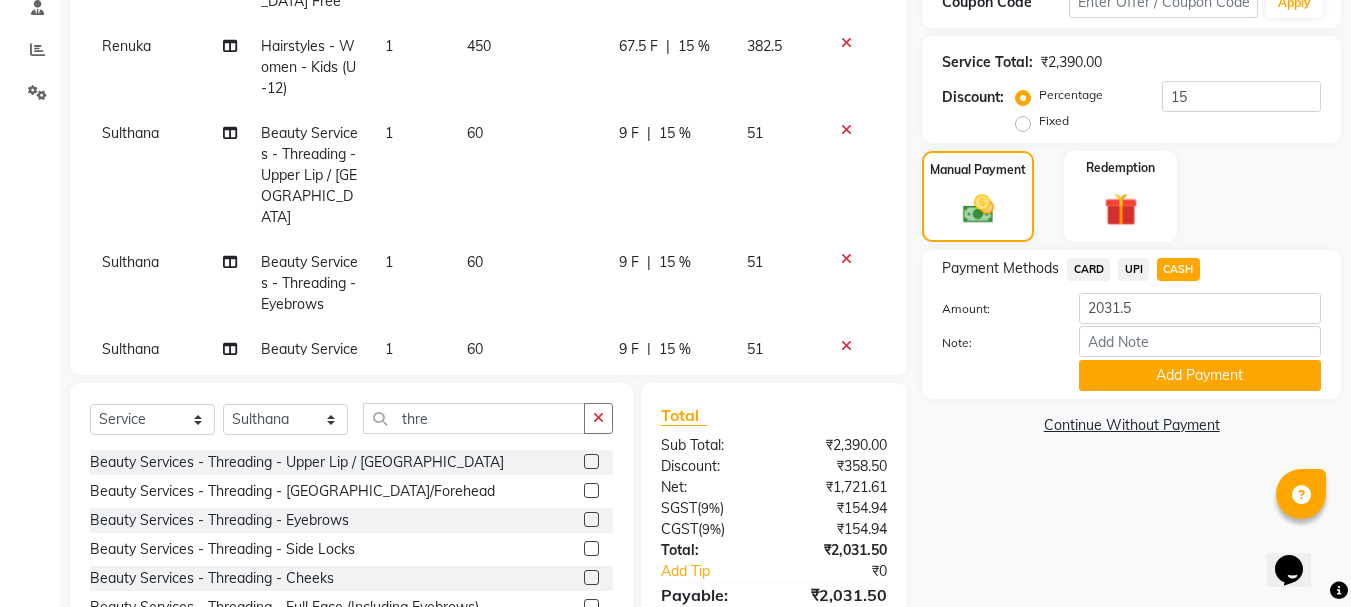 scroll, scrollTop: 493, scrollLeft: 0, axis: vertical 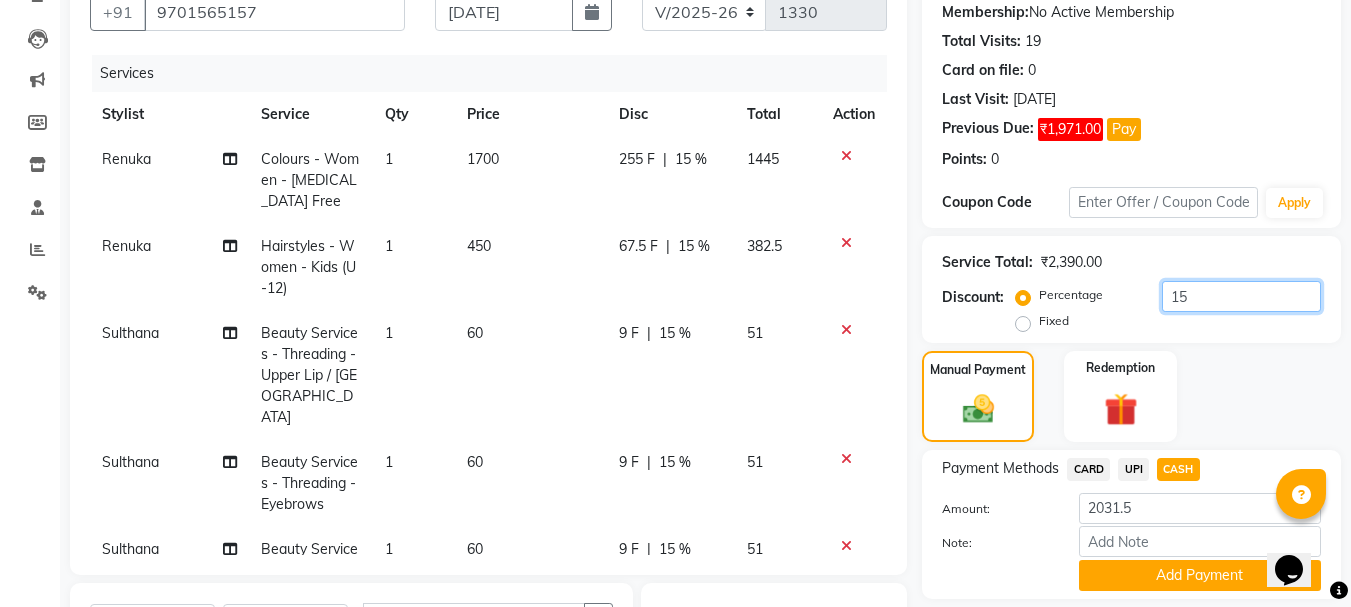 click on "15" 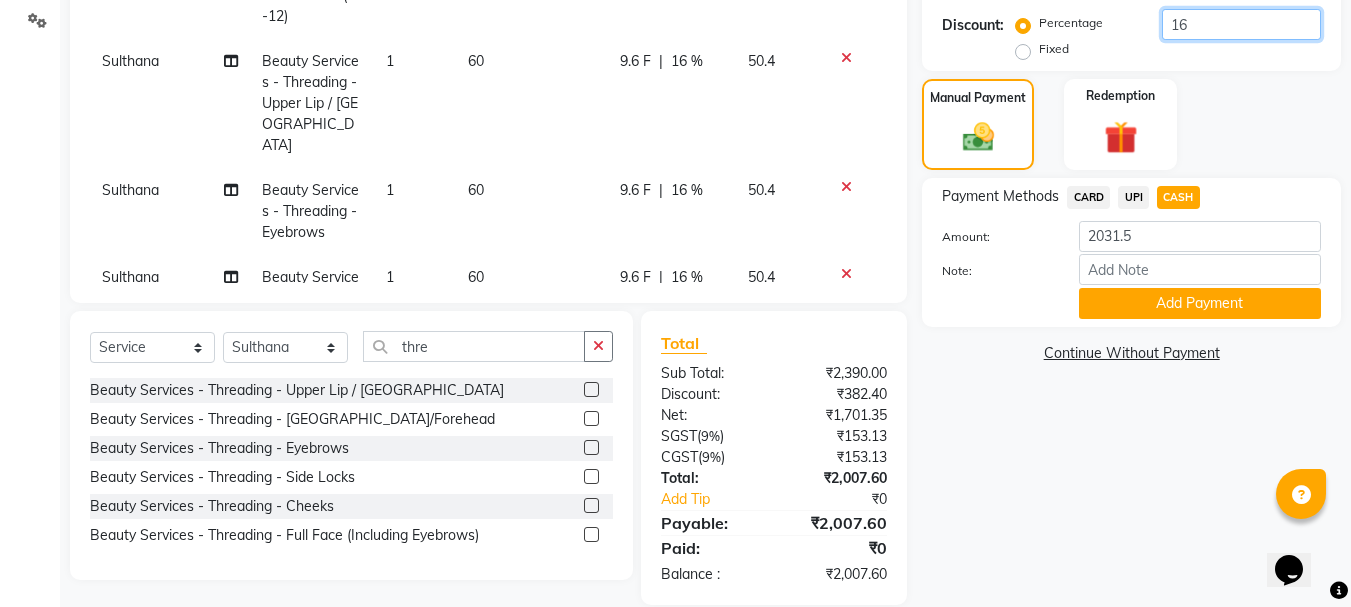 scroll, scrollTop: 493, scrollLeft: 0, axis: vertical 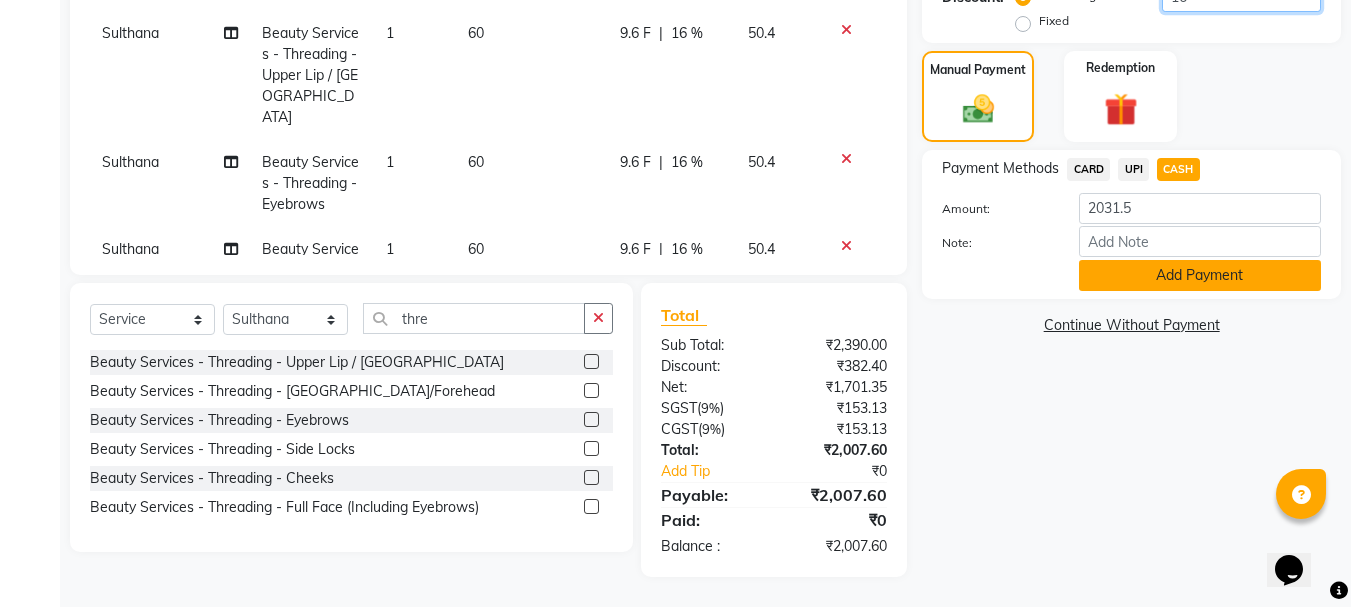 type on "16" 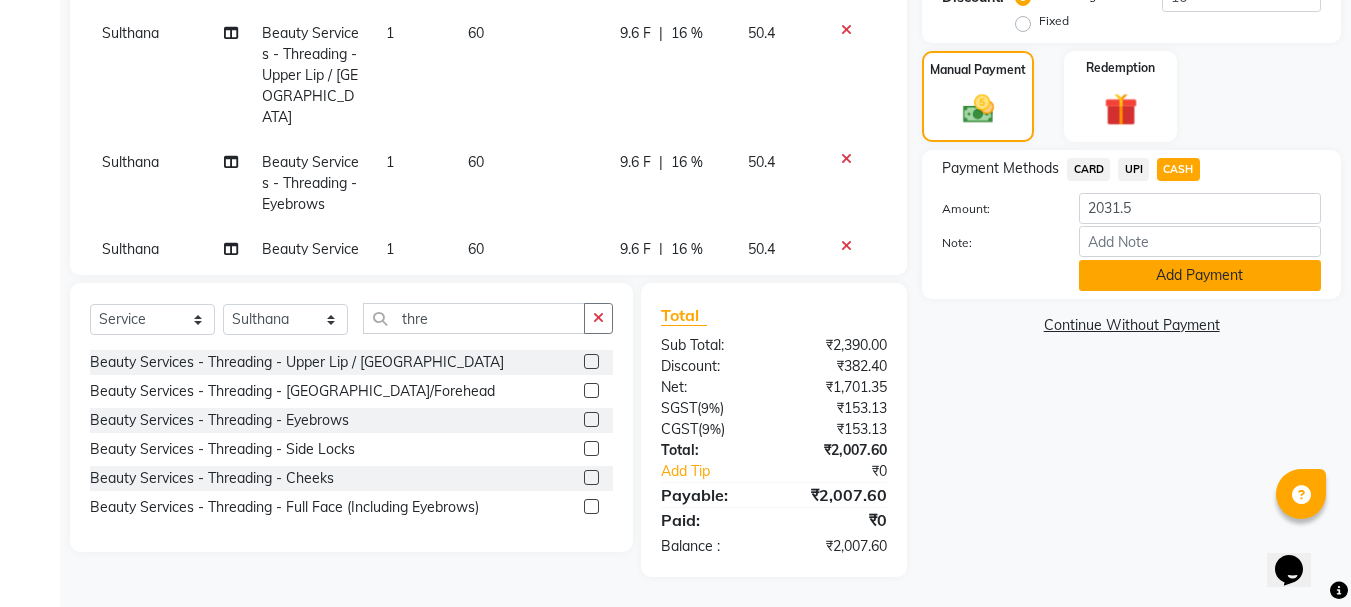 click on "Add Payment" 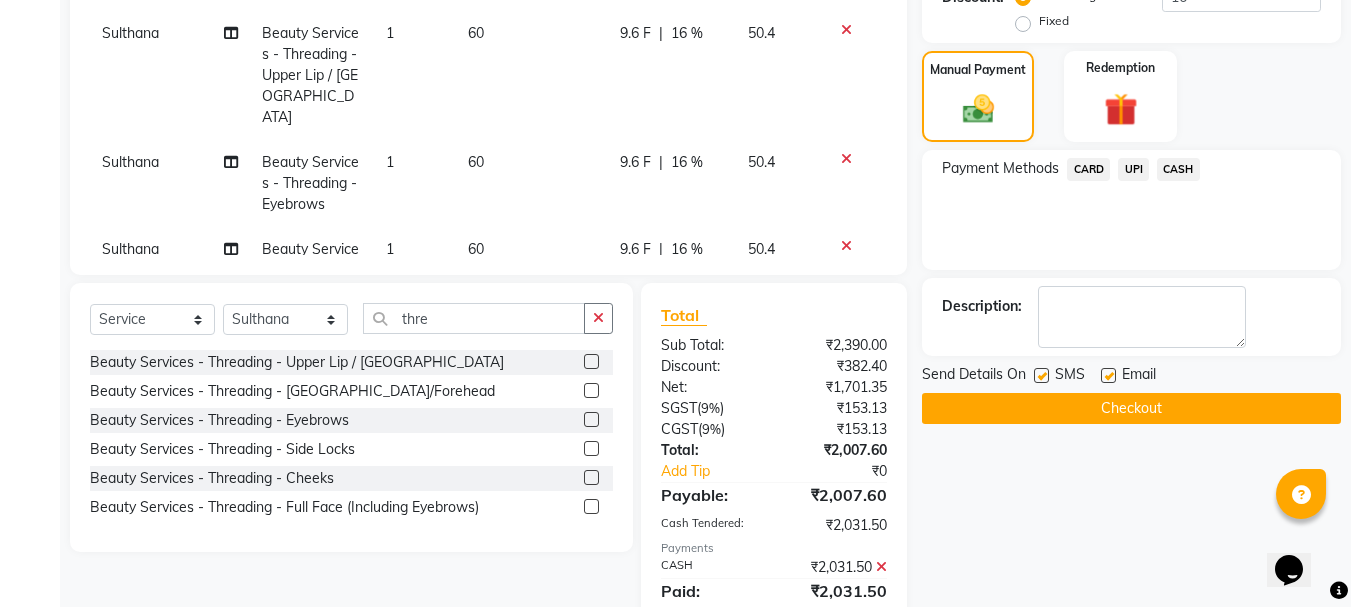click on "CASH" 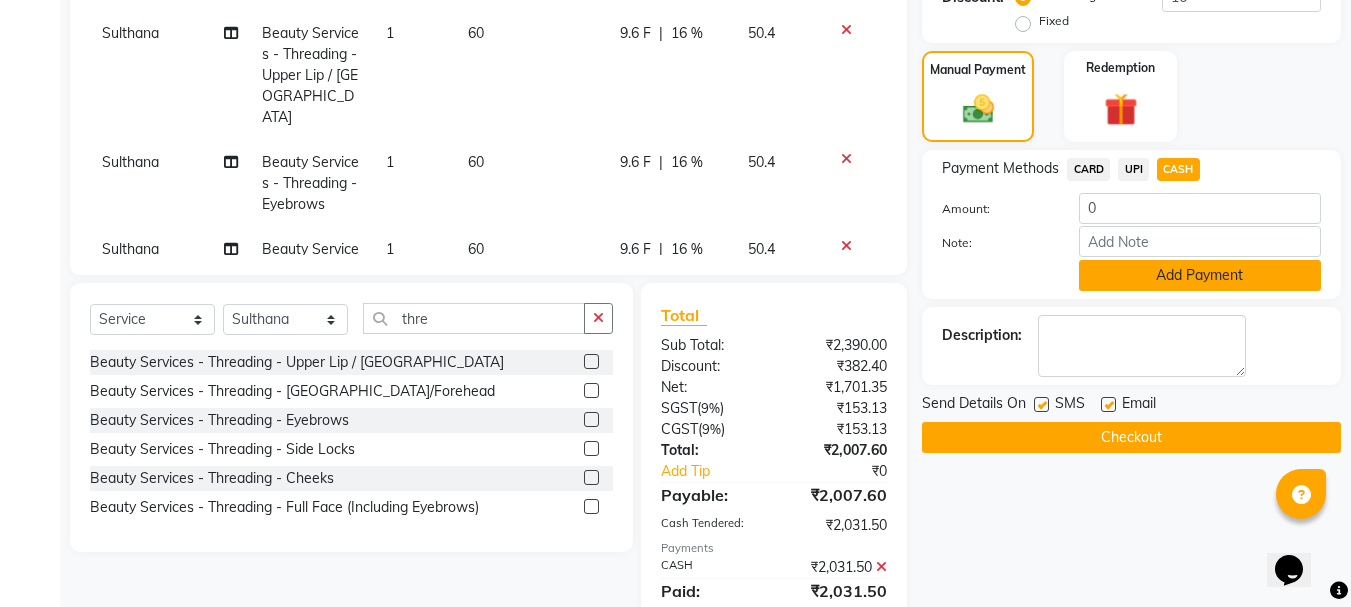 click on "Add Payment" 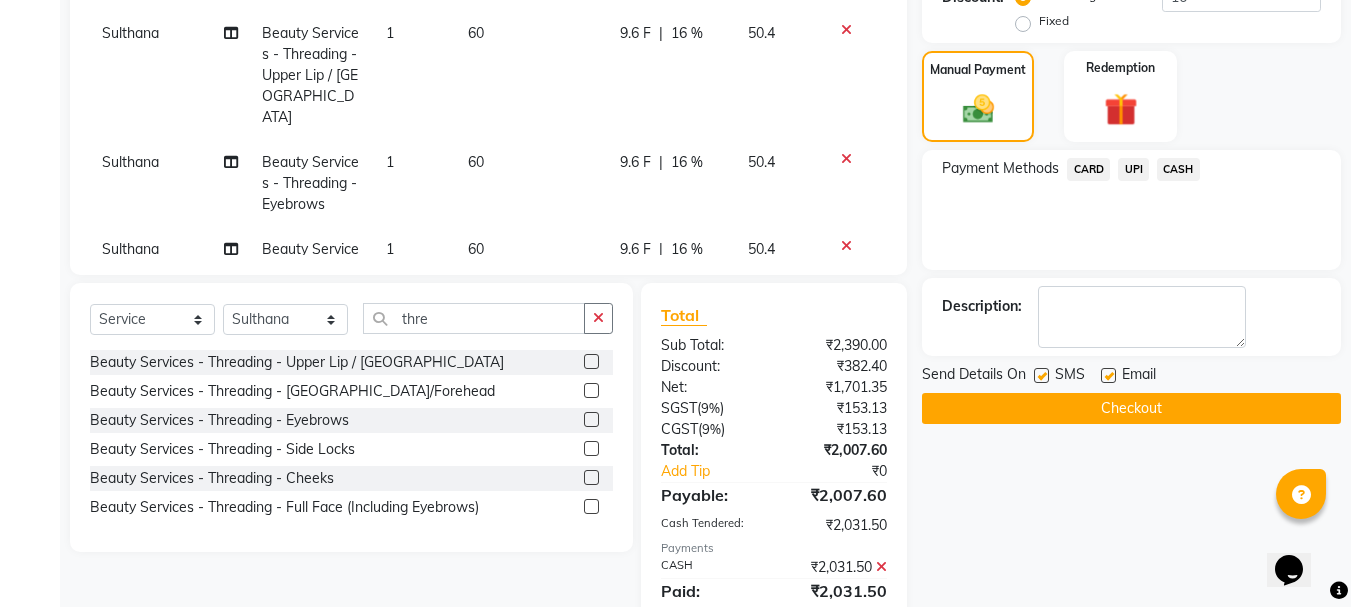 click on "Checkout" 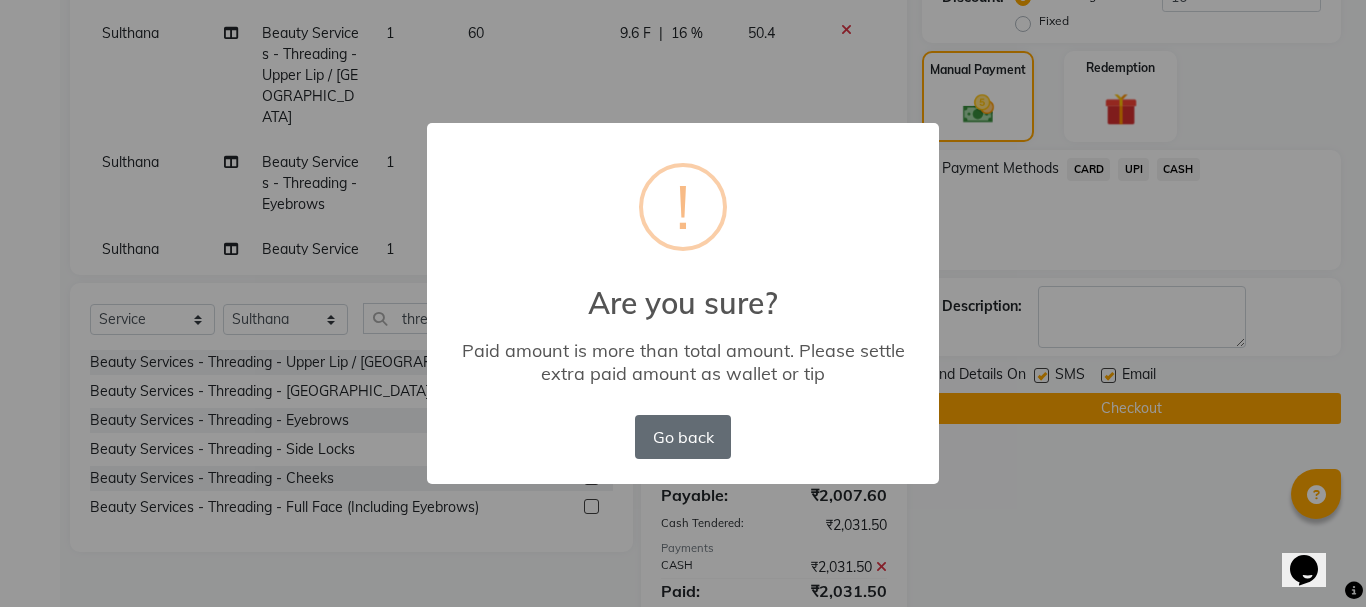click on "Go back" at bounding box center [683, 437] 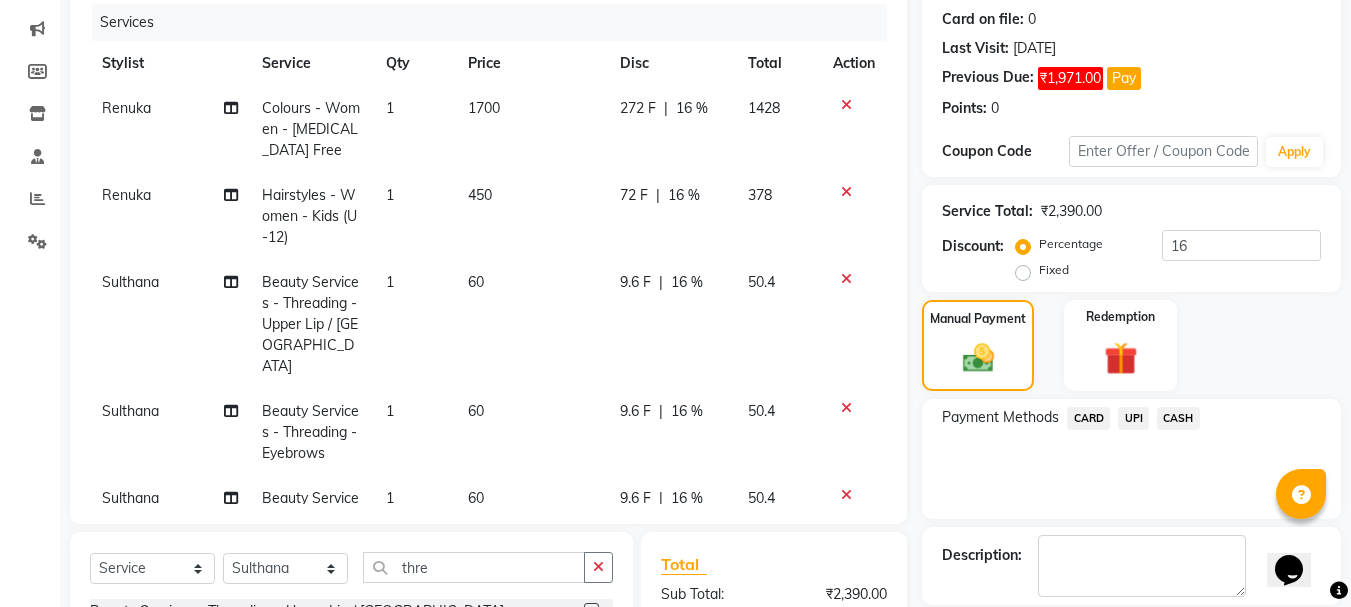 scroll, scrollTop: 181, scrollLeft: 0, axis: vertical 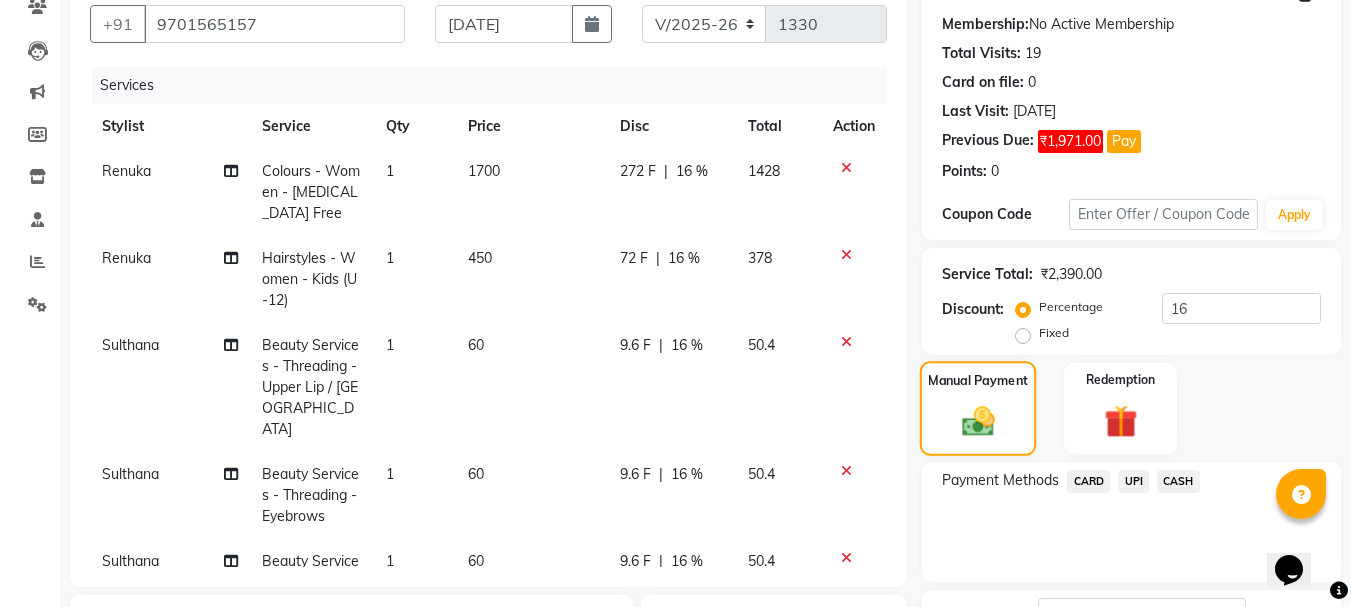 click on "Manual Payment" 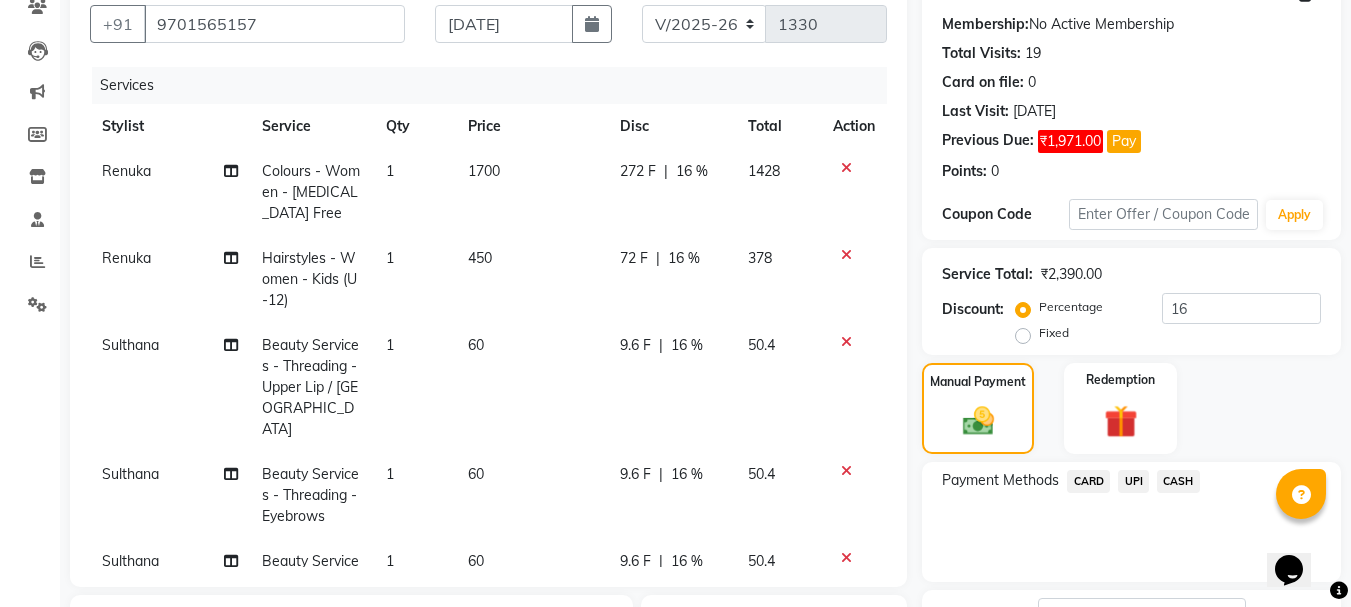 click on "CASH" 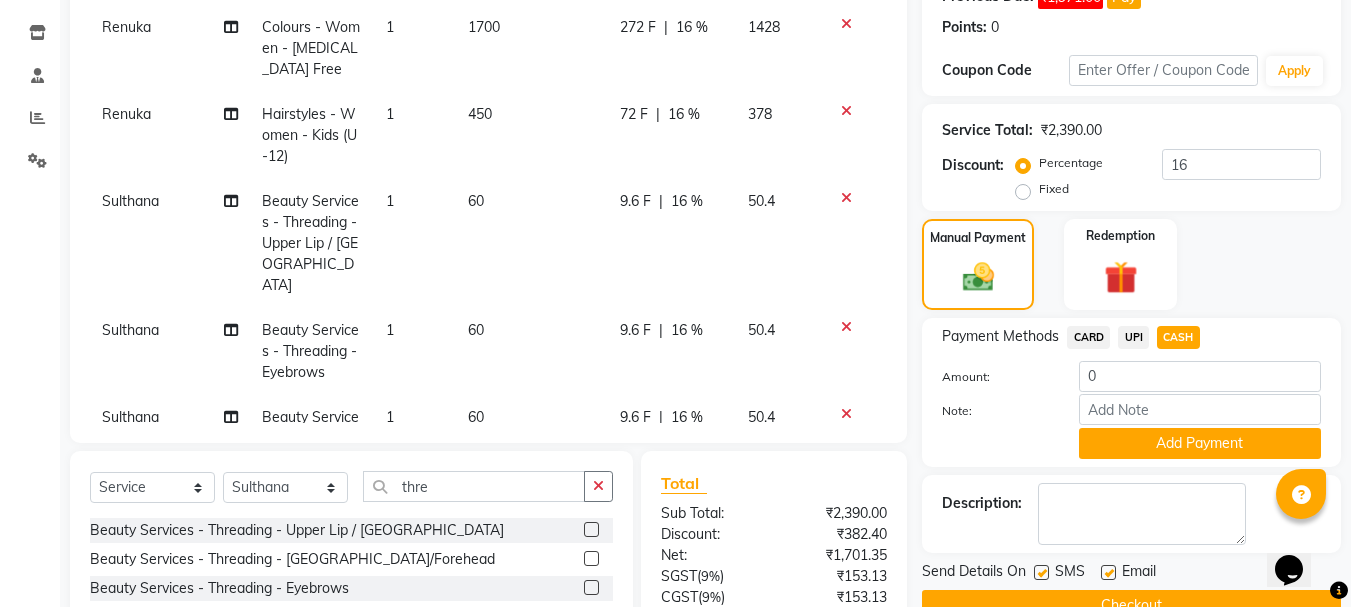 scroll, scrollTop: 581, scrollLeft: 0, axis: vertical 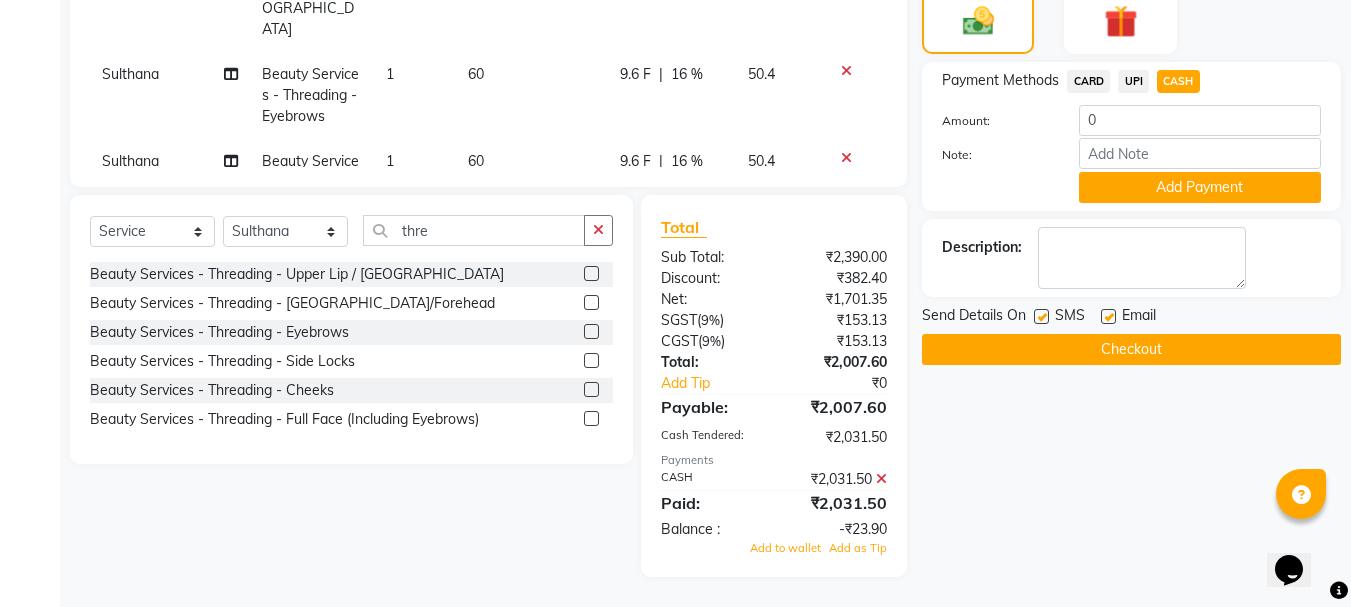 click on "Checkout" 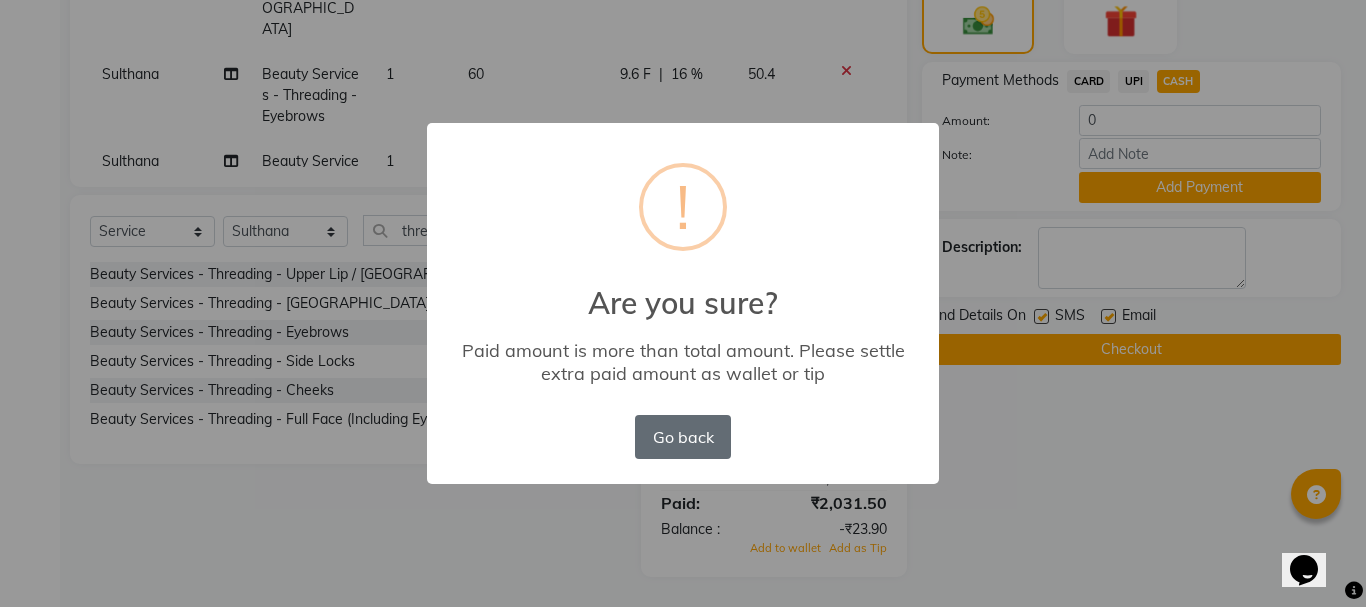click on "Go back" at bounding box center [683, 437] 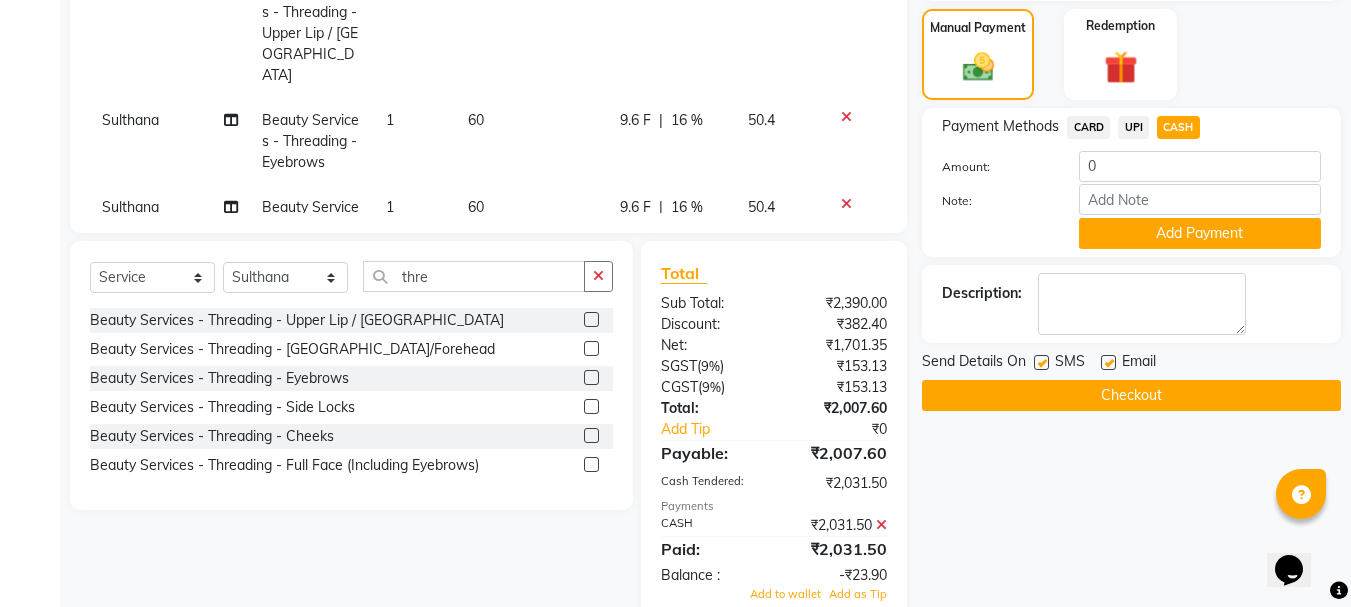 scroll, scrollTop: 581, scrollLeft: 0, axis: vertical 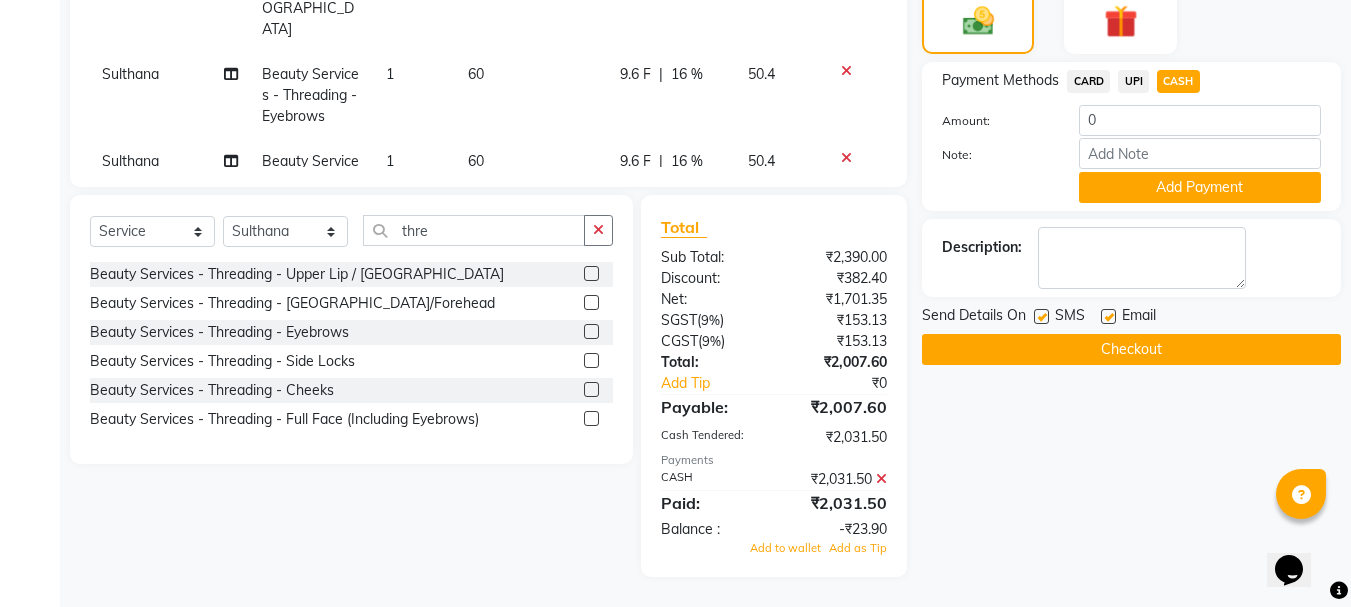 click on "Checkout" 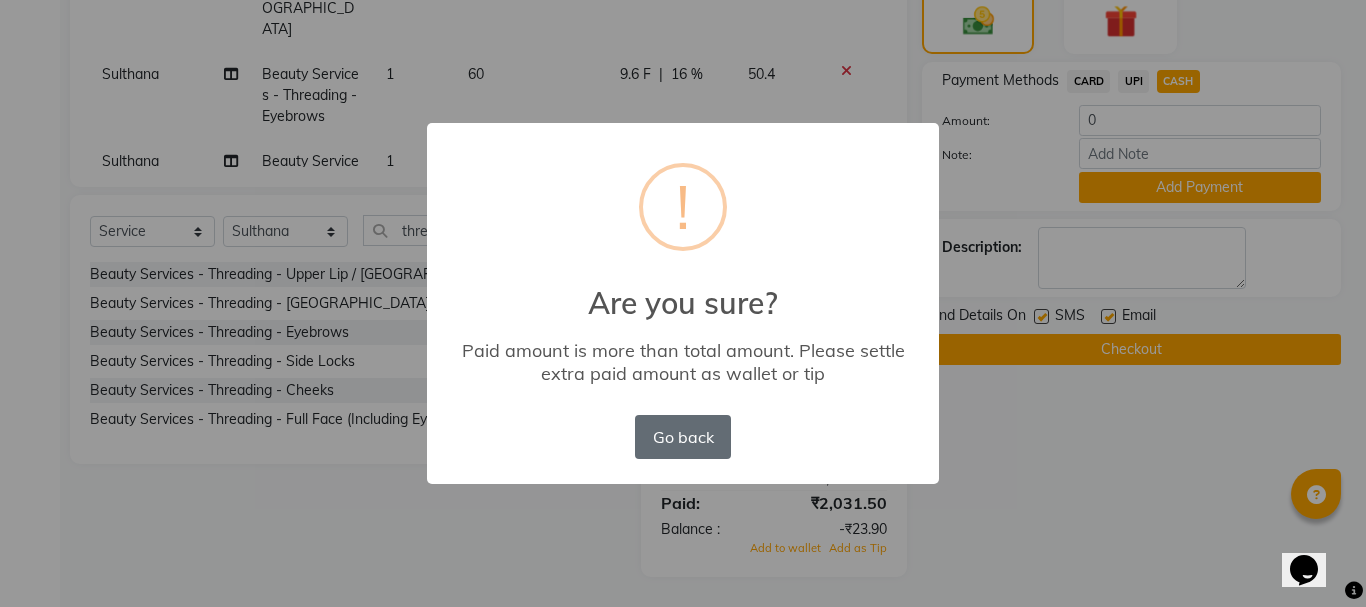 click on "Go back" at bounding box center [683, 437] 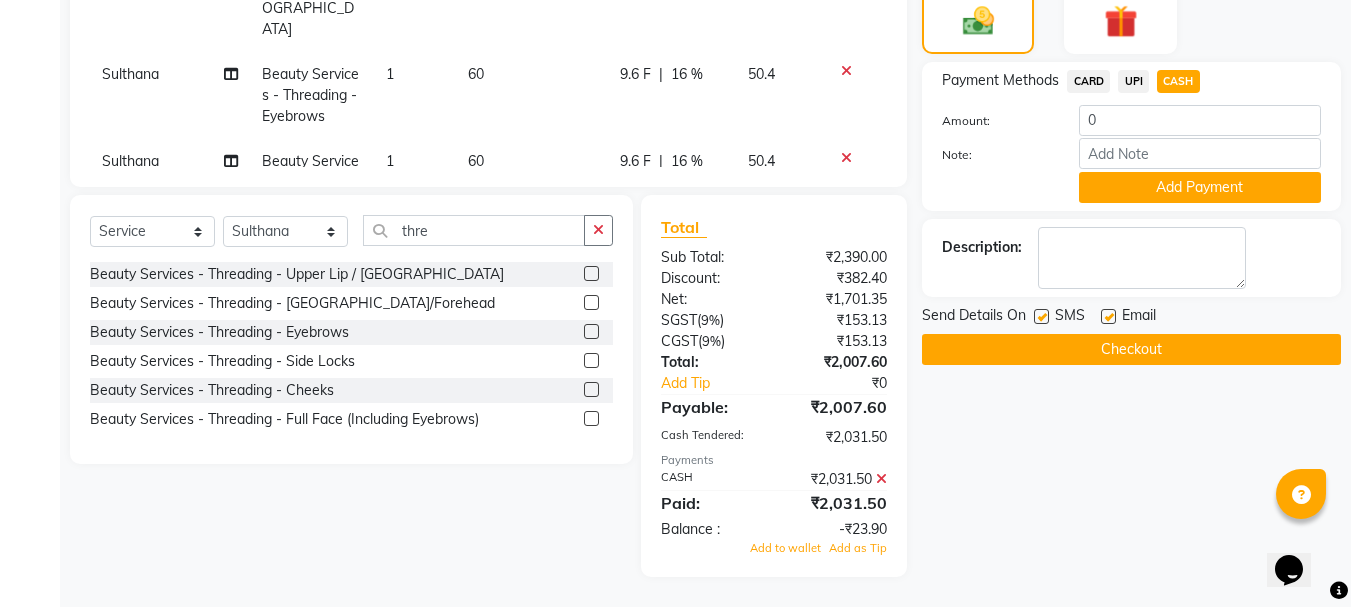 click on "-₹23.90" 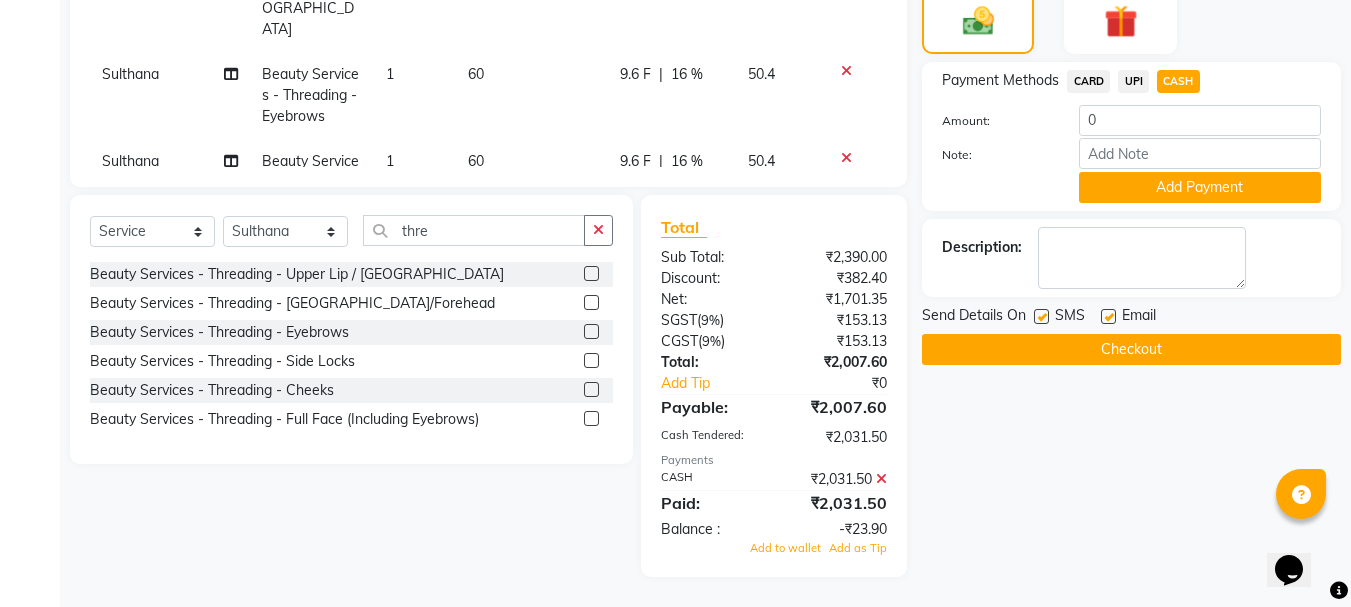 click 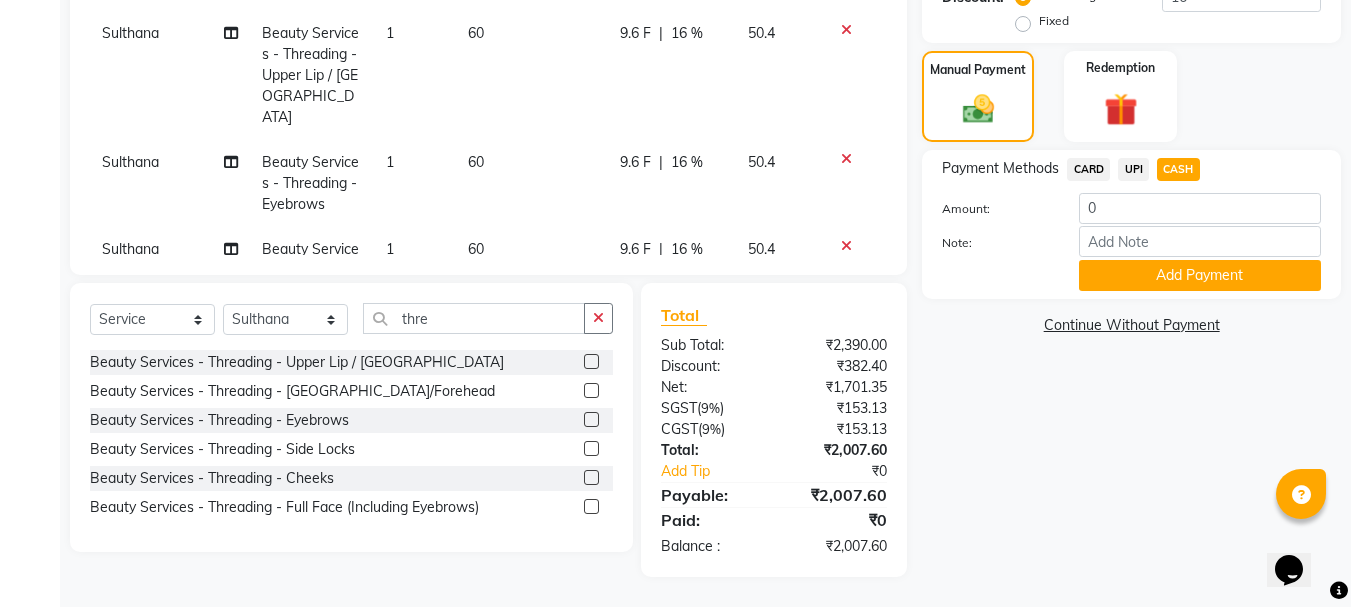 scroll, scrollTop: 493, scrollLeft: 0, axis: vertical 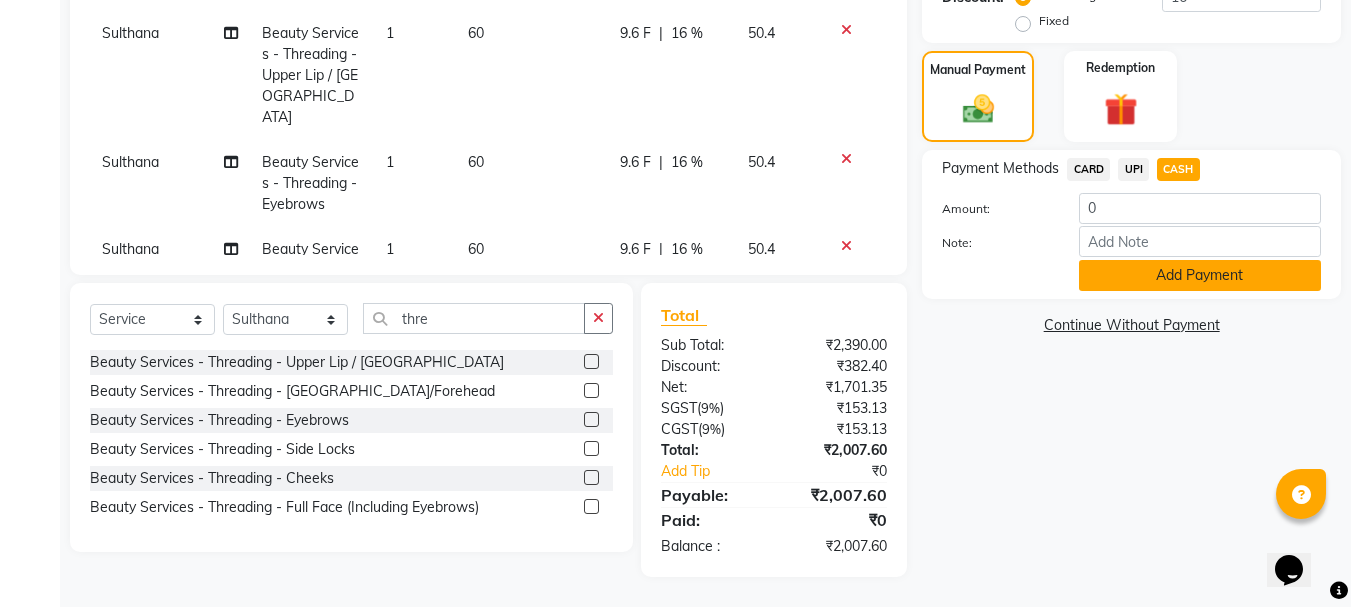 click on "Add Payment" 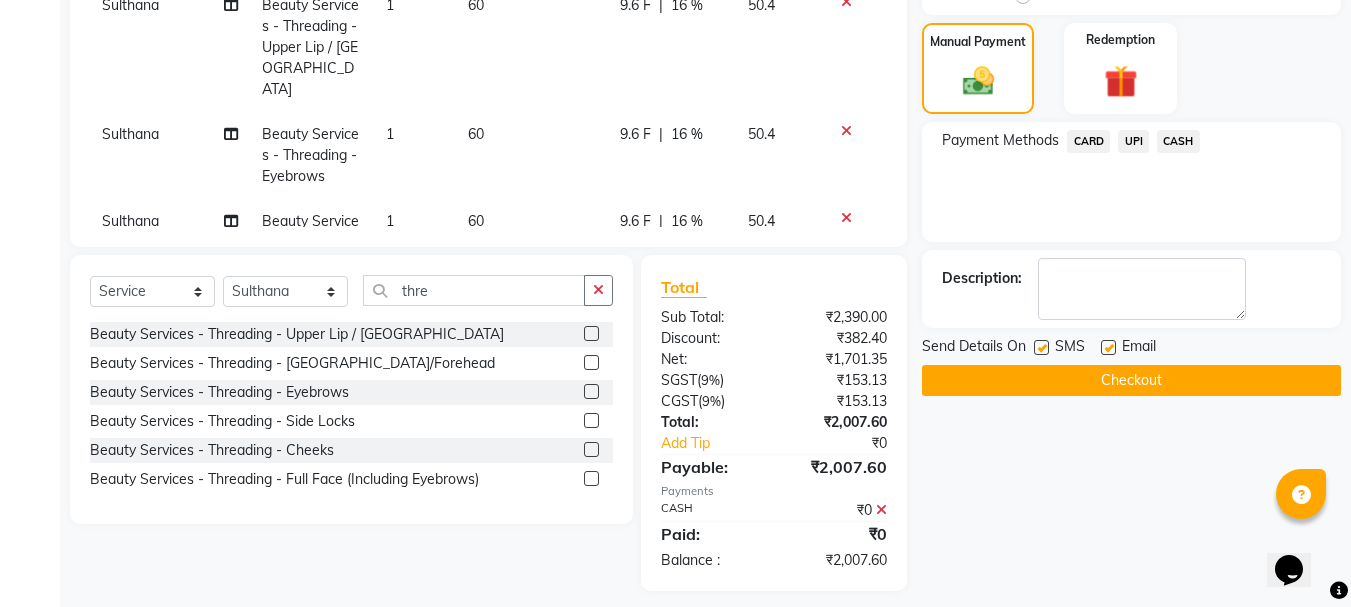scroll, scrollTop: 535, scrollLeft: 0, axis: vertical 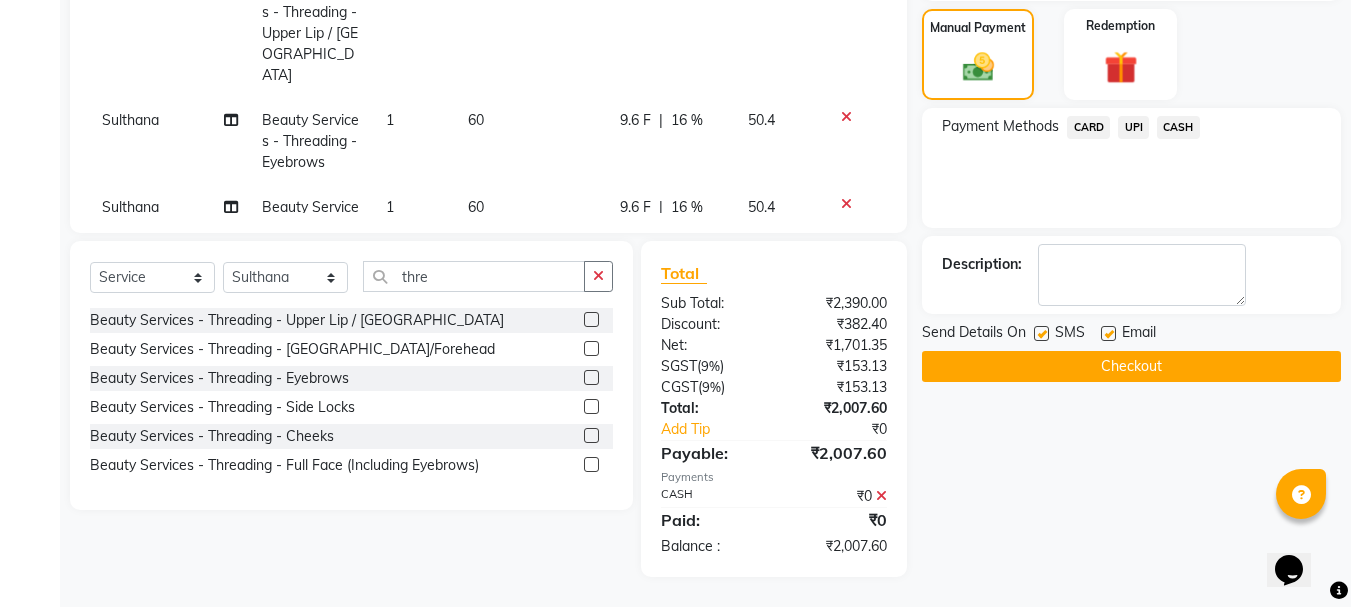 click on "Checkout" 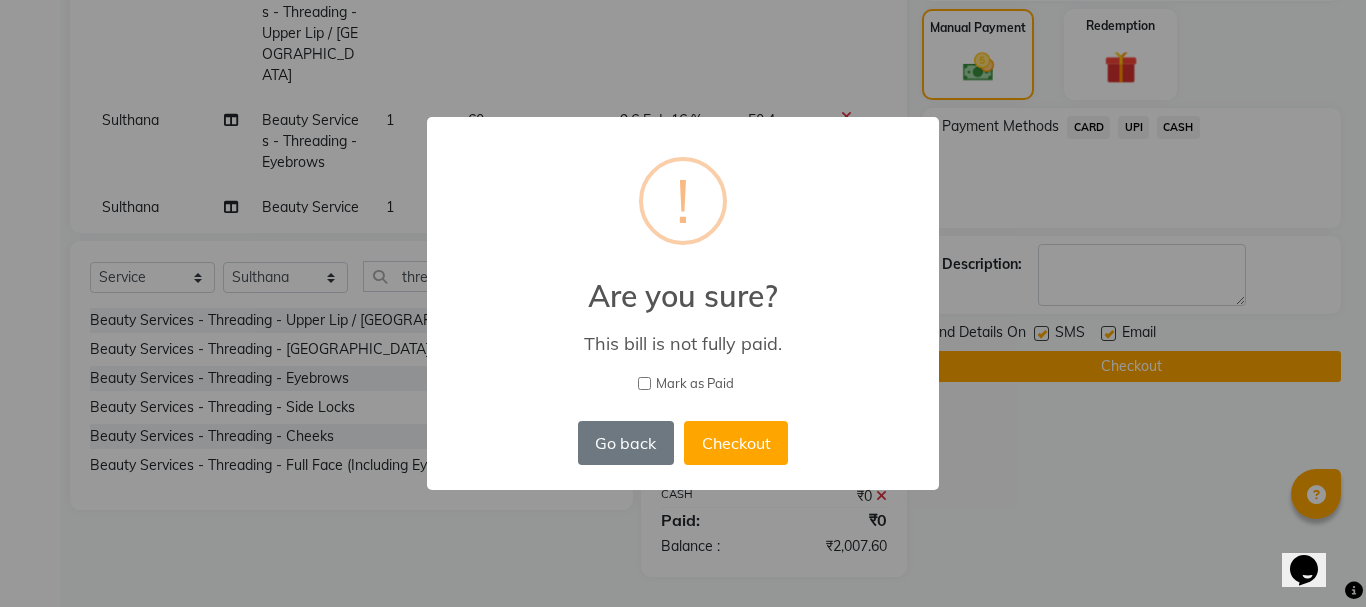 click on "Mark as Paid" at bounding box center (683, 384) 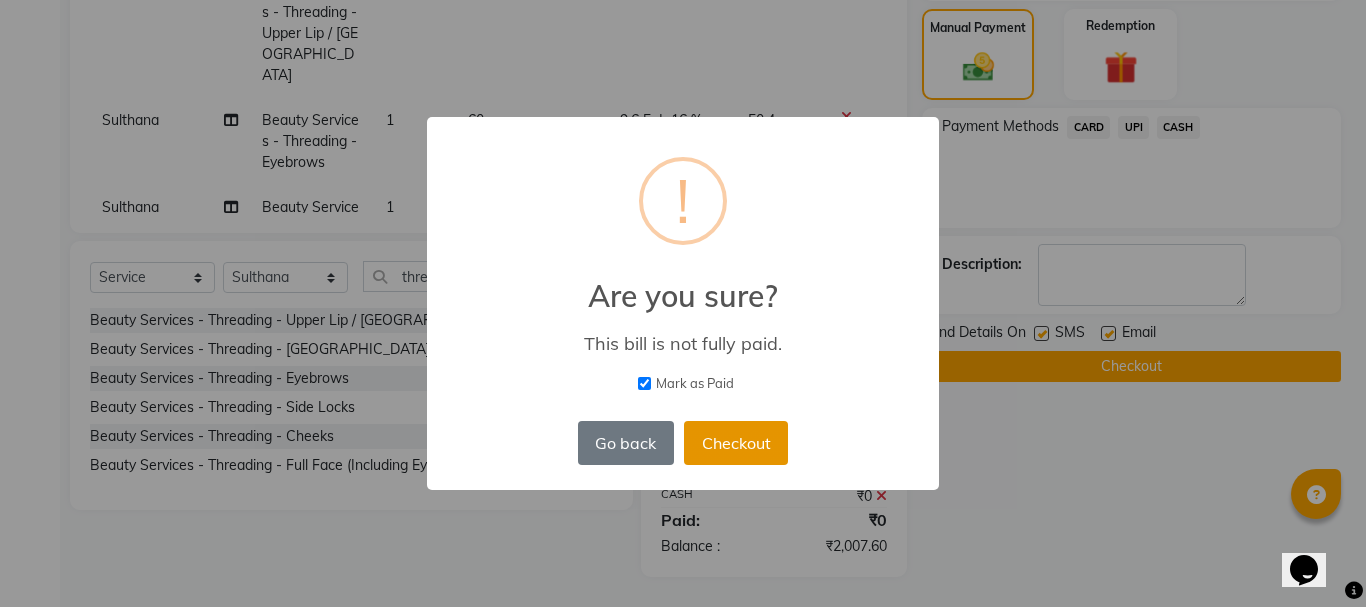 click on "Checkout" at bounding box center (736, 443) 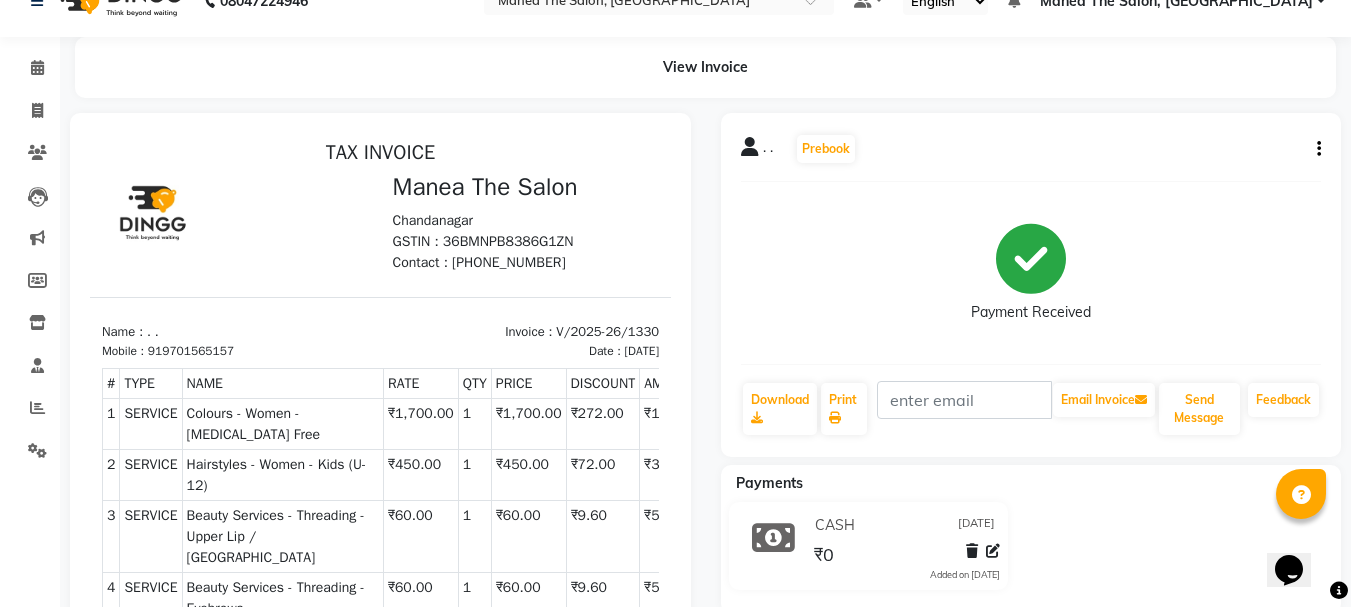 scroll, scrollTop: 0, scrollLeft: 0, axis: both 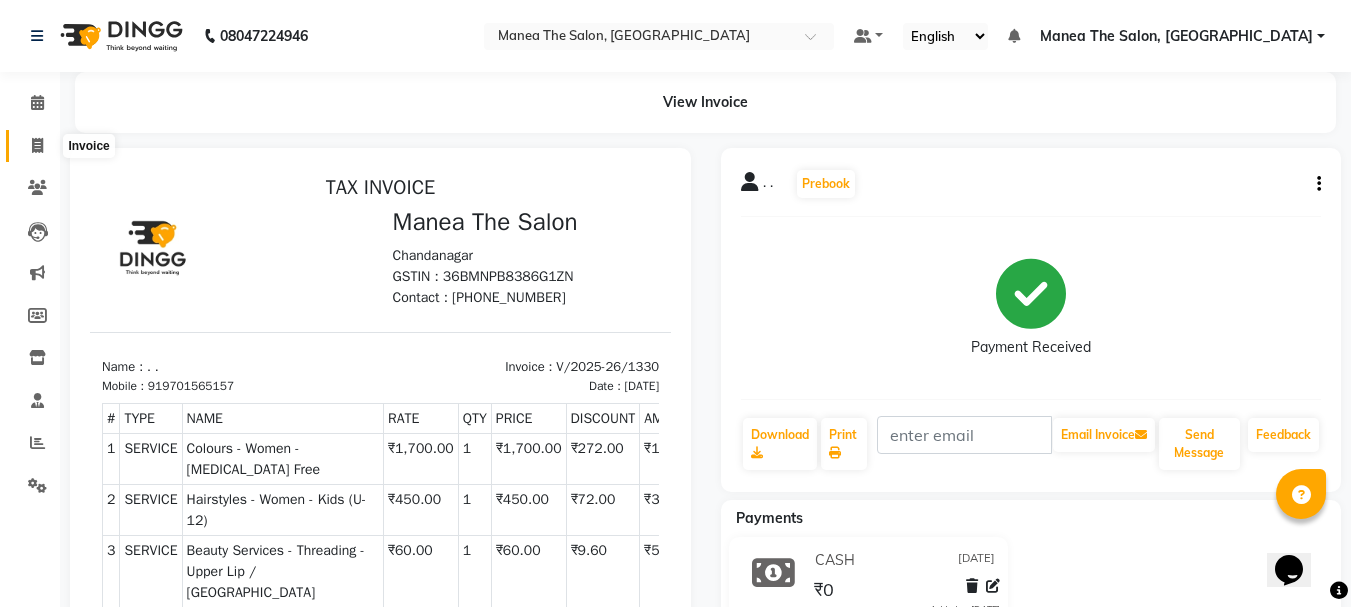 click 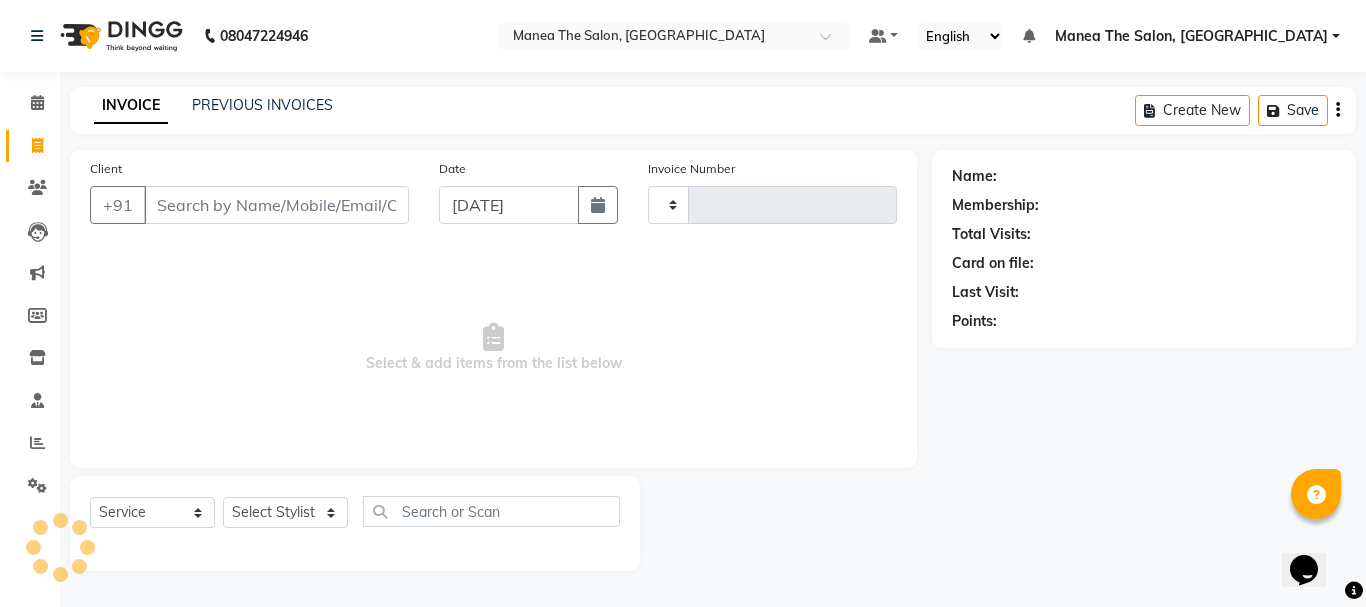 type on "1331" 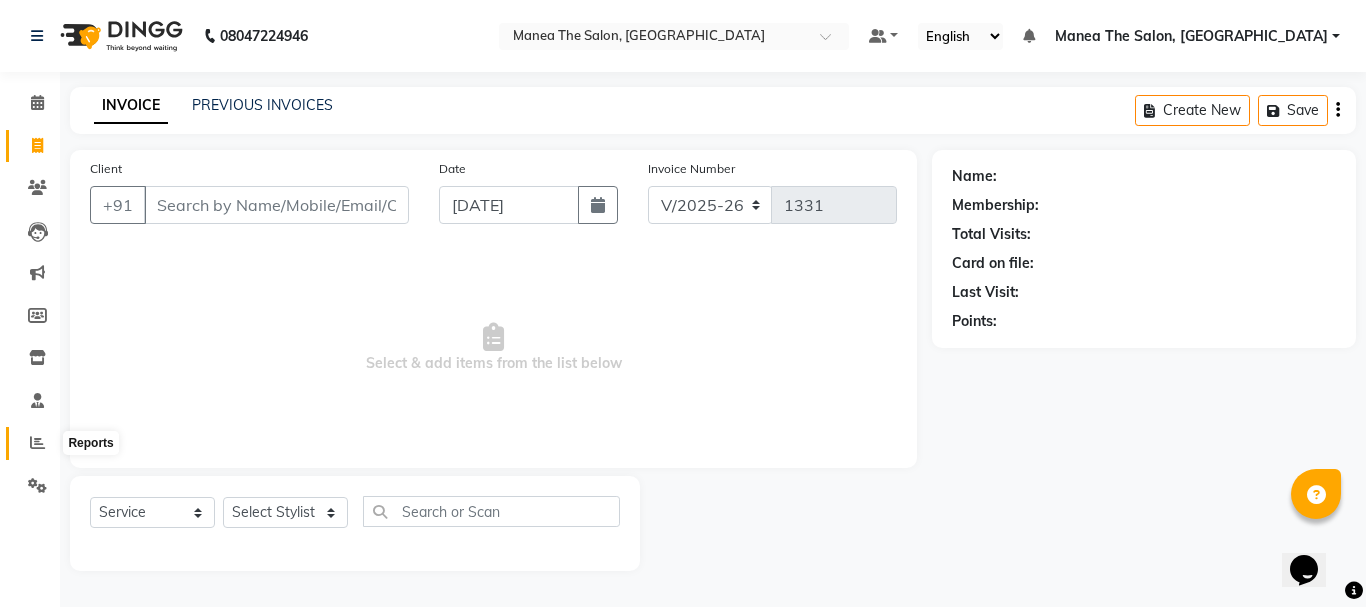 click 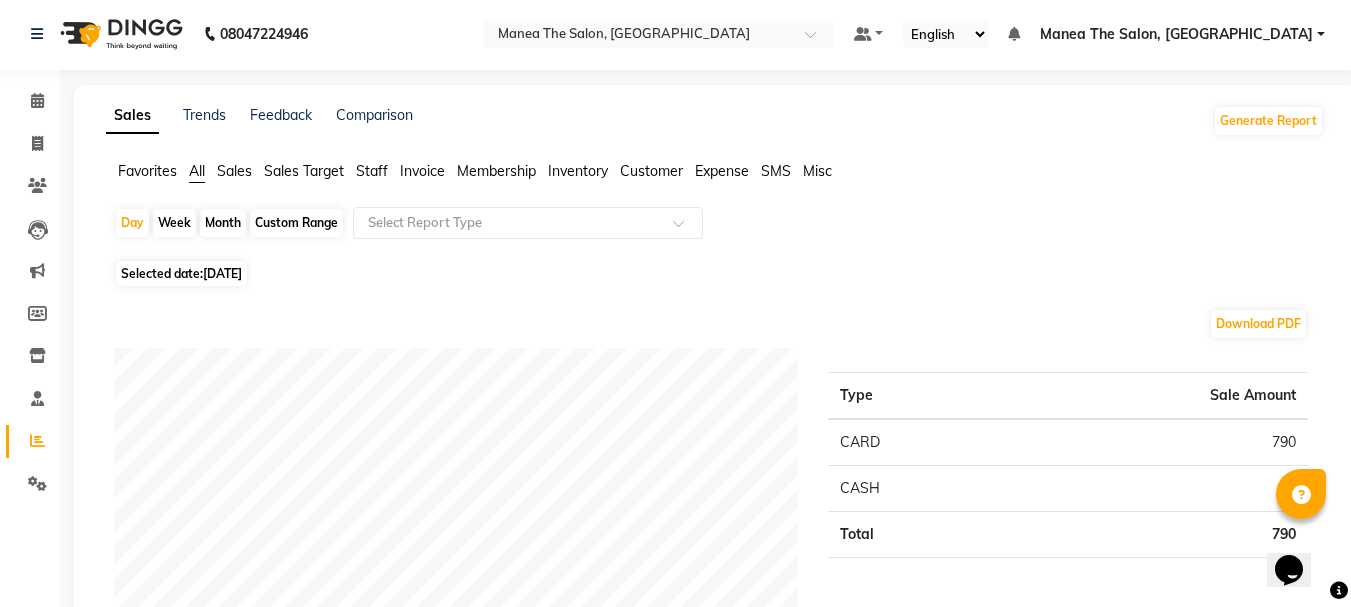 scroll, scrollTop: 0, scrollLeft: 0, axis: both 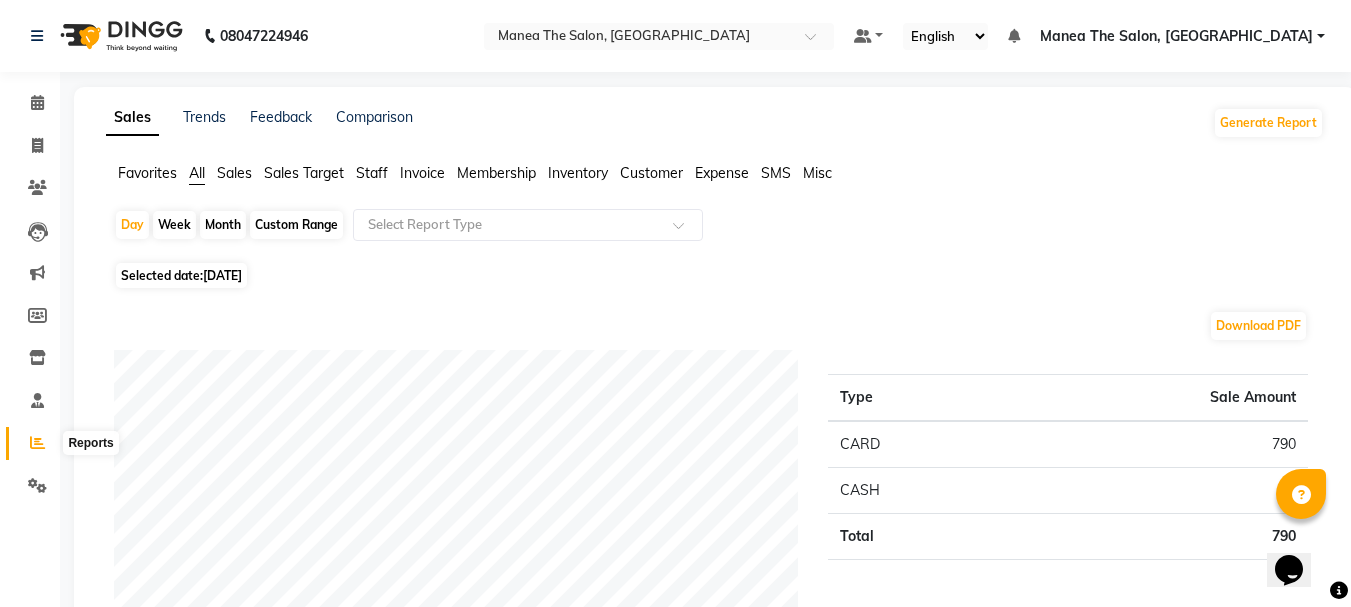 click 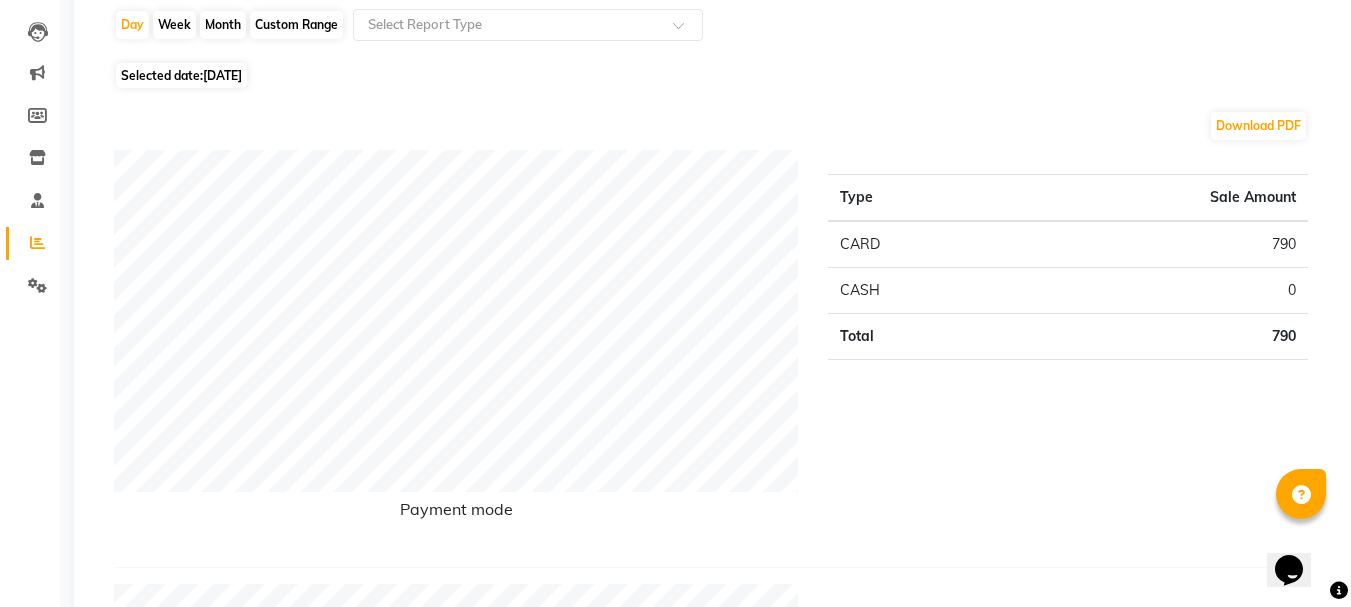 scroll, scrollTop: 0, scrollLeft: 0, axis: both 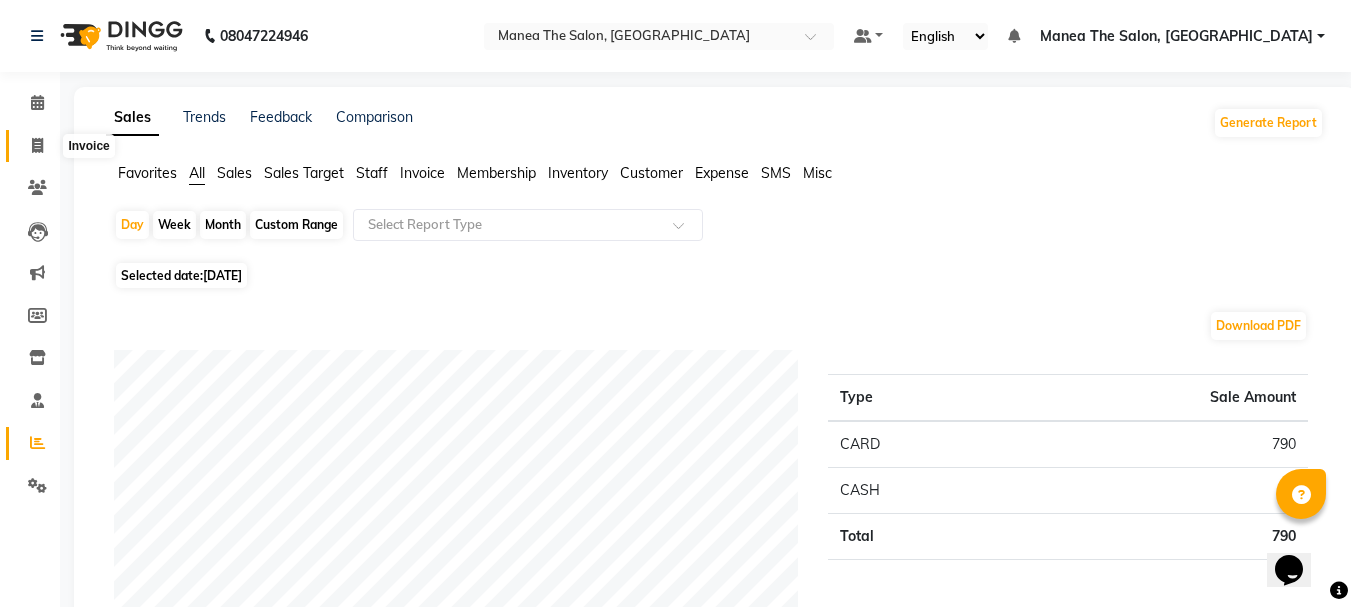 click 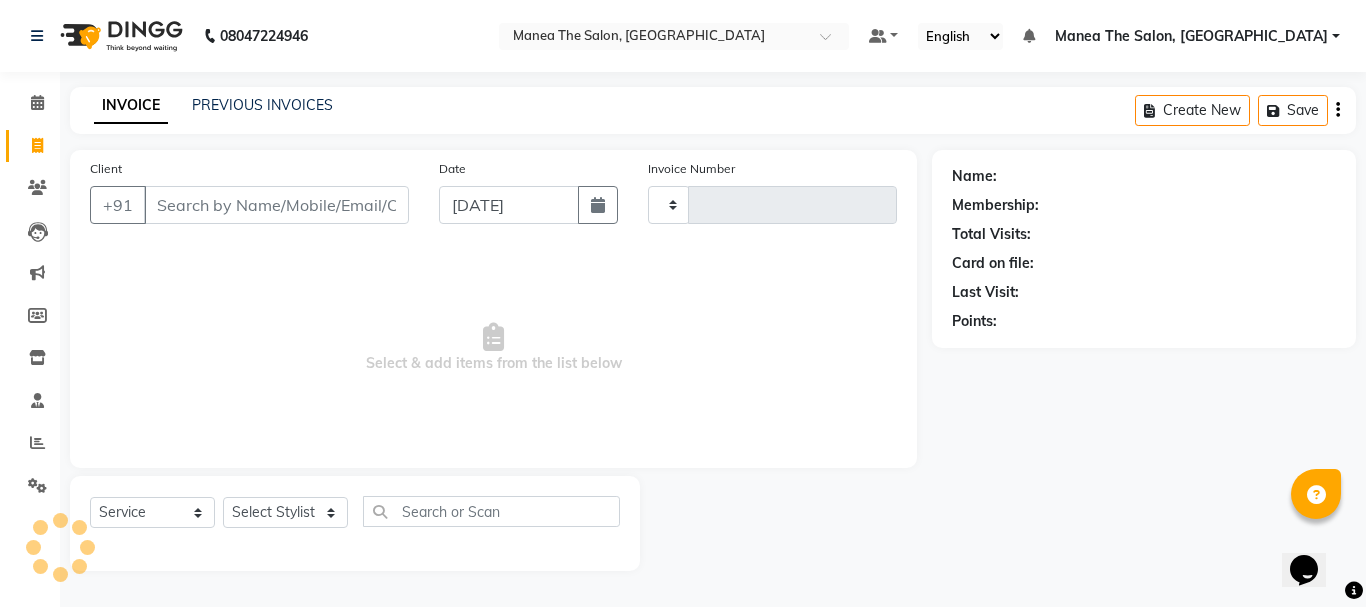 type on "1331" 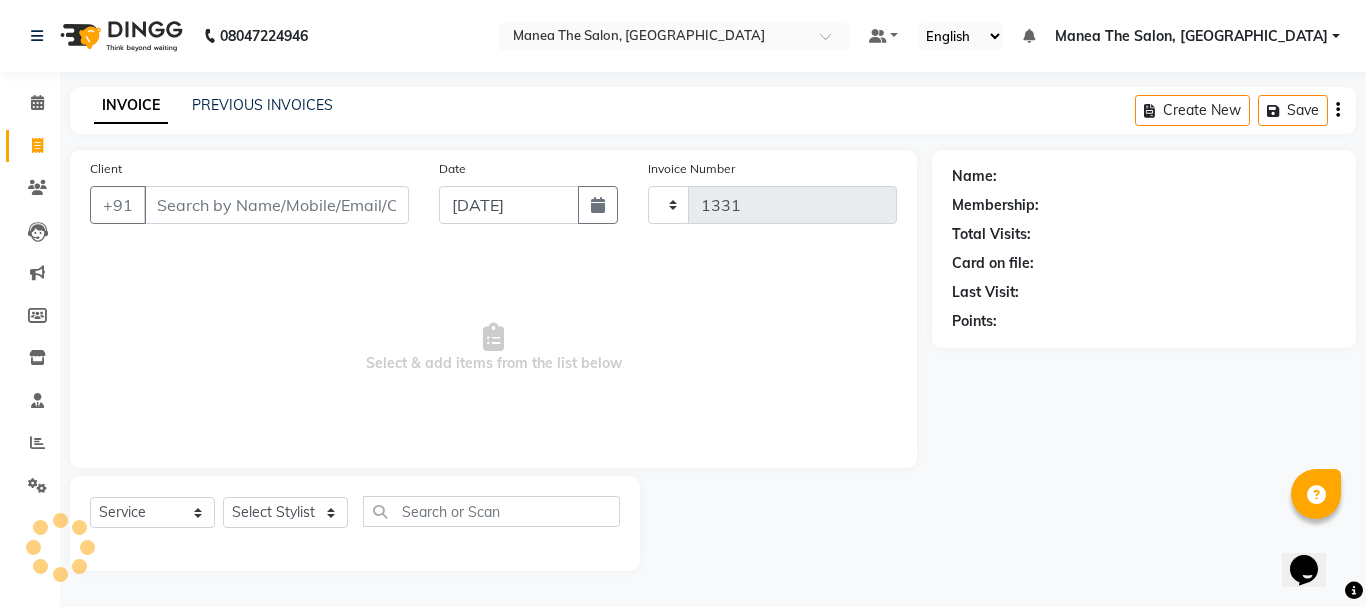 select on "7351" 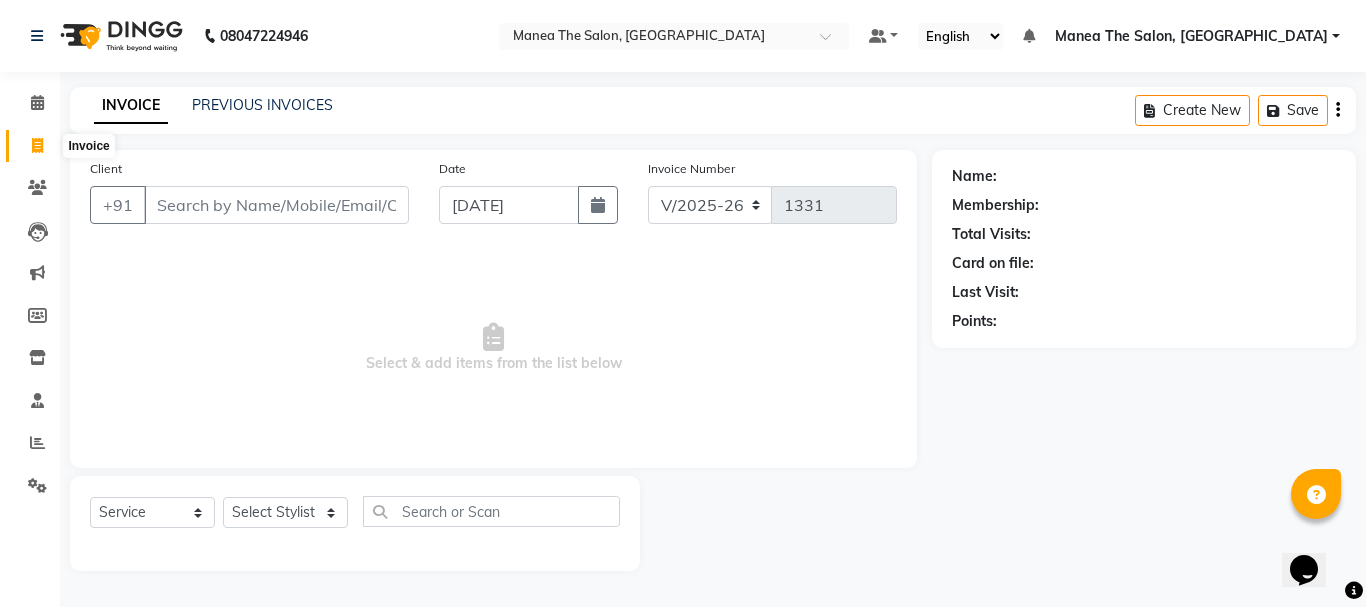 click 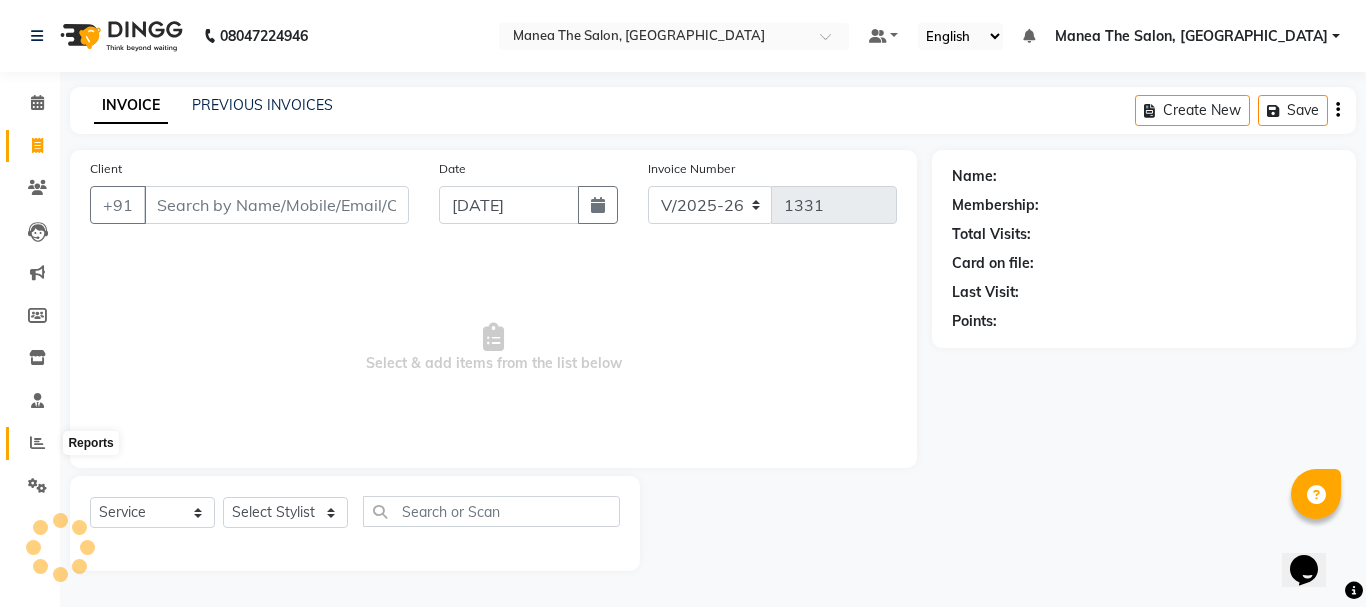 click 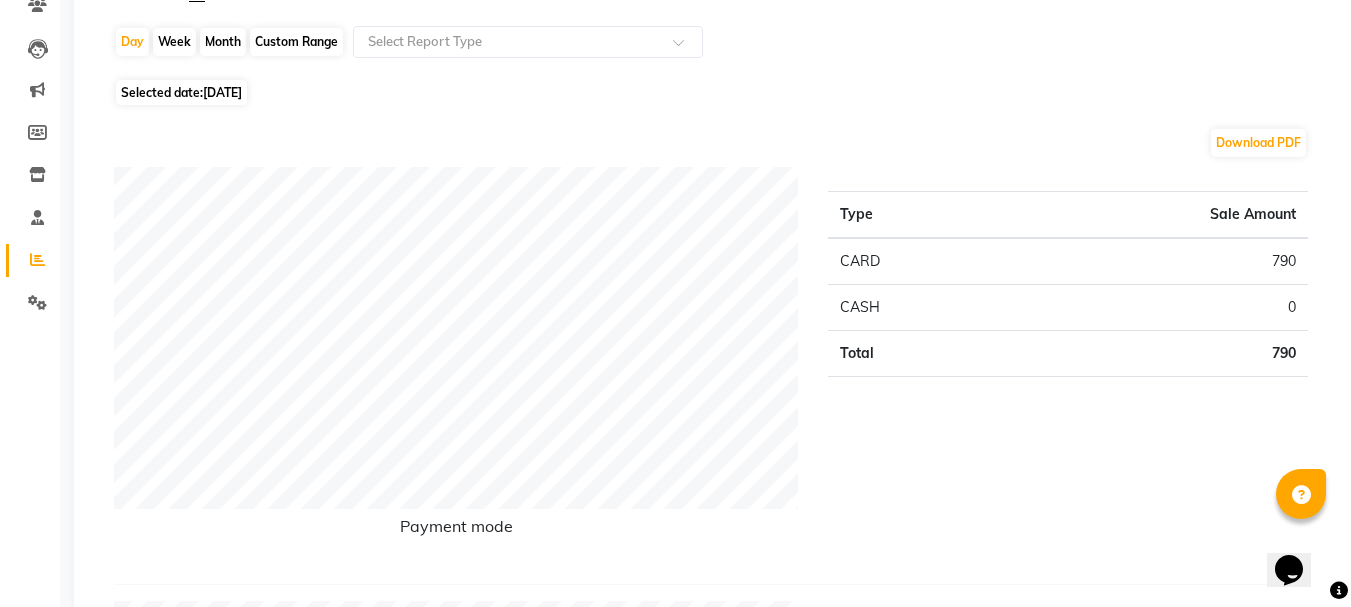 scroll, scrollTop: 0, scrollLeft: 0, axis: both 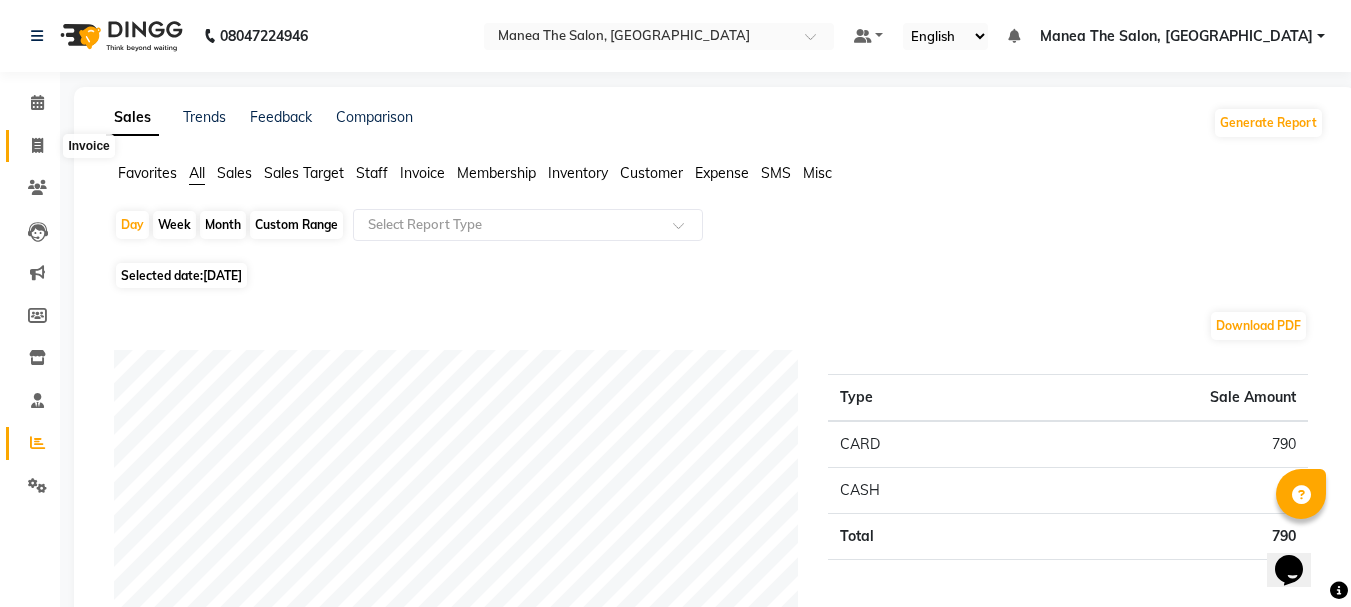 click 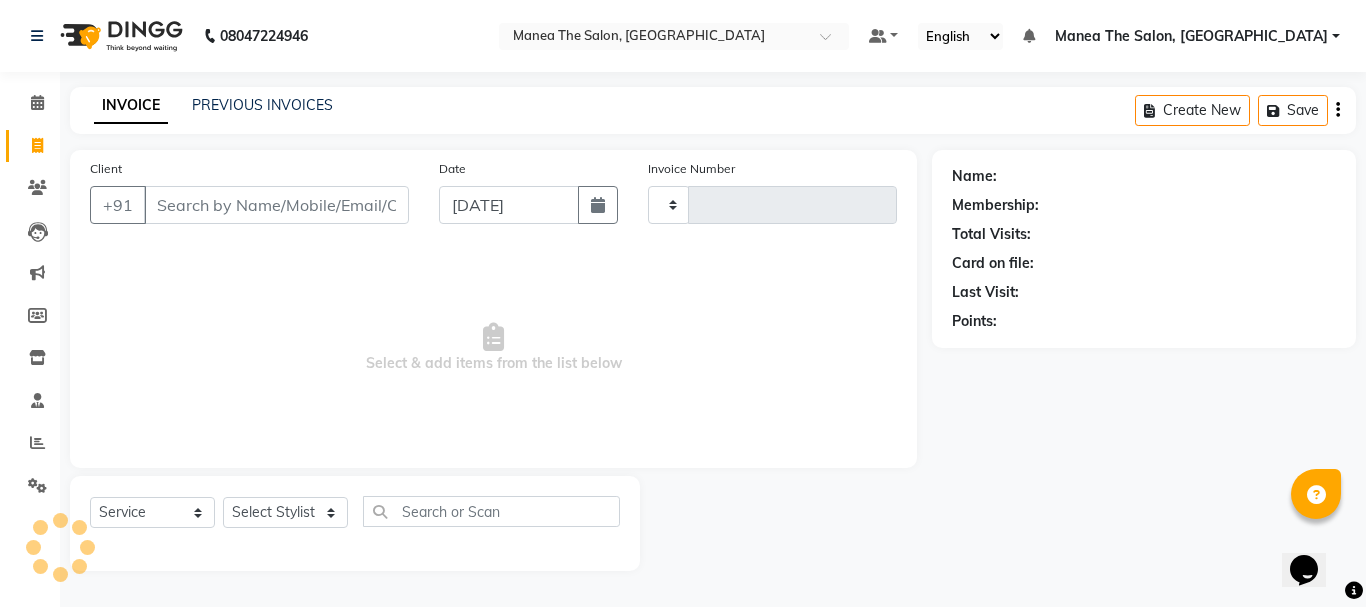 type on "1331" 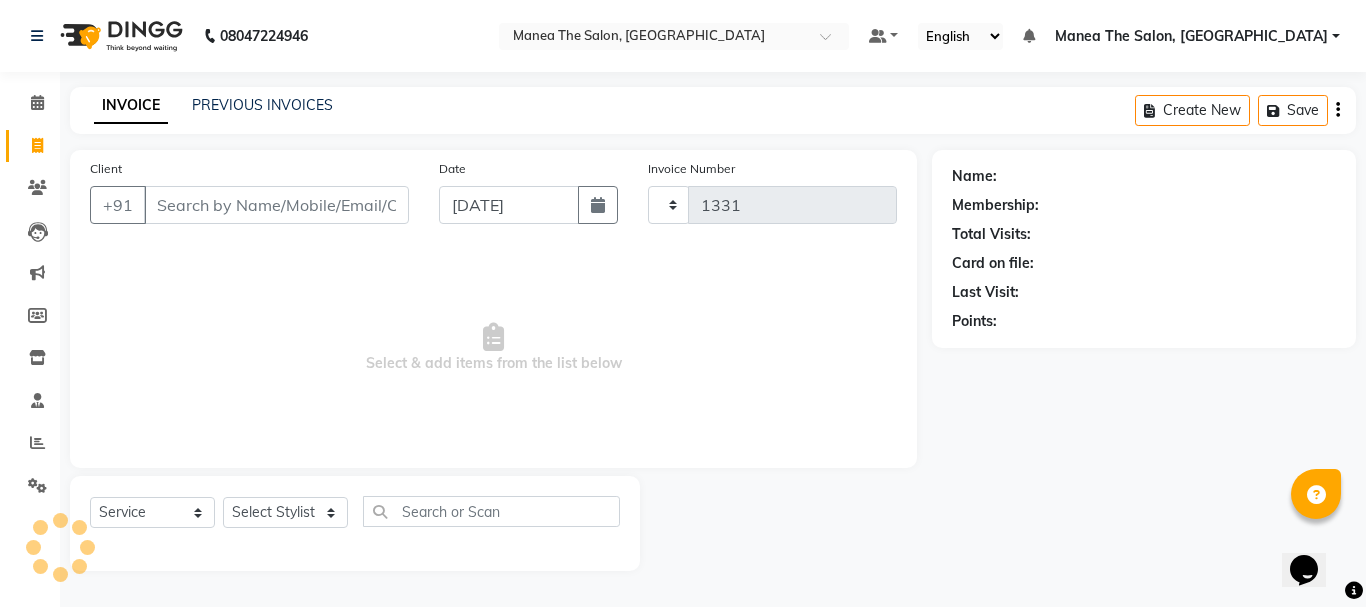 select on "7351" 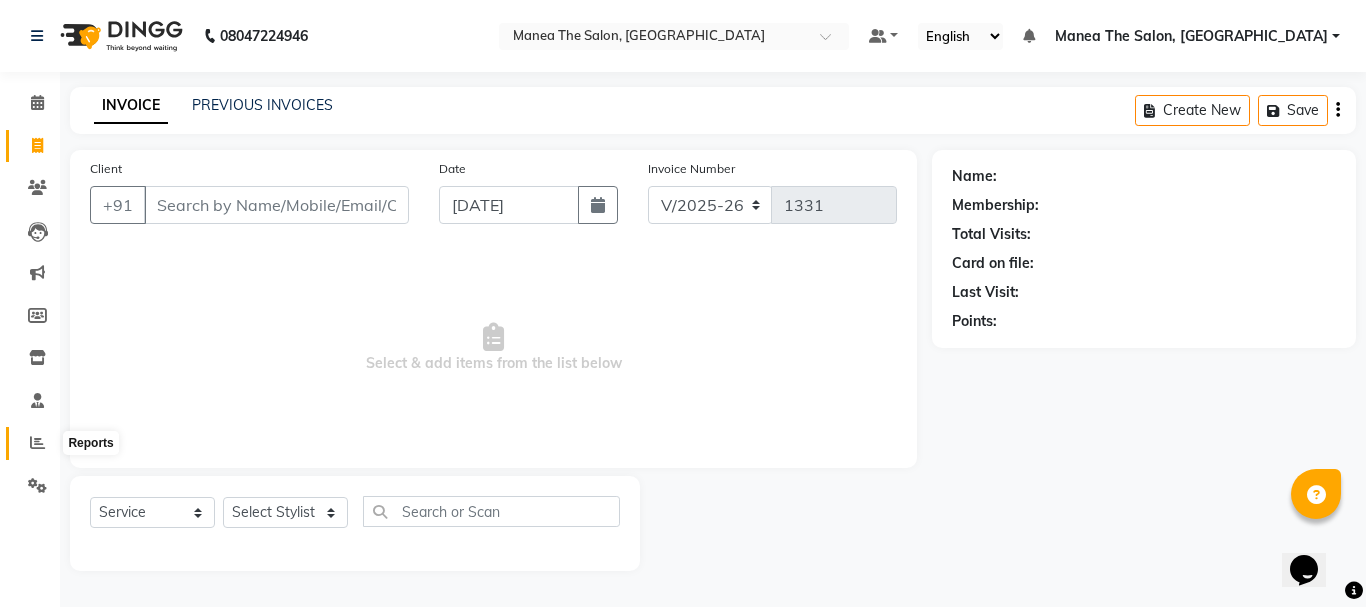 click 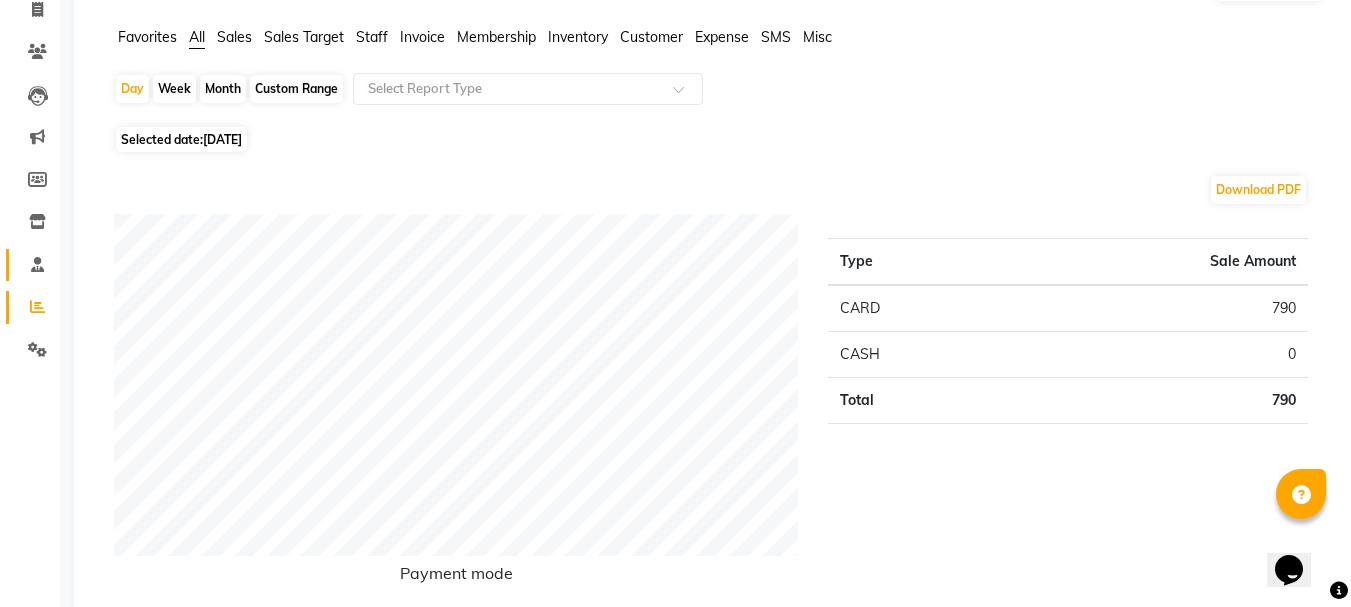 scroll, scrollTop: 0, scrollLeft: 0, axis: both 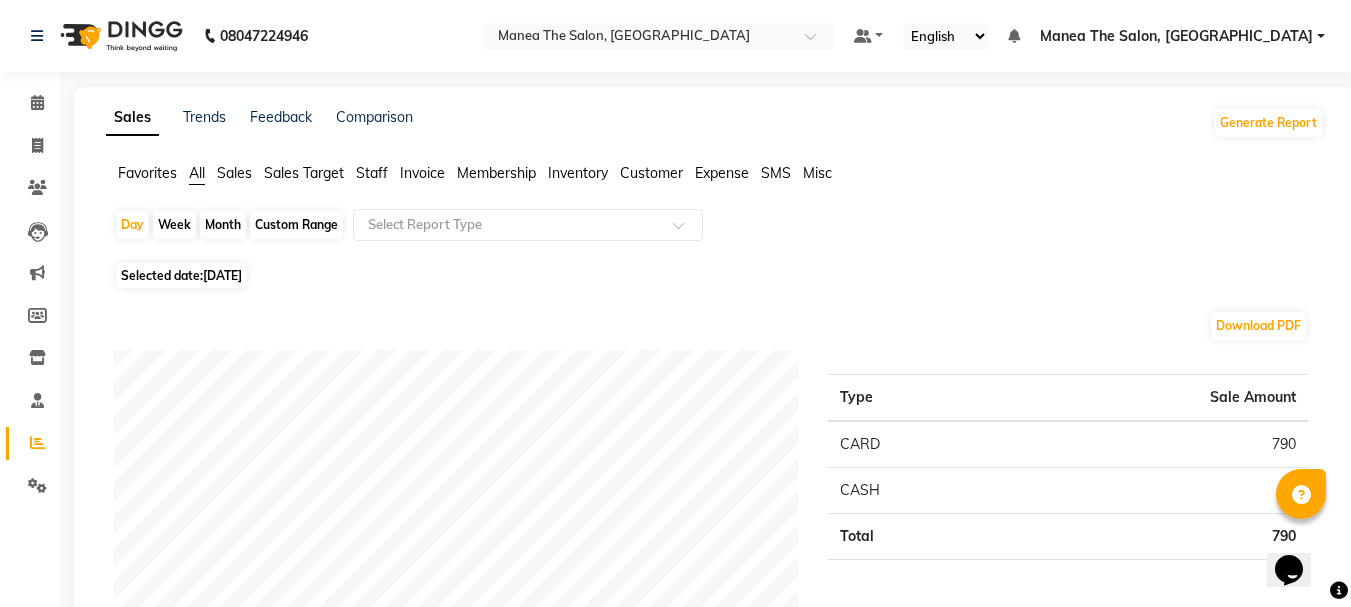 click on "Month" 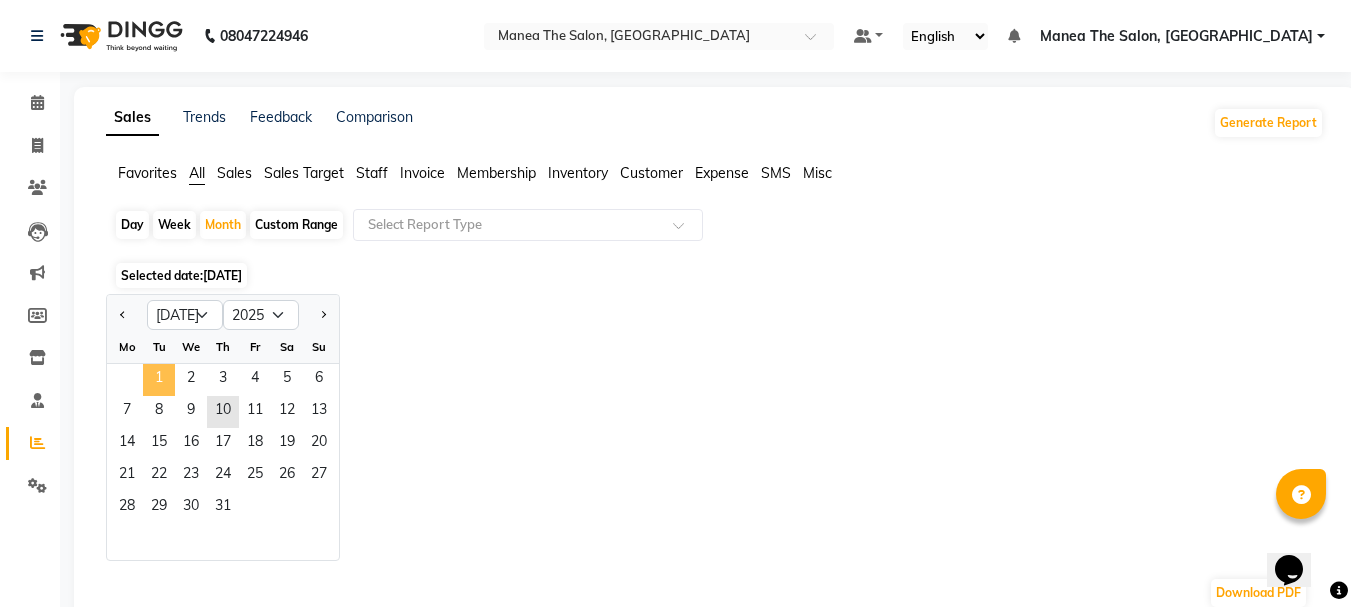 click on "1" 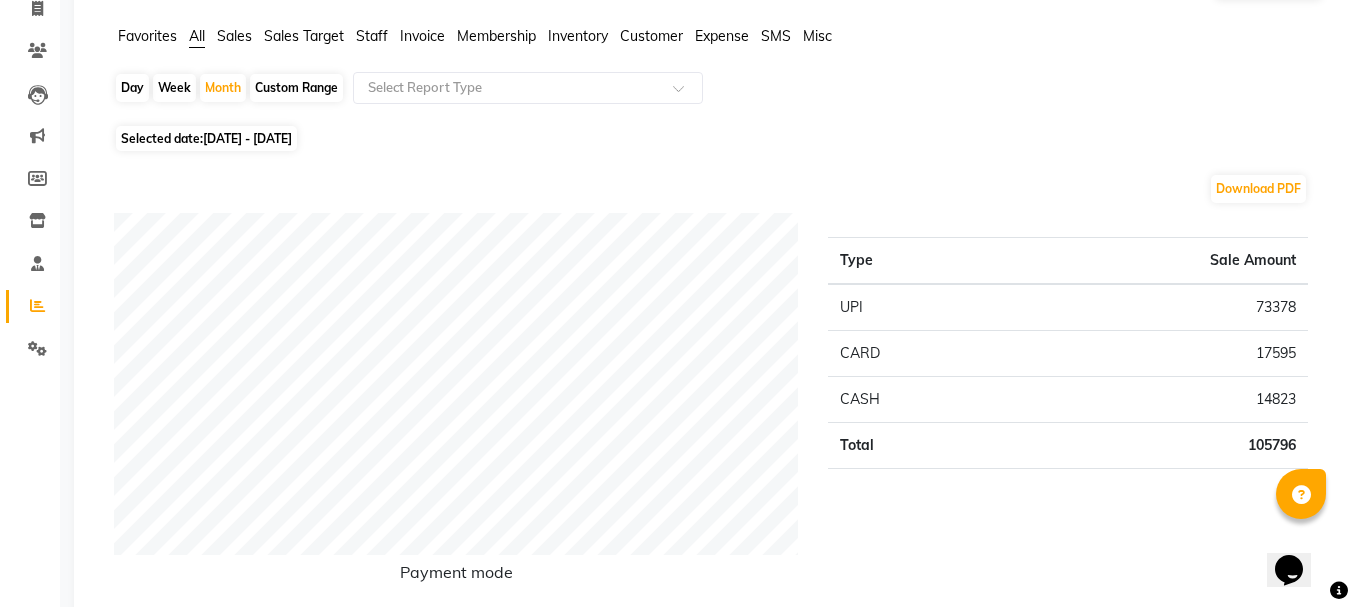 scroll, scrollTop: 0, scrollLeft: 0, axis: both 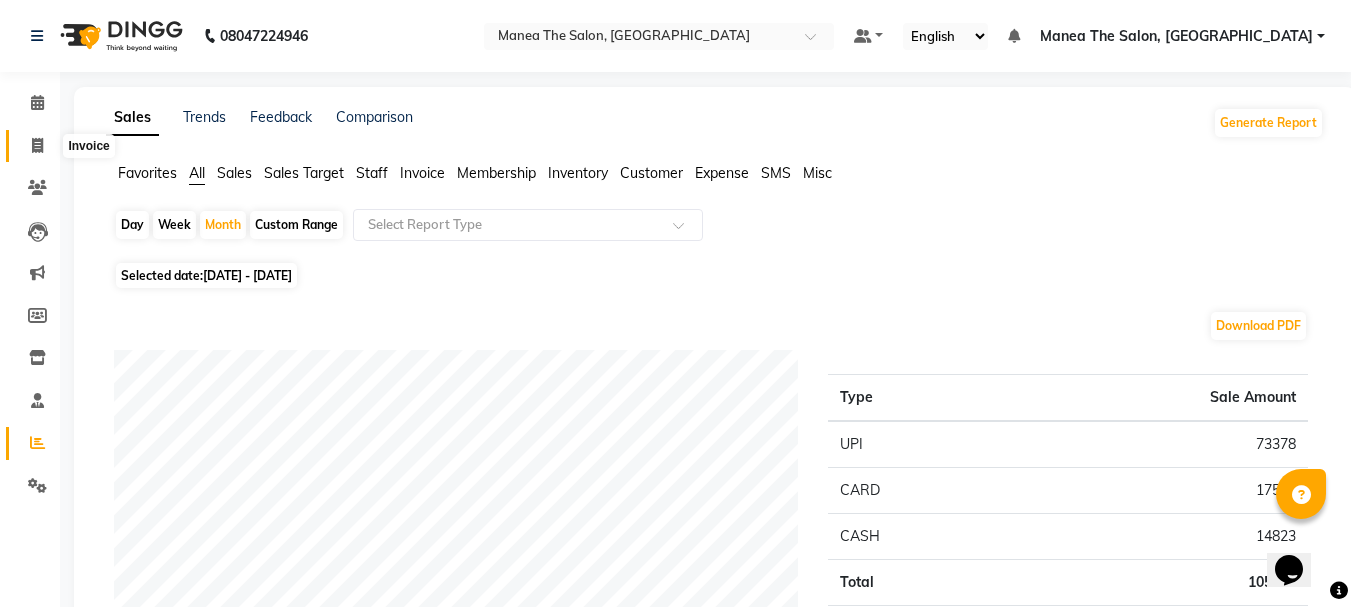 click 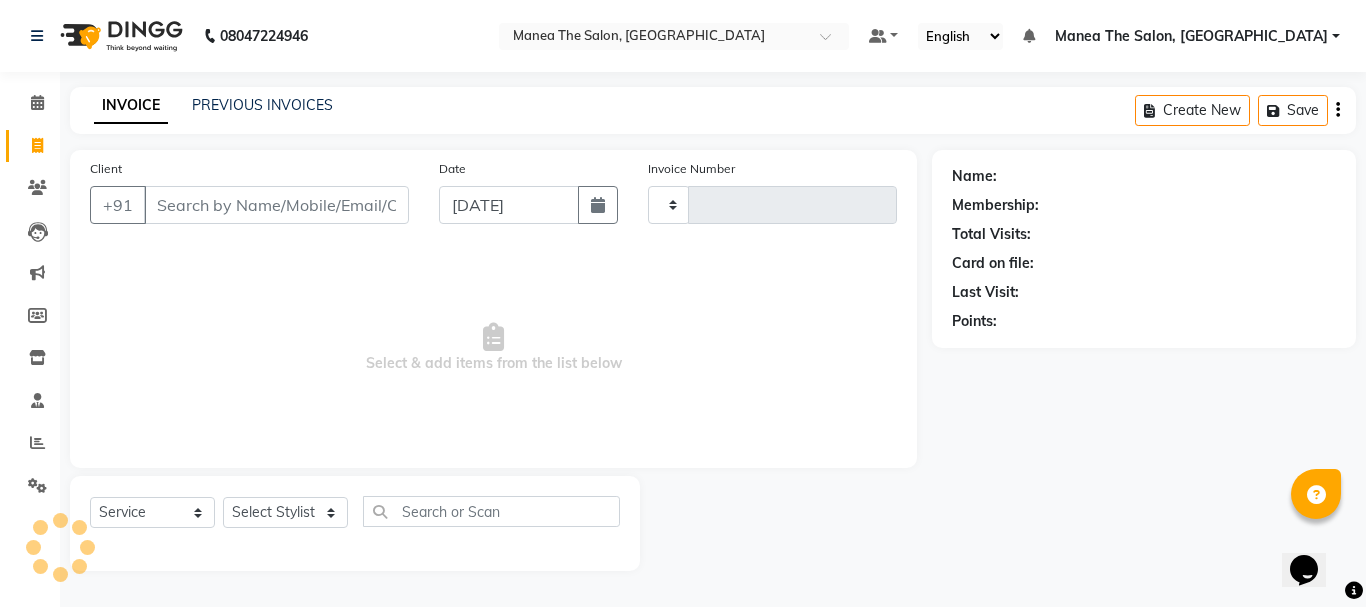 type on "1331" 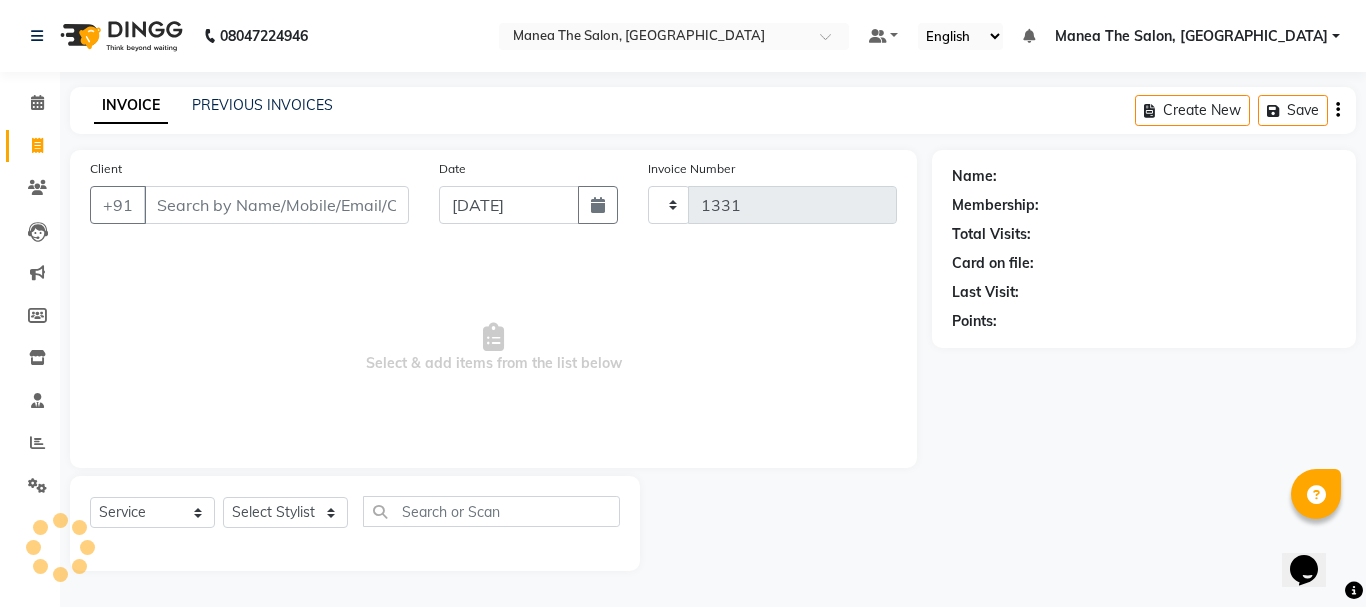select on "7351" 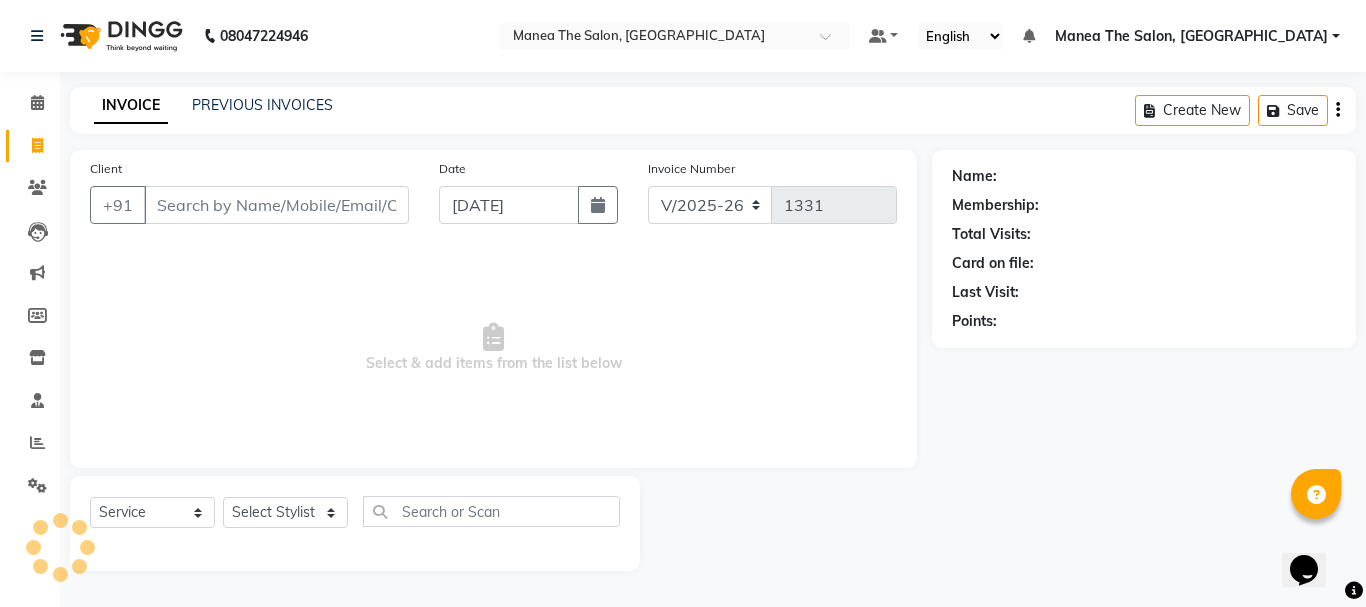 click on "Client" at bounding box center [276, 205] 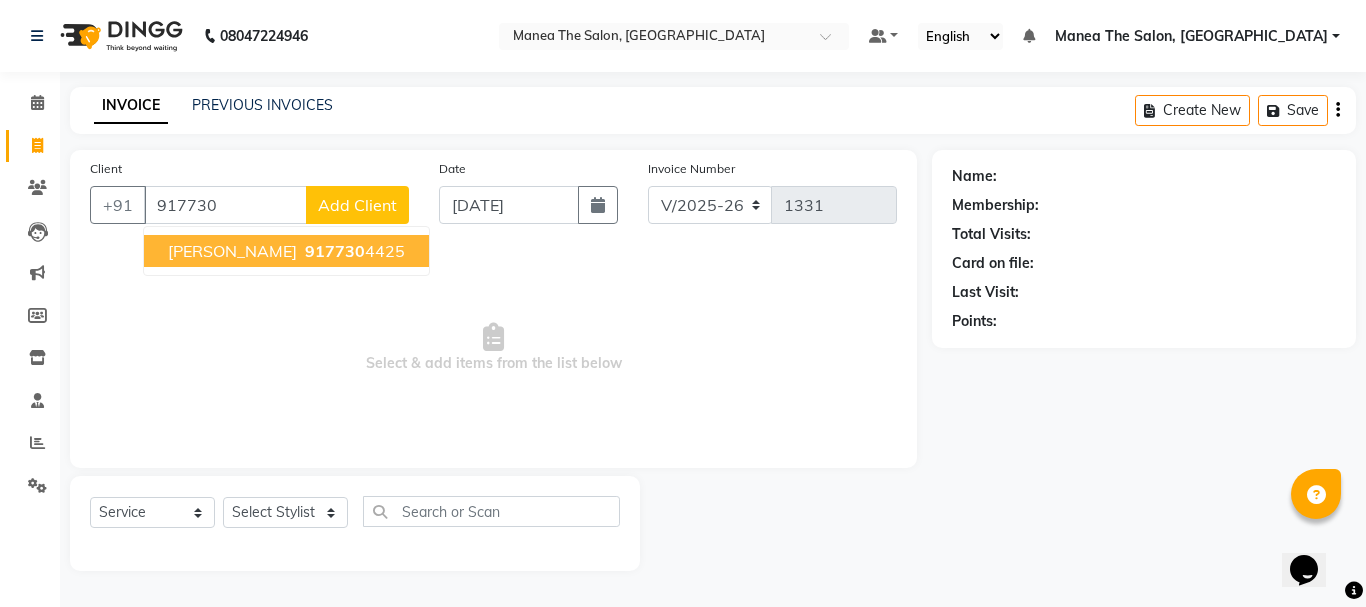 click on "gomathi   917730 4425" at bounding box center [286, 251] 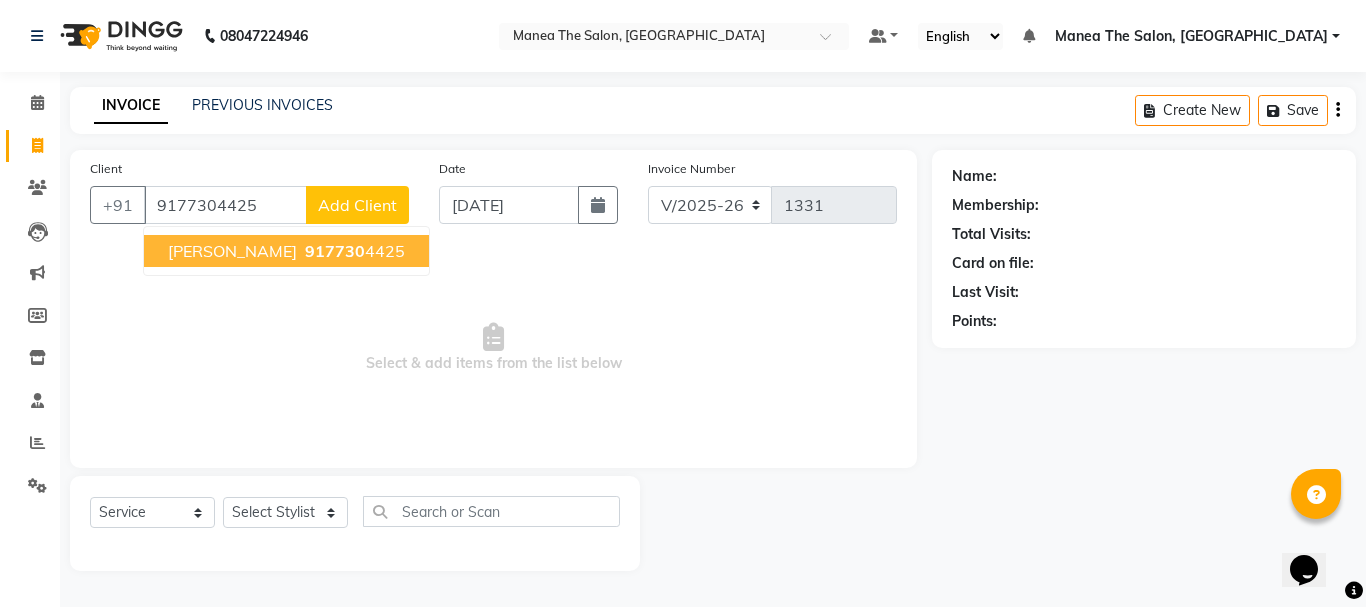 type on "9177304425" 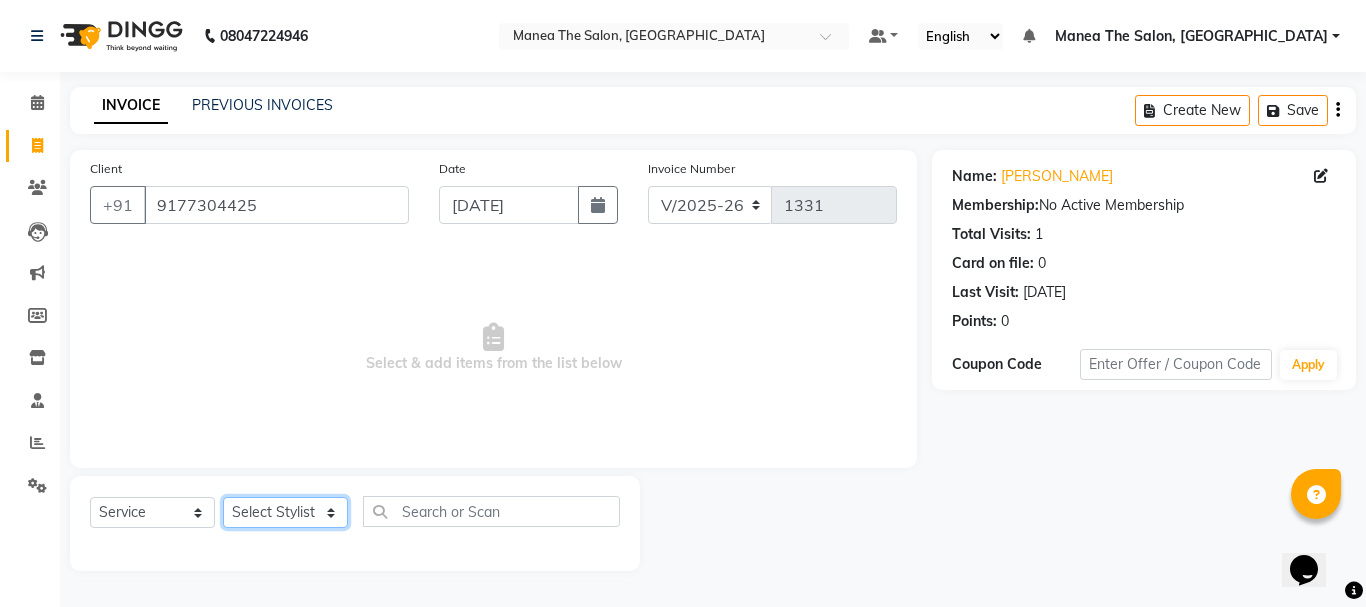 click on "Select Stylist aman Azeem Divya Prasad Rajyalaxmi Renuka shireesha Sulthana" 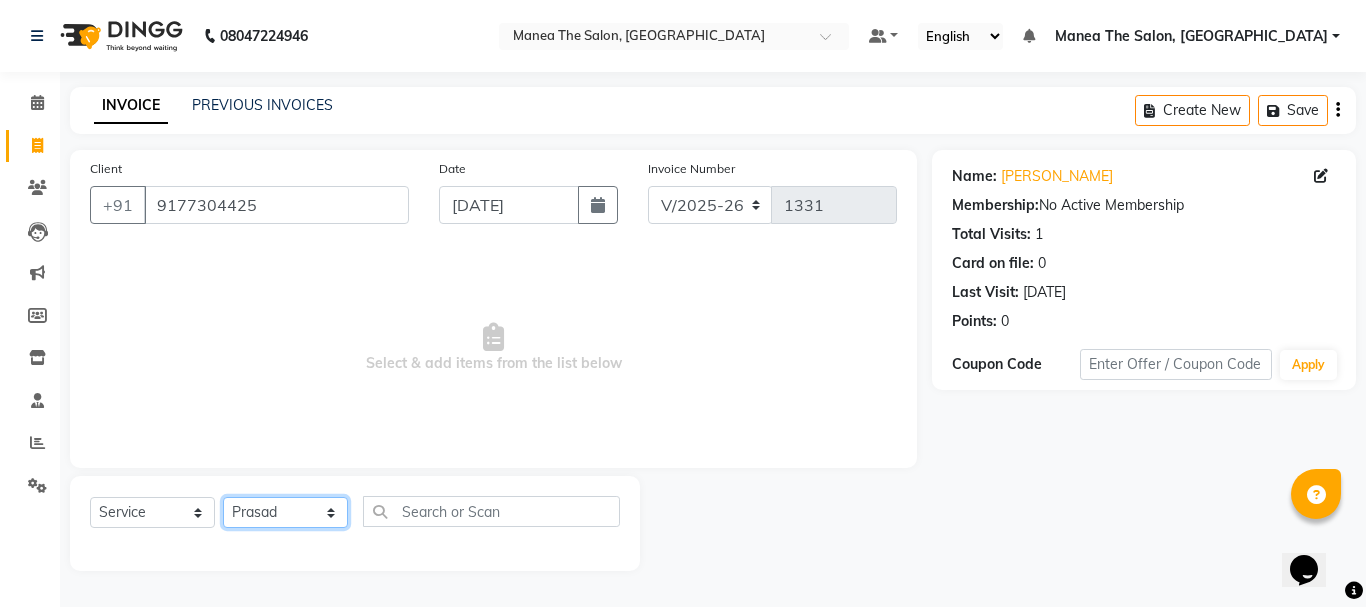 click on "Select Stylist aman Azeem Divya Prasad Rajyalaxmi Renuka shireesha Sulthana" 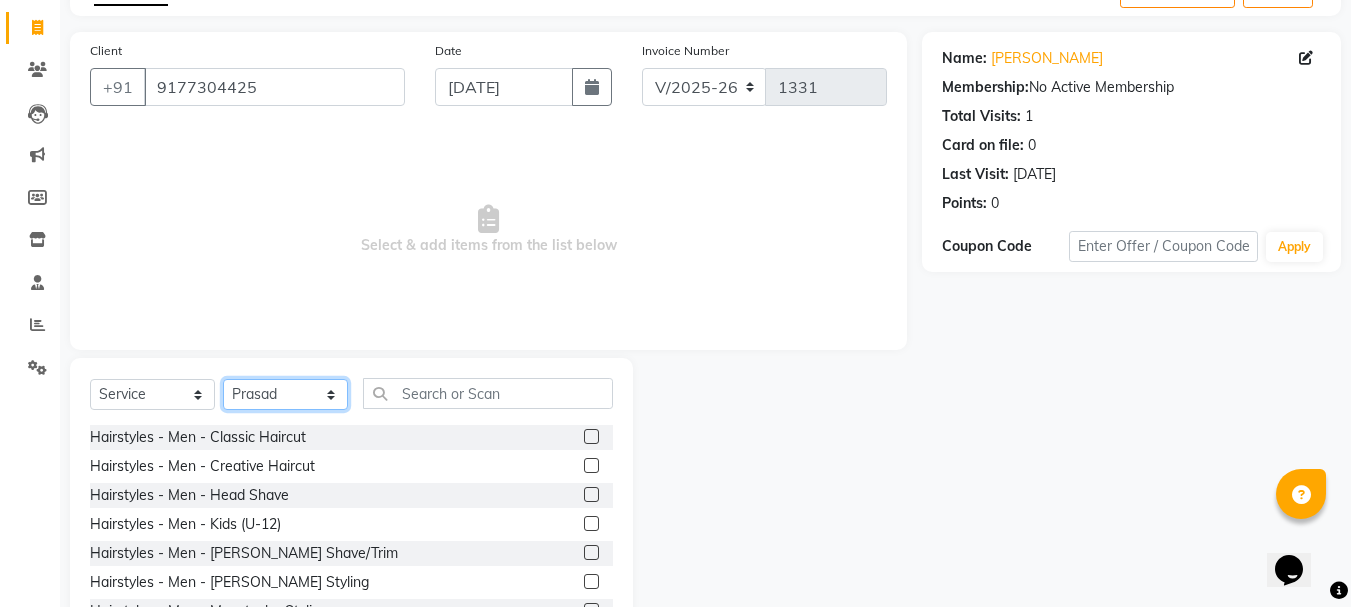 scroll, scrollTop: 194, scrollLeft: 0, axis: vertical 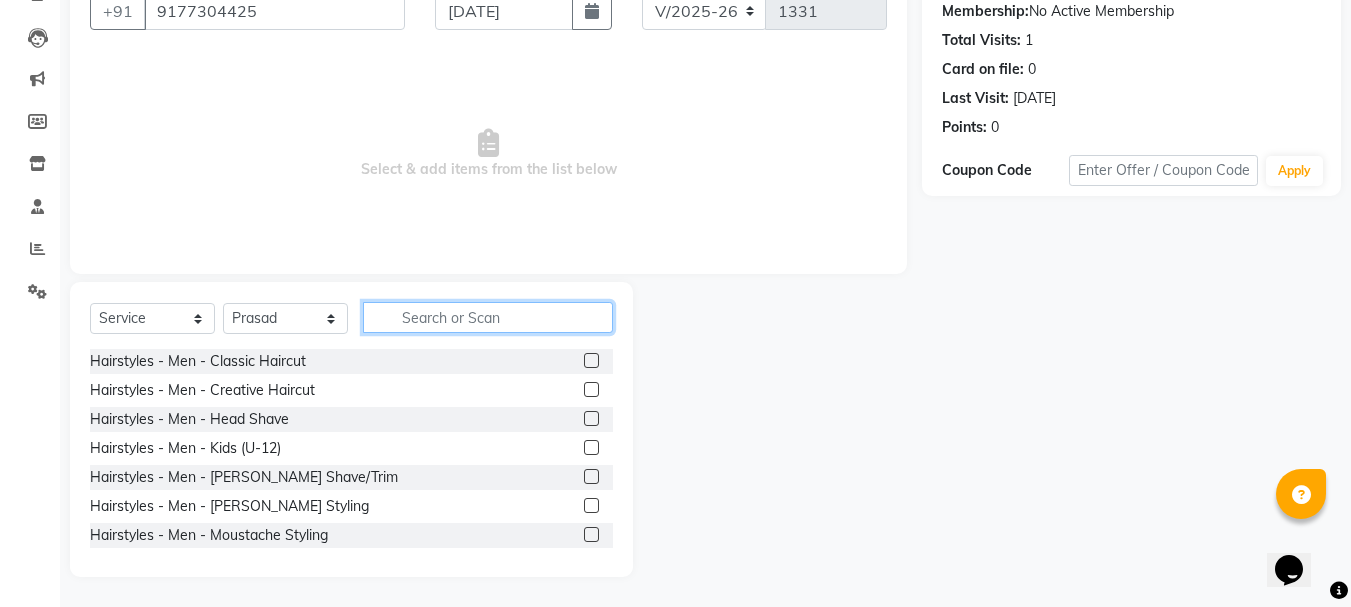 click 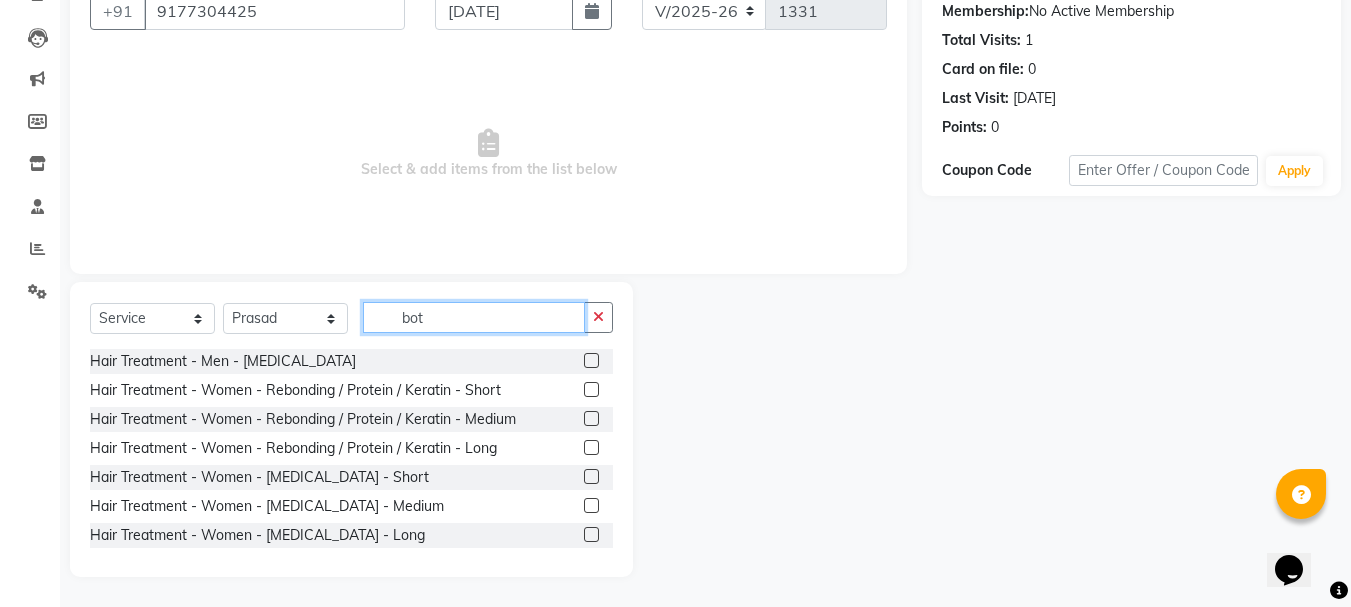 scroll, scrollTop: 110, scrollLeft: 0, axis: vertical 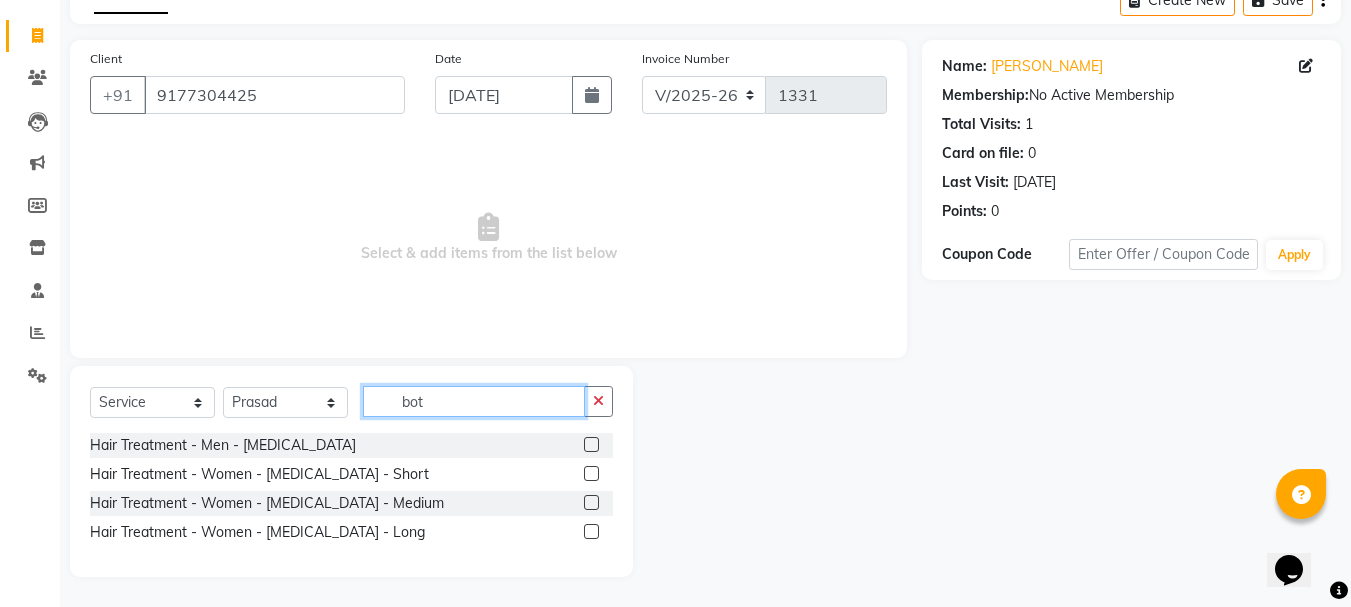 type on "bot" 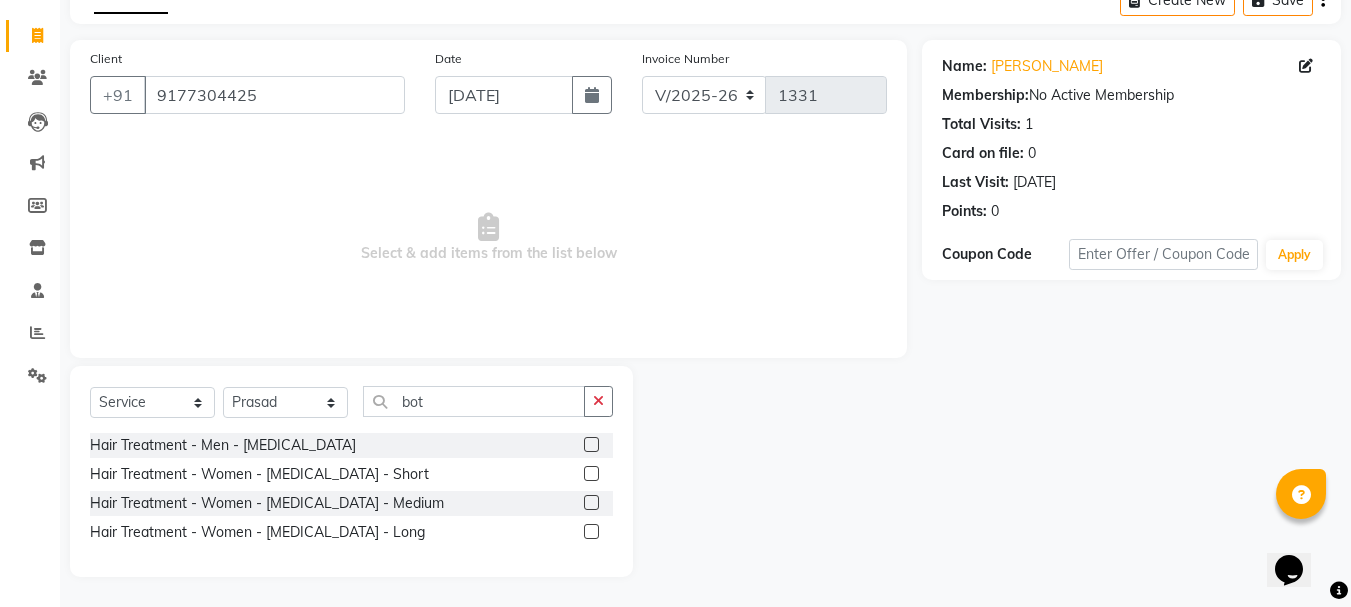 click 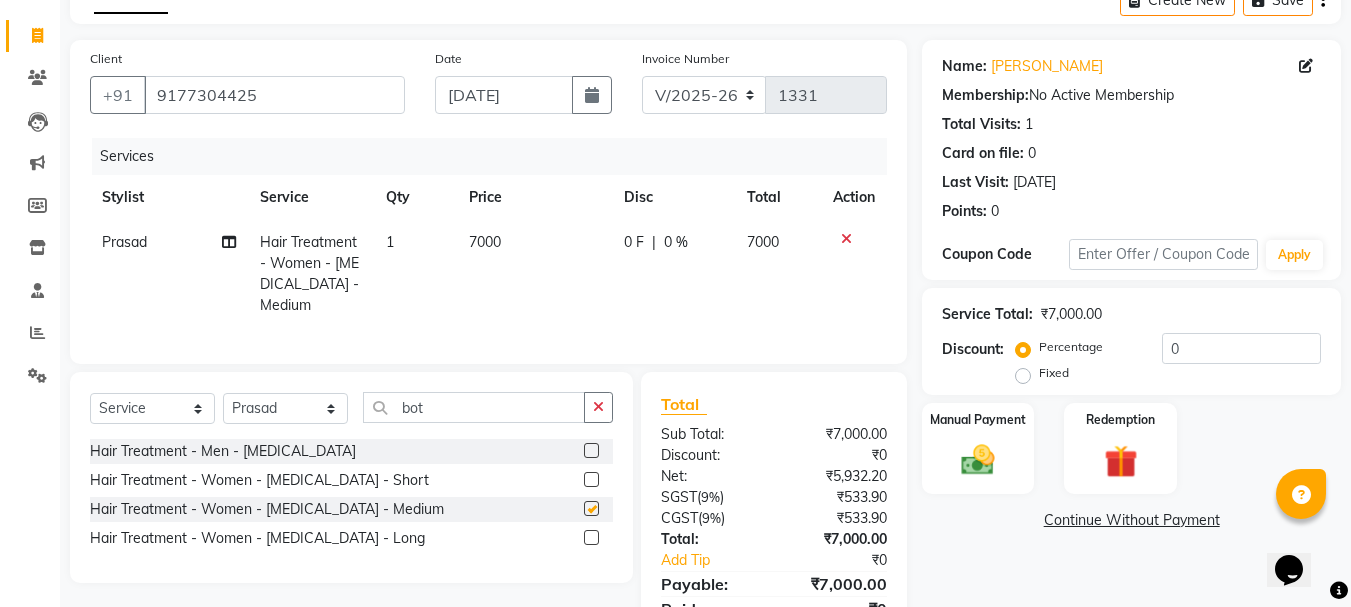 checkbox on "false" 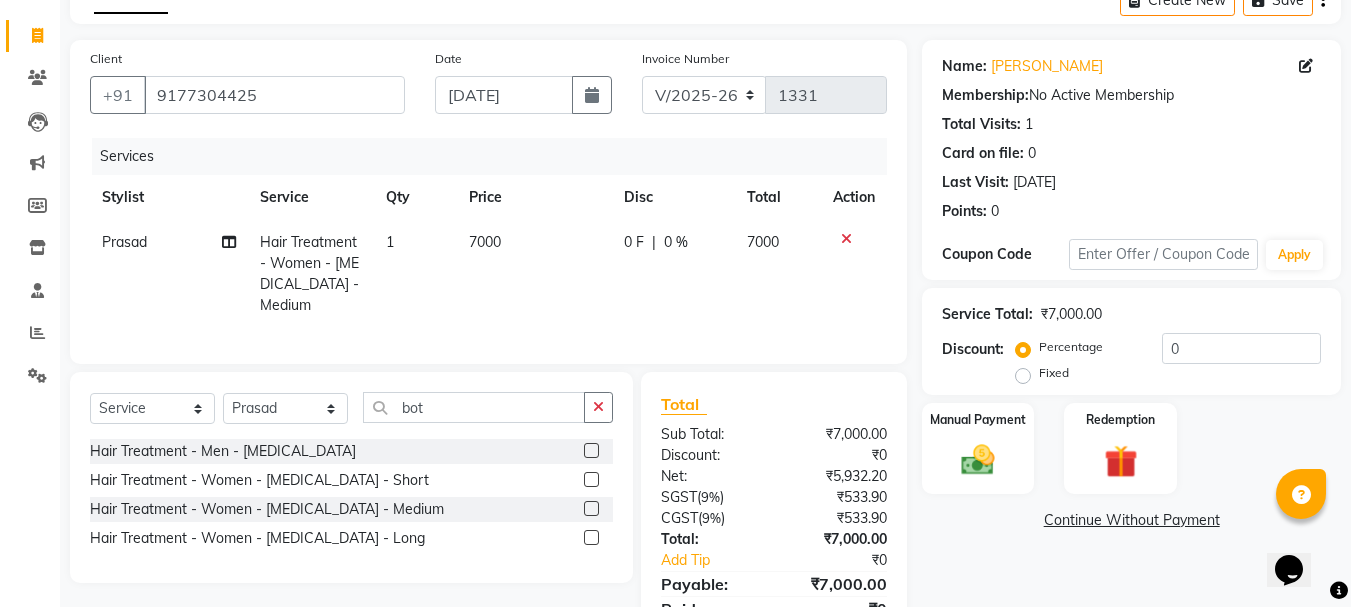 click on "7000" 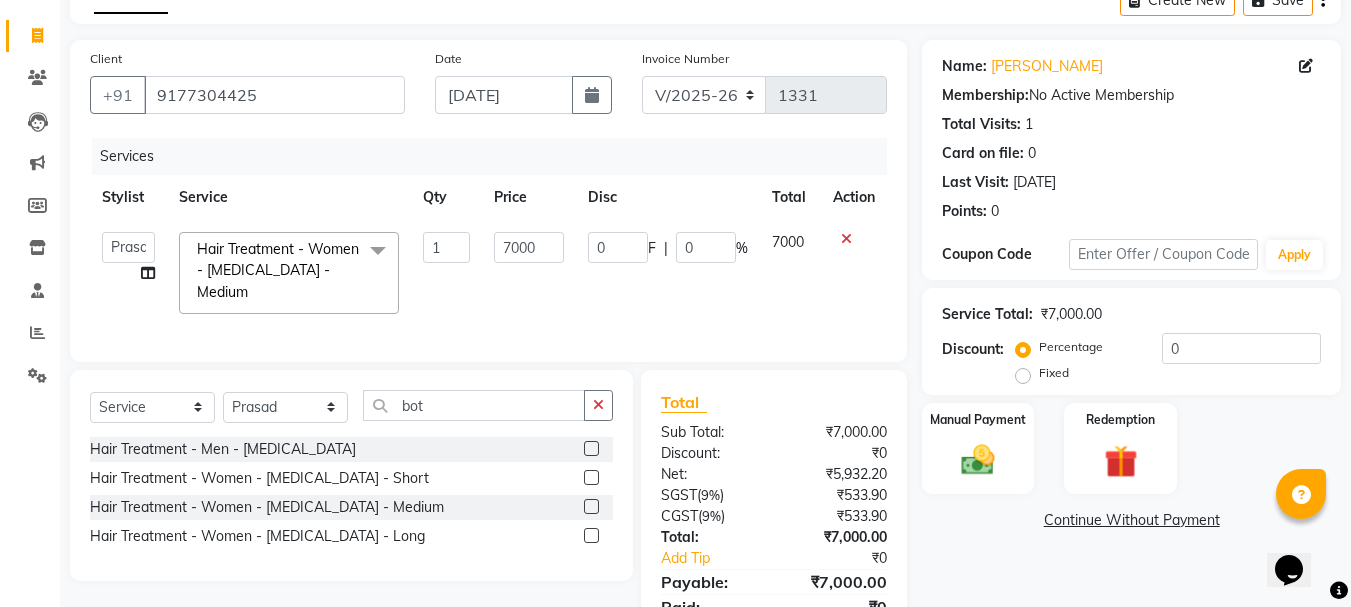 click on "7000" 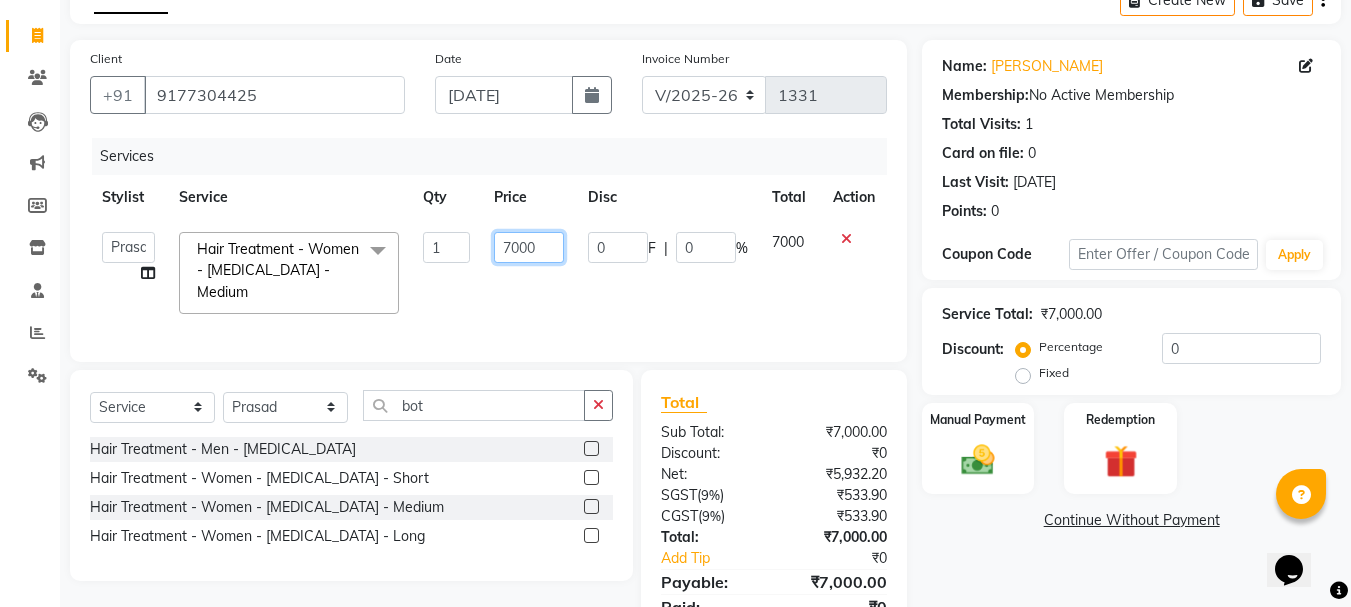 click on "7000" 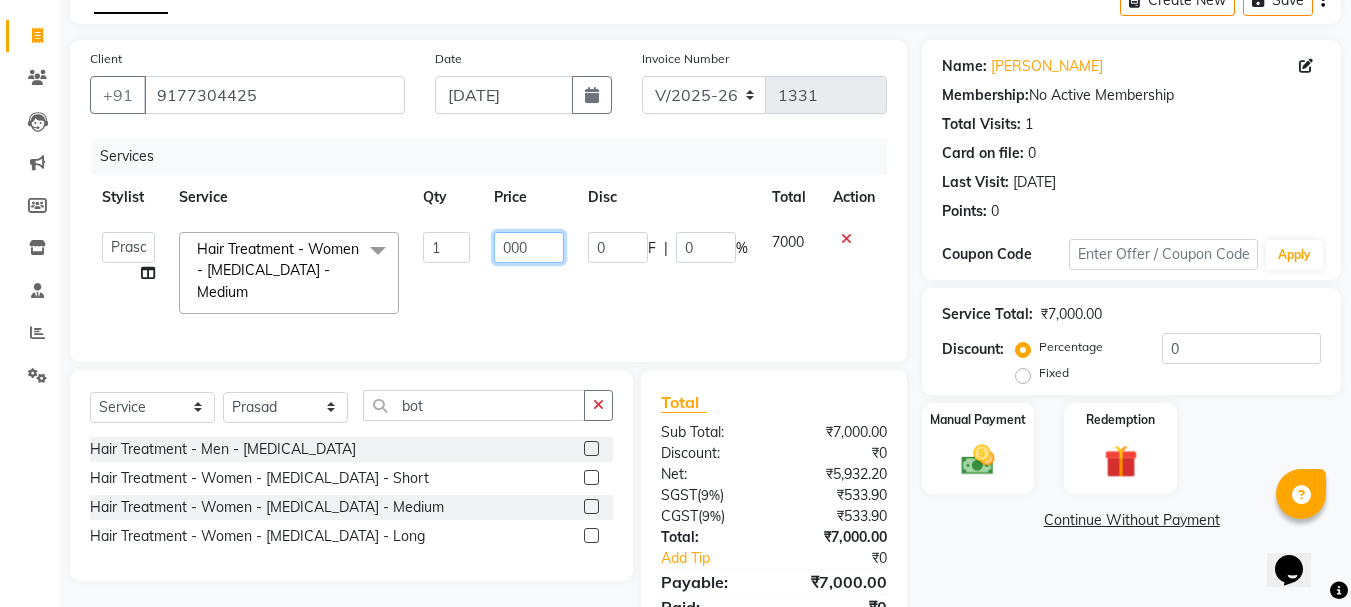 type on "8000" 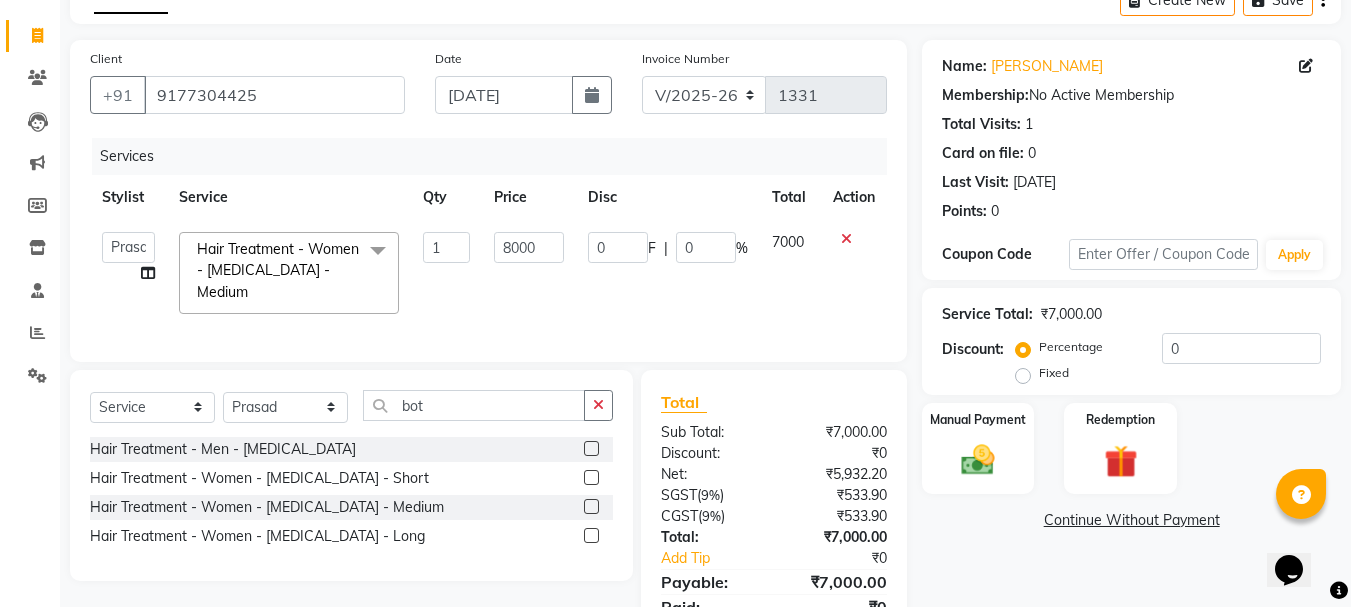 click on "7000" 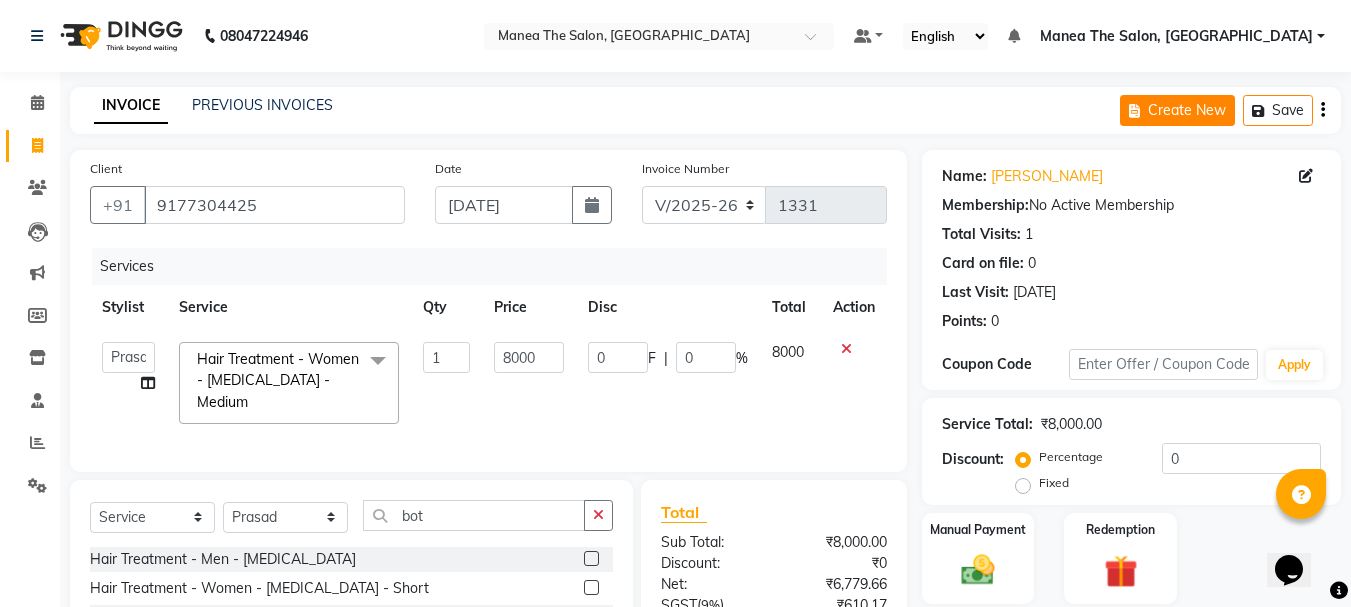 scroll, scrollTop: 193, scrollLeft: 0, axis: vertical 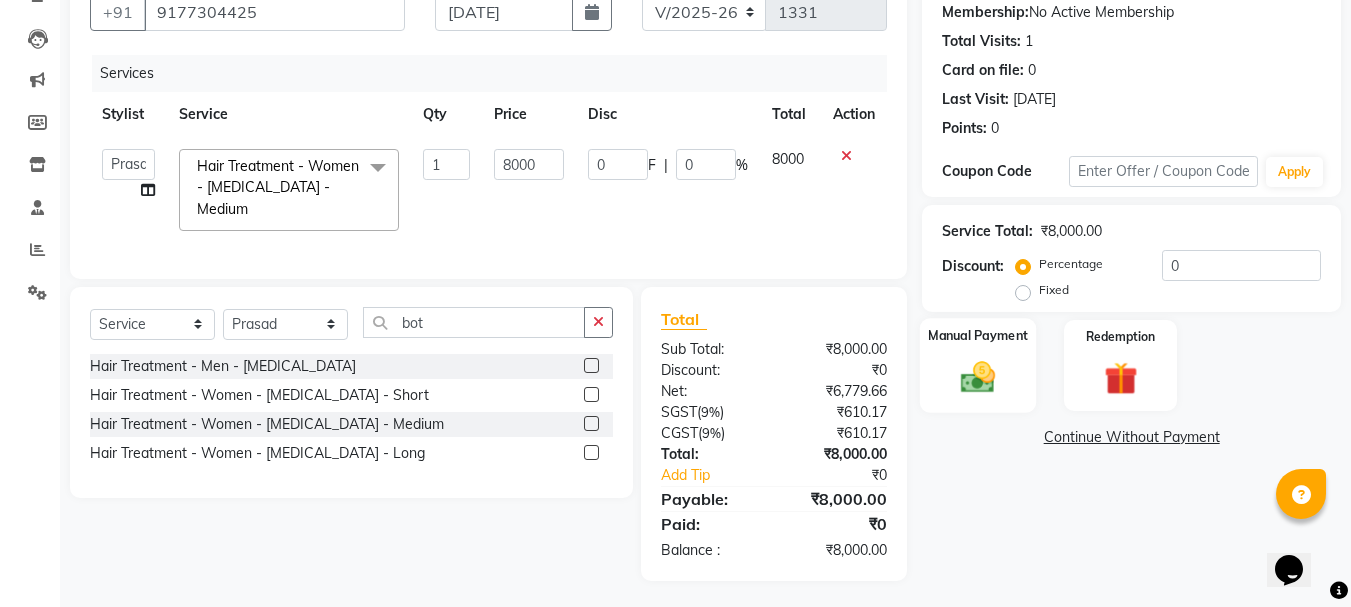 click on "Manual Payment" 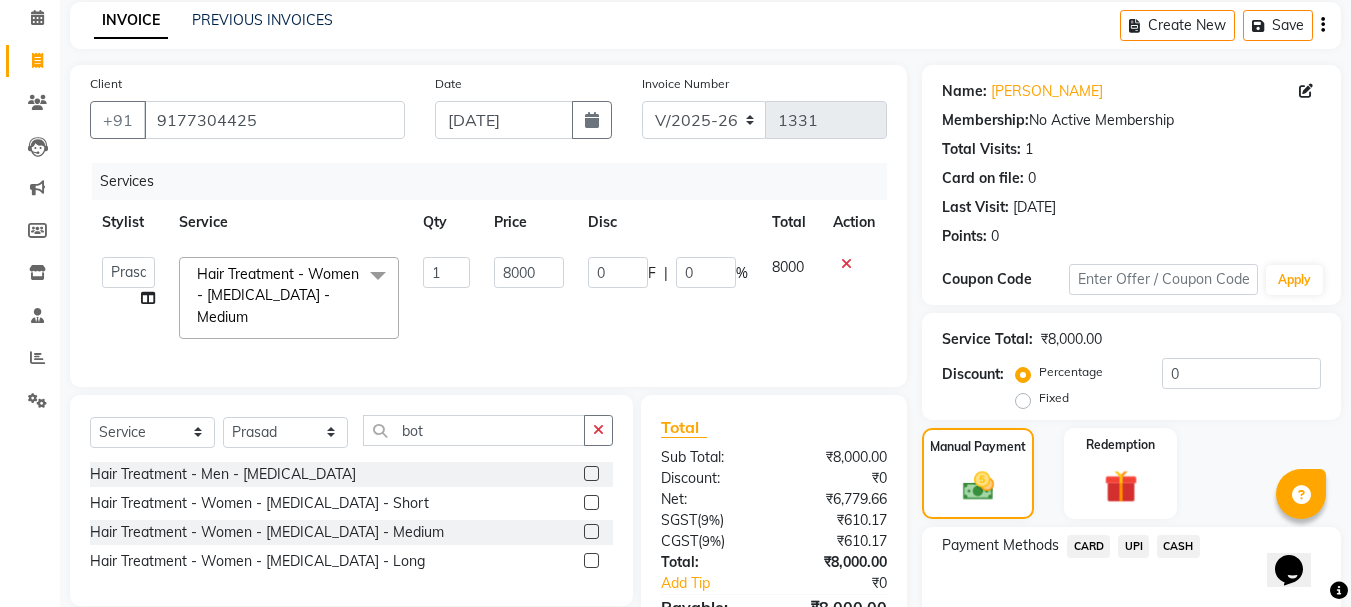 scroll, scrollTop: 196, scrollLeft: 0, axis: vertical 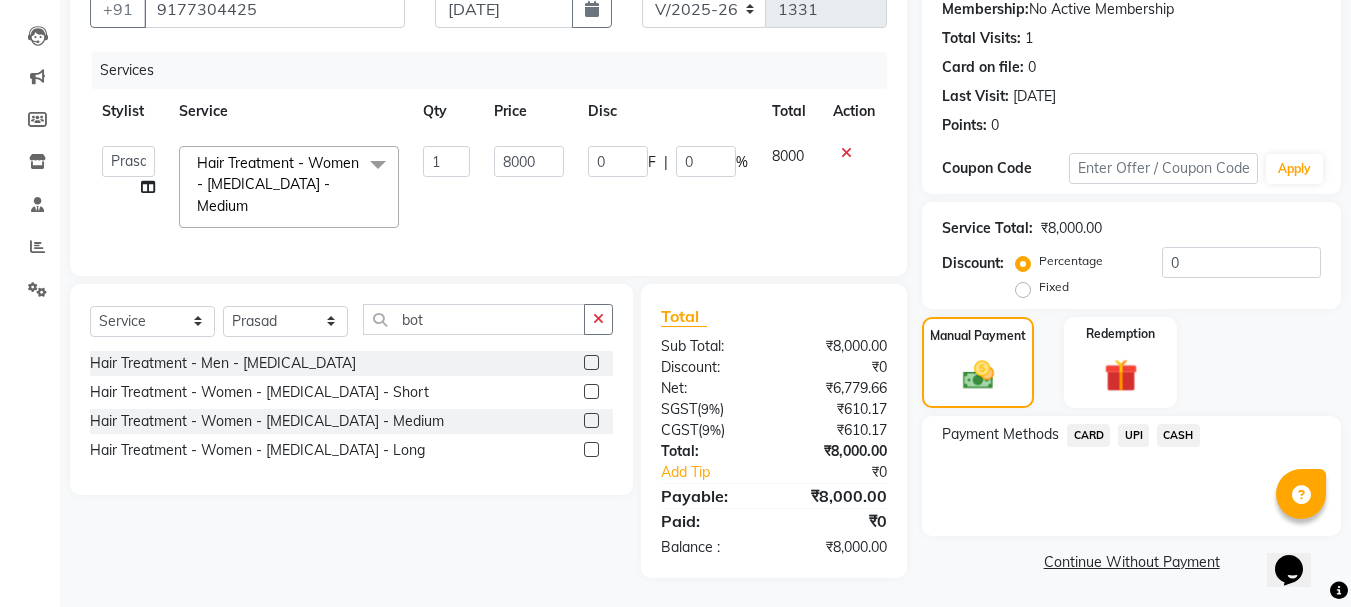 click on "UPI" 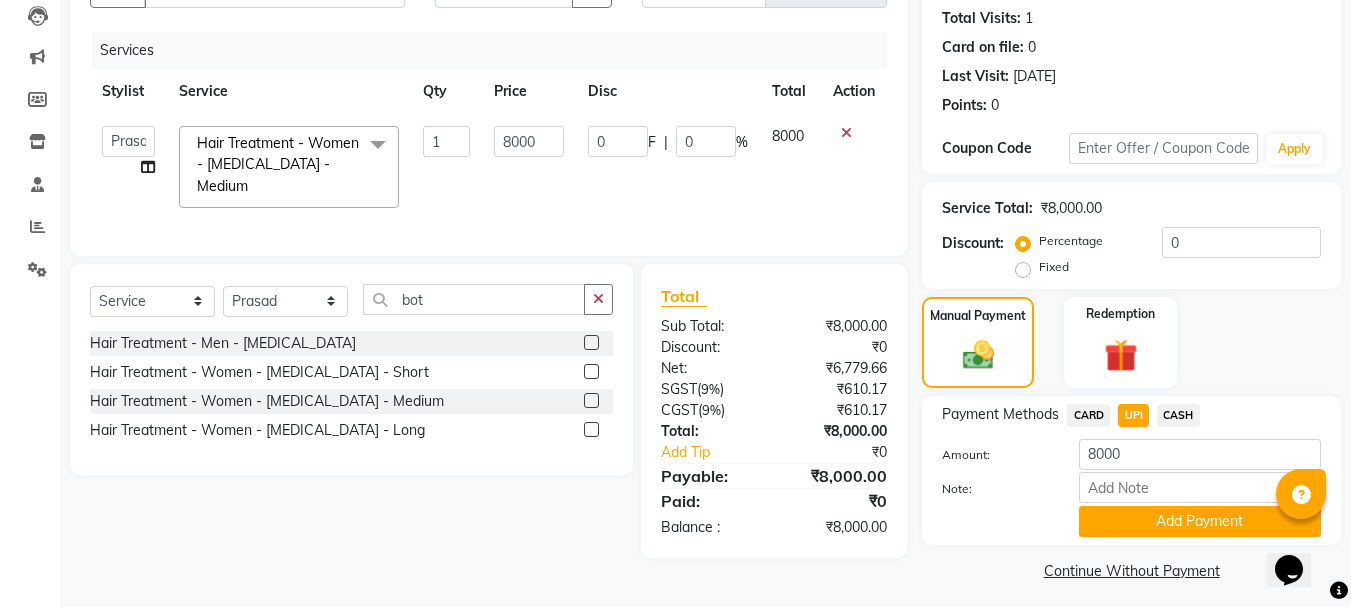 scroll, scrollTop: 225, scrollLeft: 0, axis: vertical 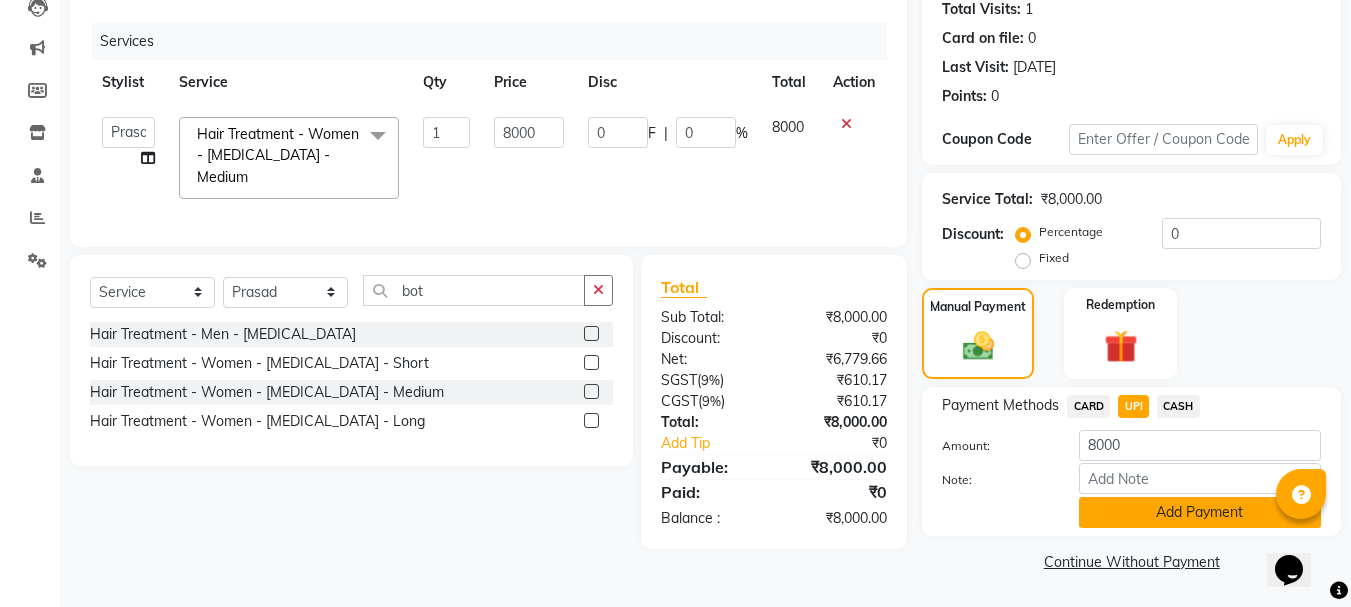click on "Add Payment" 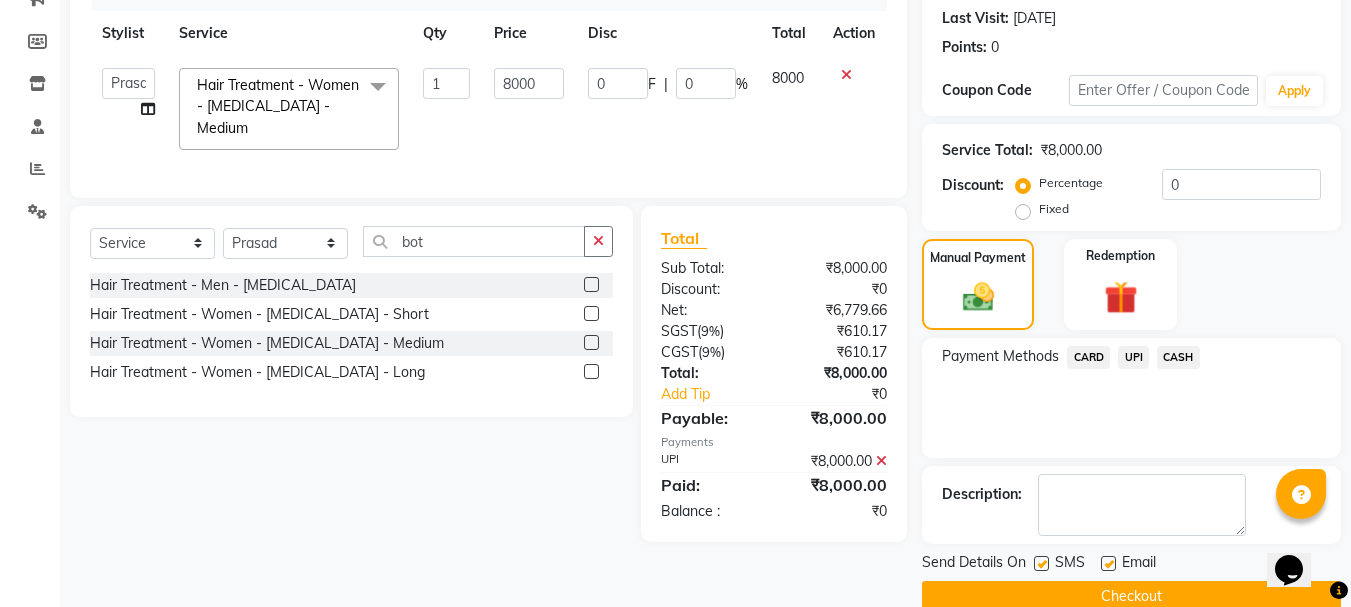 scroll, scrollTop: 309, scrollLeft: 0, axis: vertical 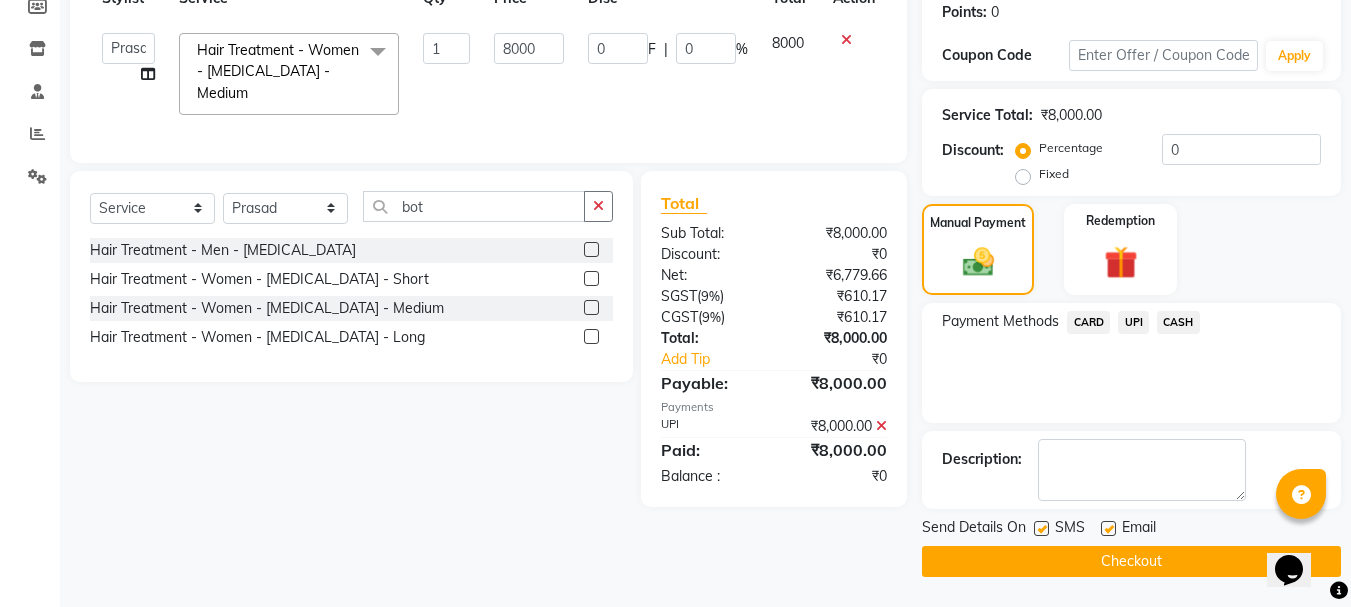 click on "Checkout" 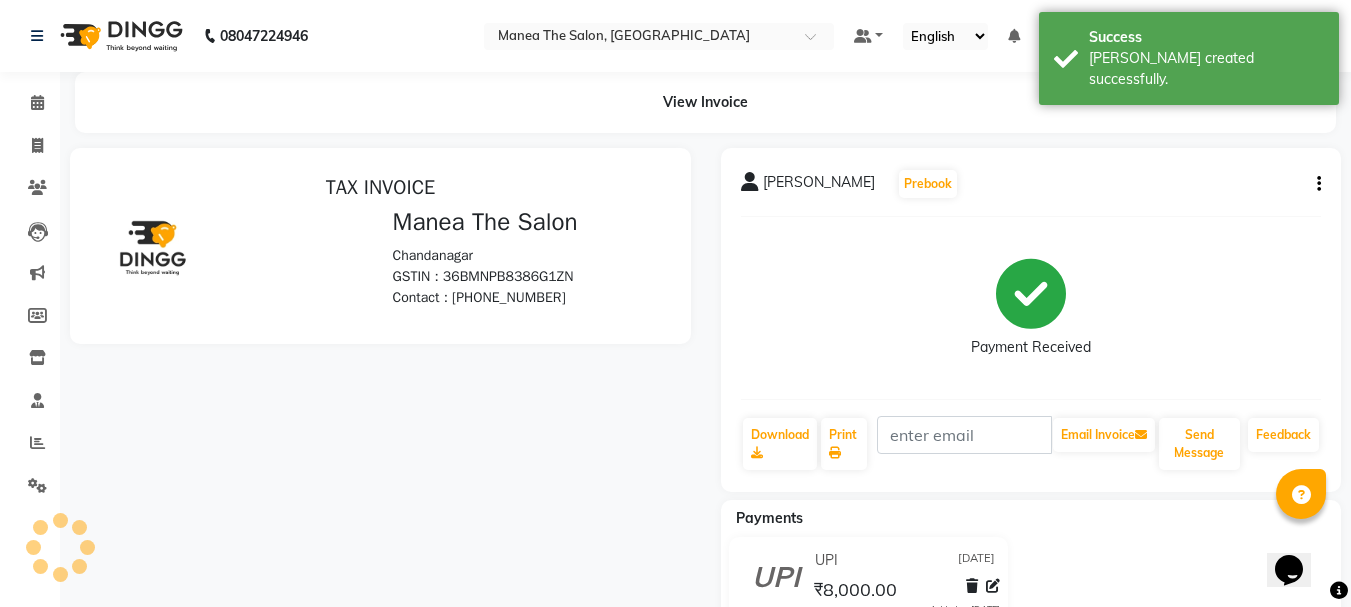scroll, scrollTop: 0, scrollLeft: 0, axis: both 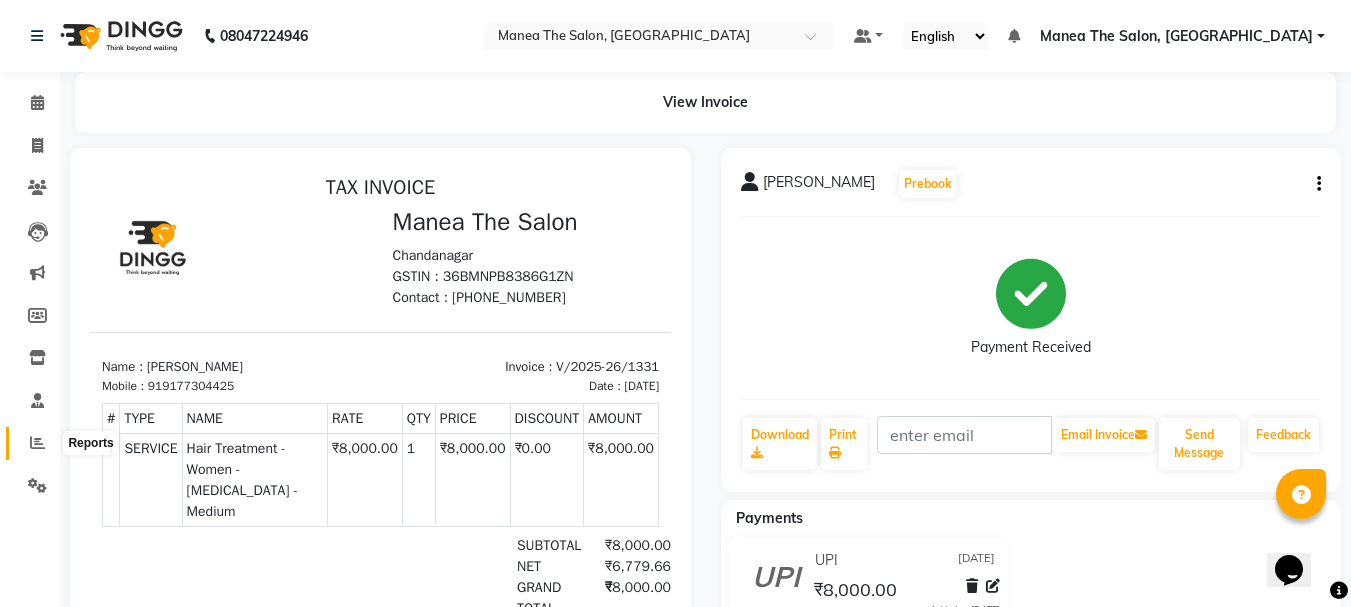 click 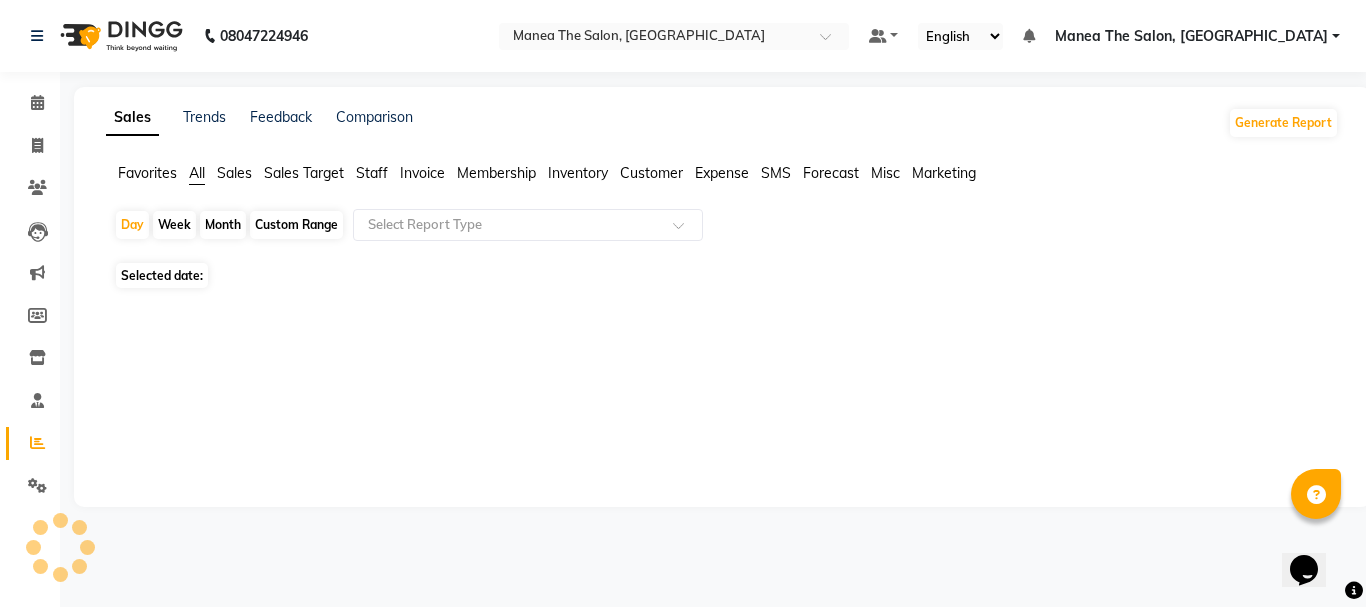 click on "Month" 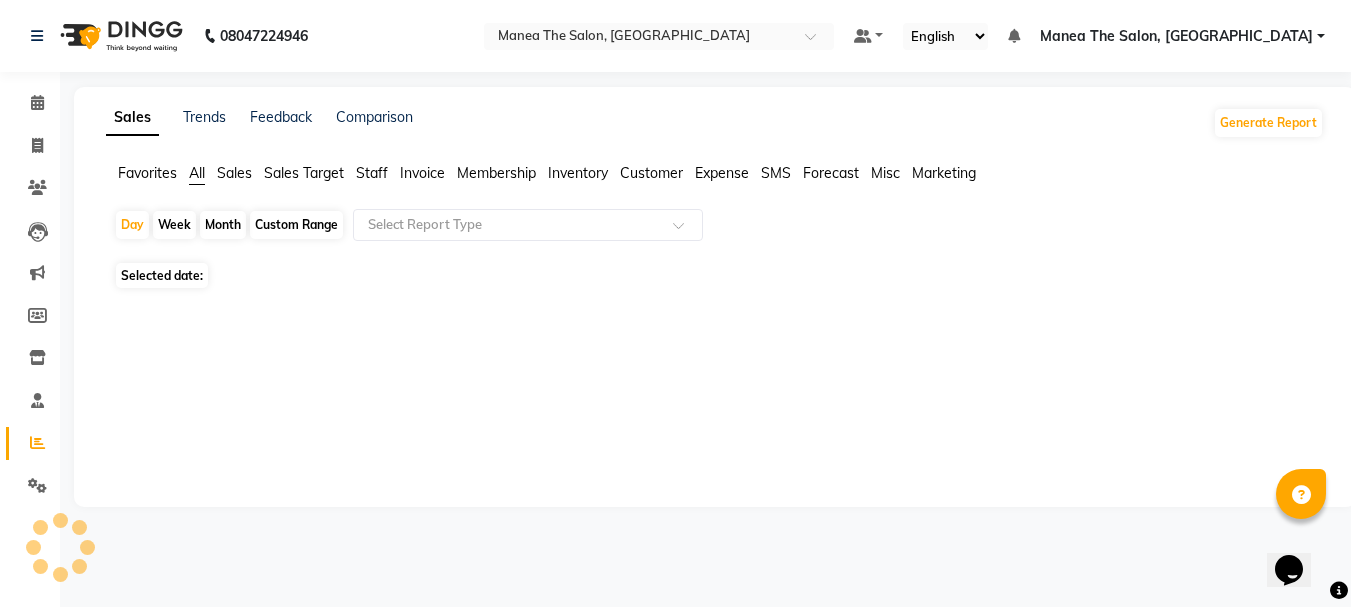 select on "7" 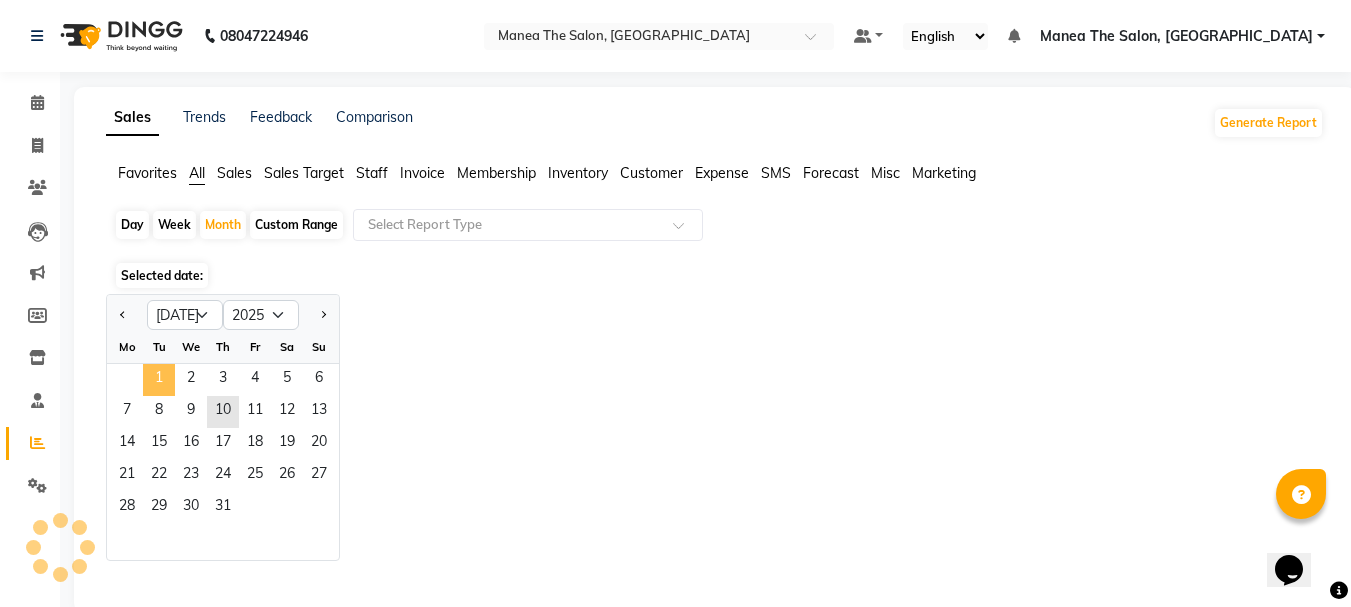 click on "1" 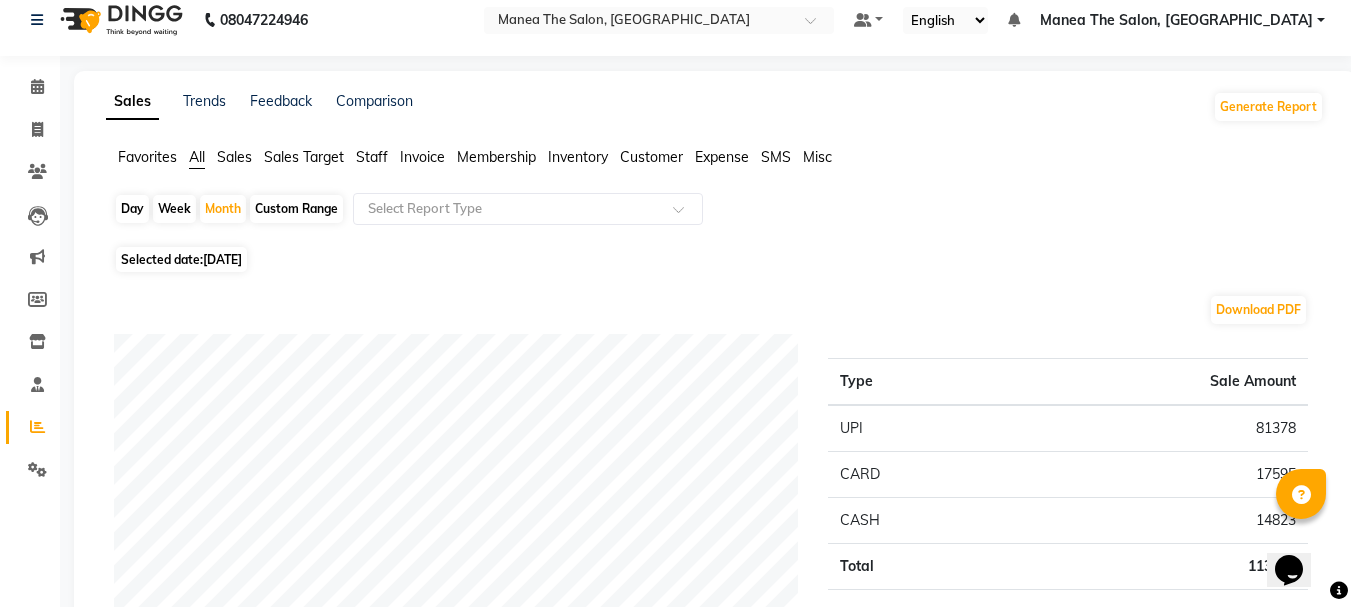 scroll, scrollTop: 0, scrollLeft: 0, axis: both 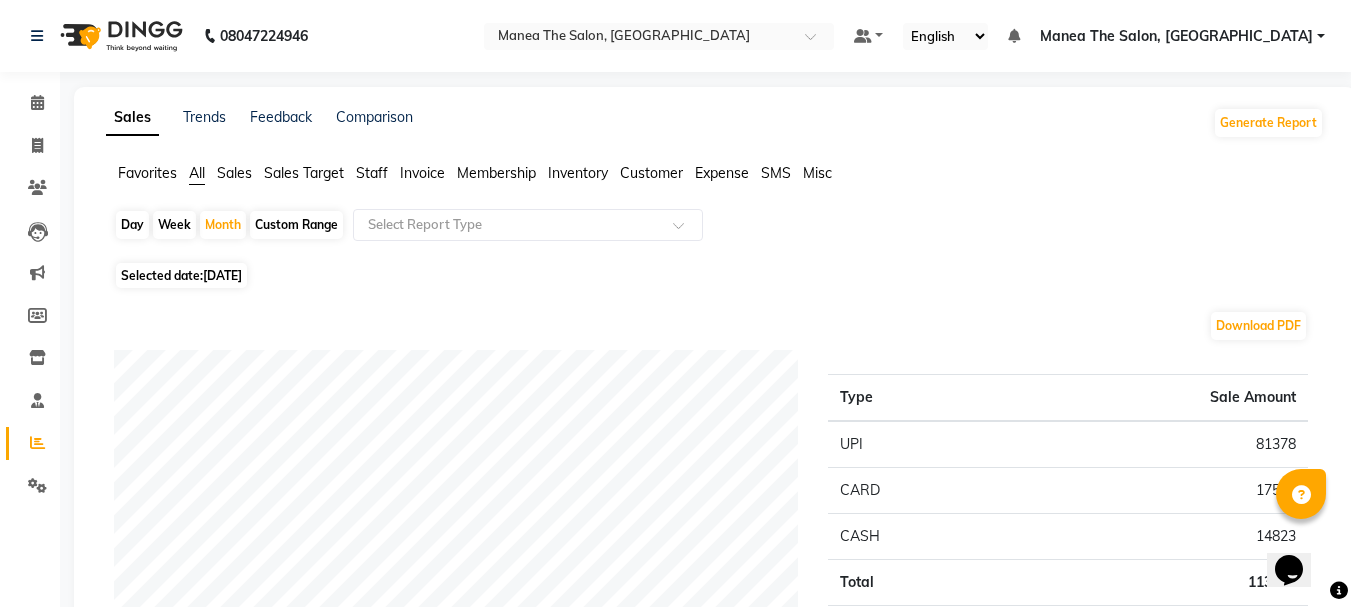 click on "Day" 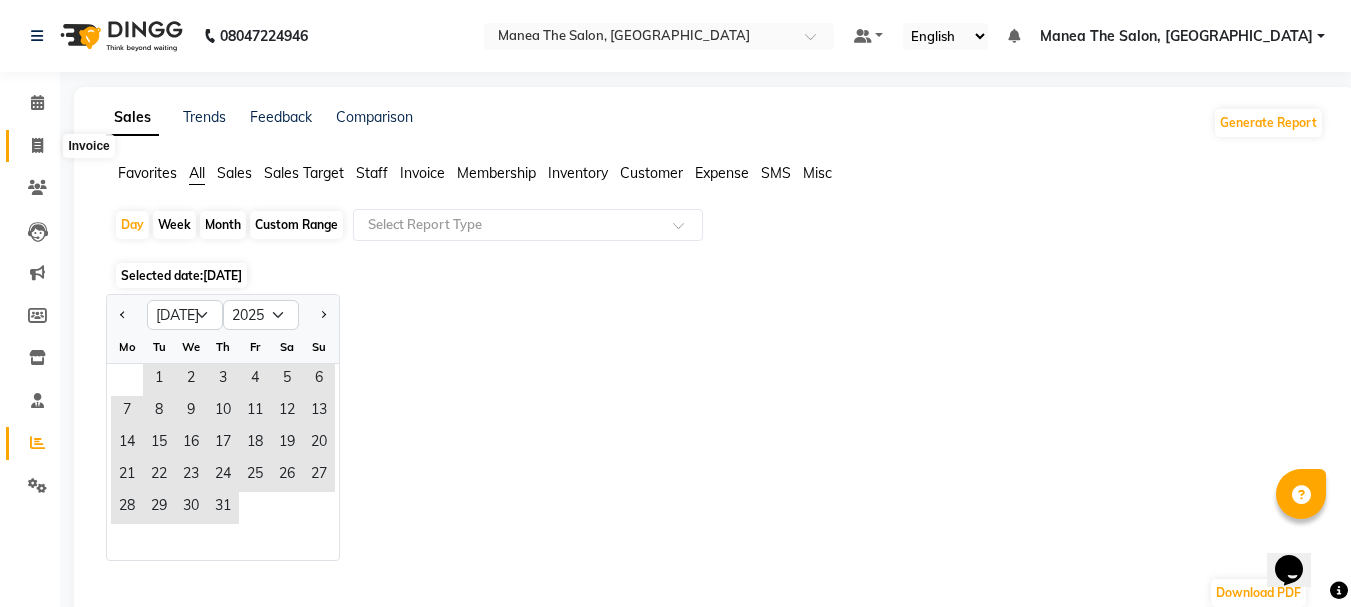 click 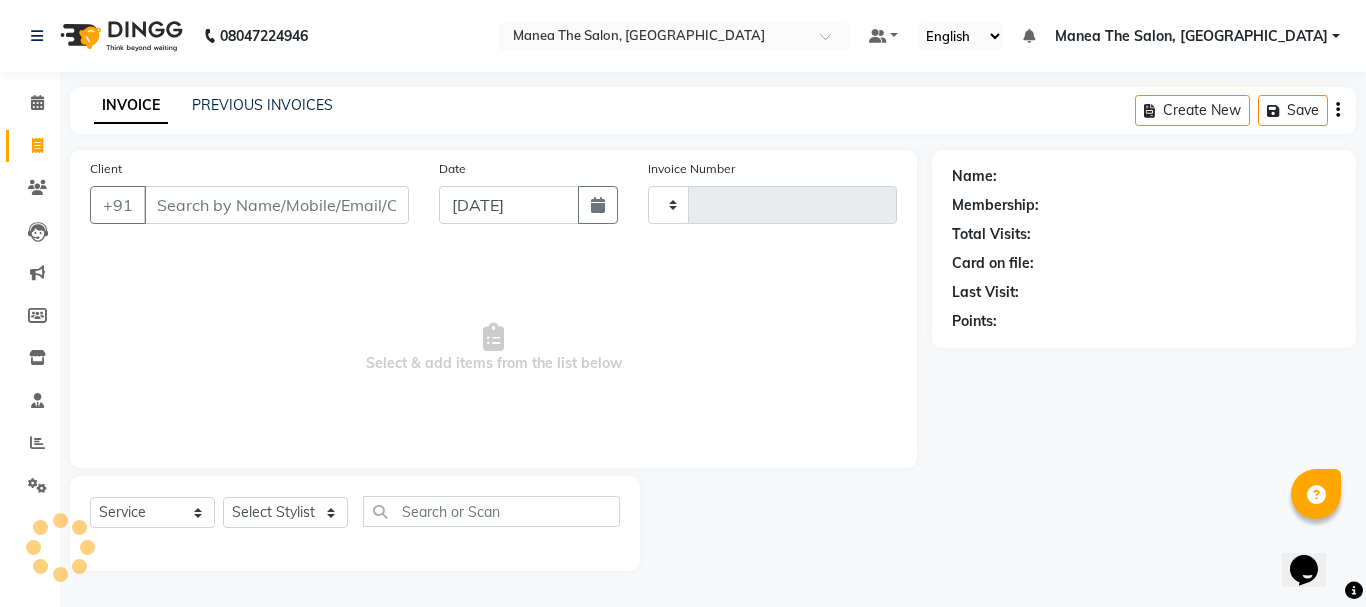 type on "1332" 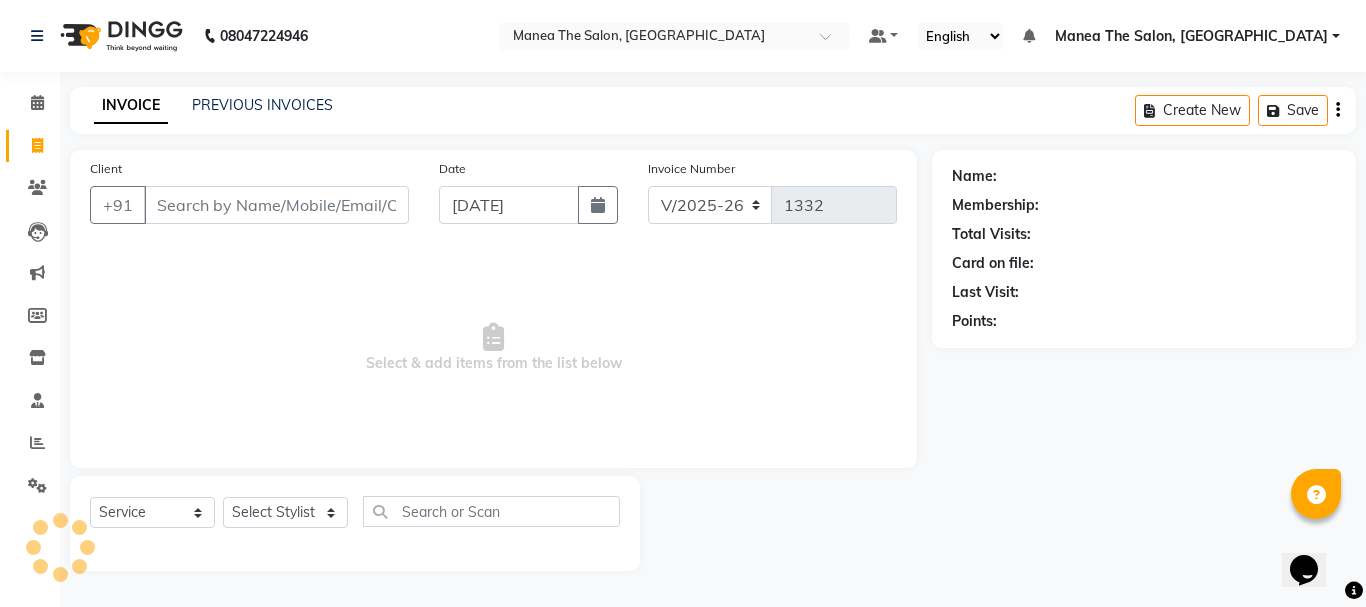 click on "Client" at bounding box center (276, 205) 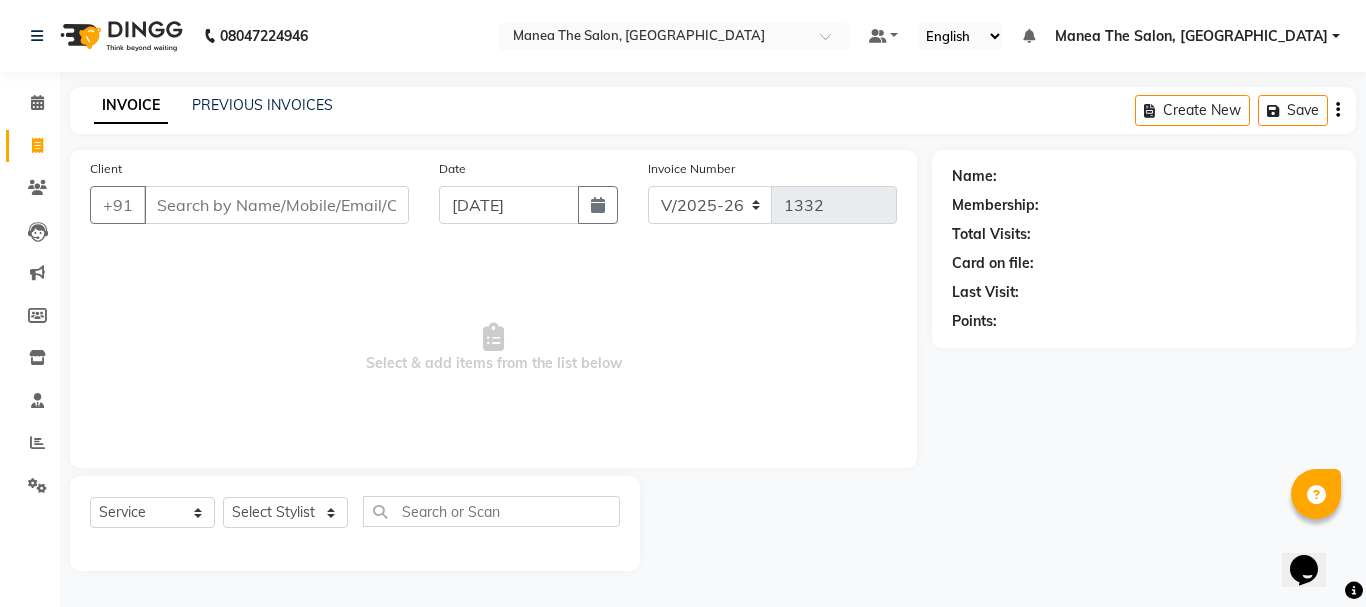 click on "Client" at bounding box center (276, 205) 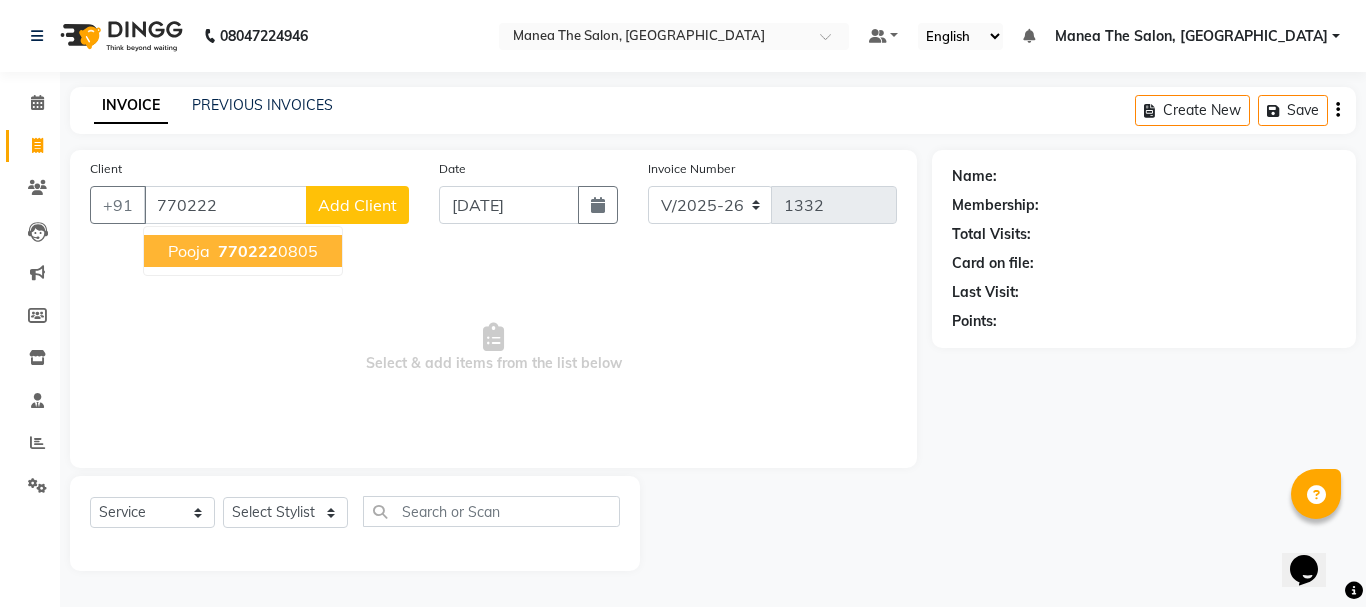 click on "pooja" at bounding box center [189, 251] 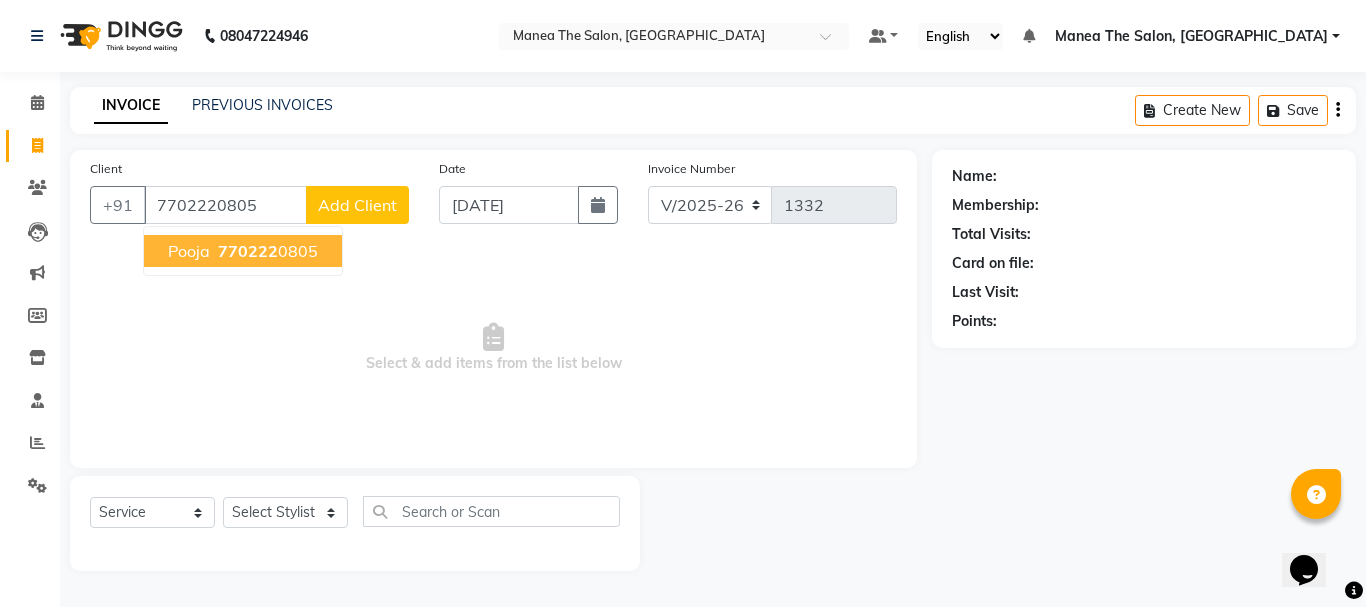 type on "7702220805" 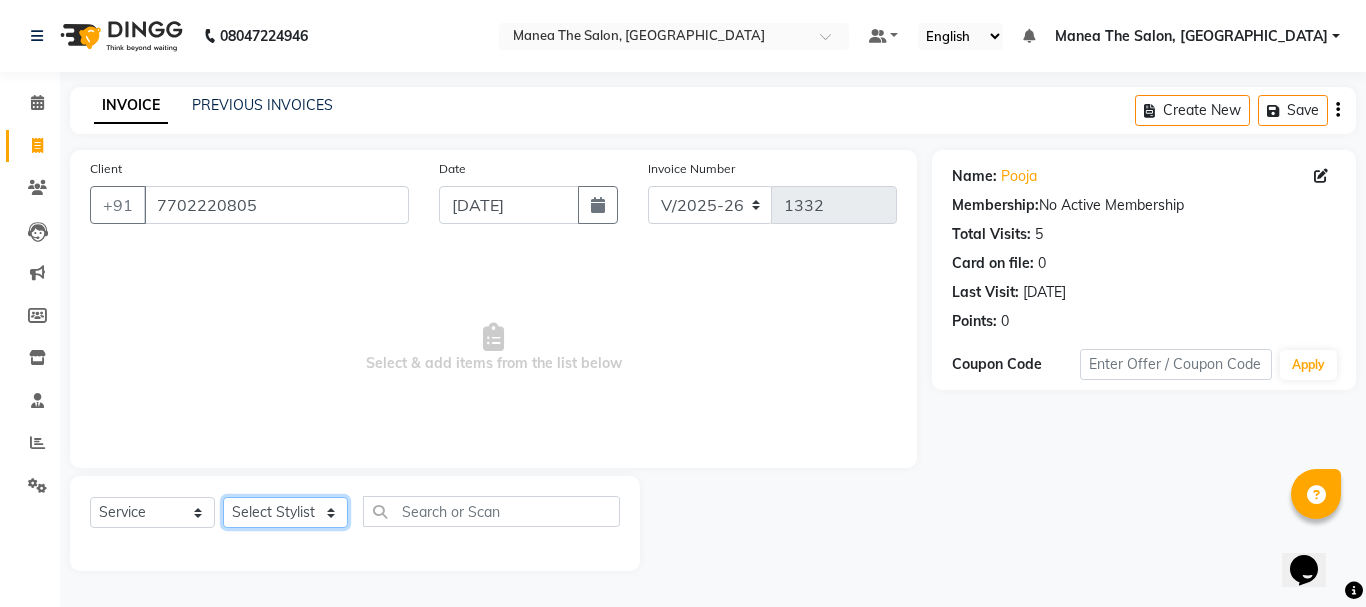 click on "Select Stylist aman Azeem Divya Prasad Rajyalaxmi Renuka shireesha Sulthana" 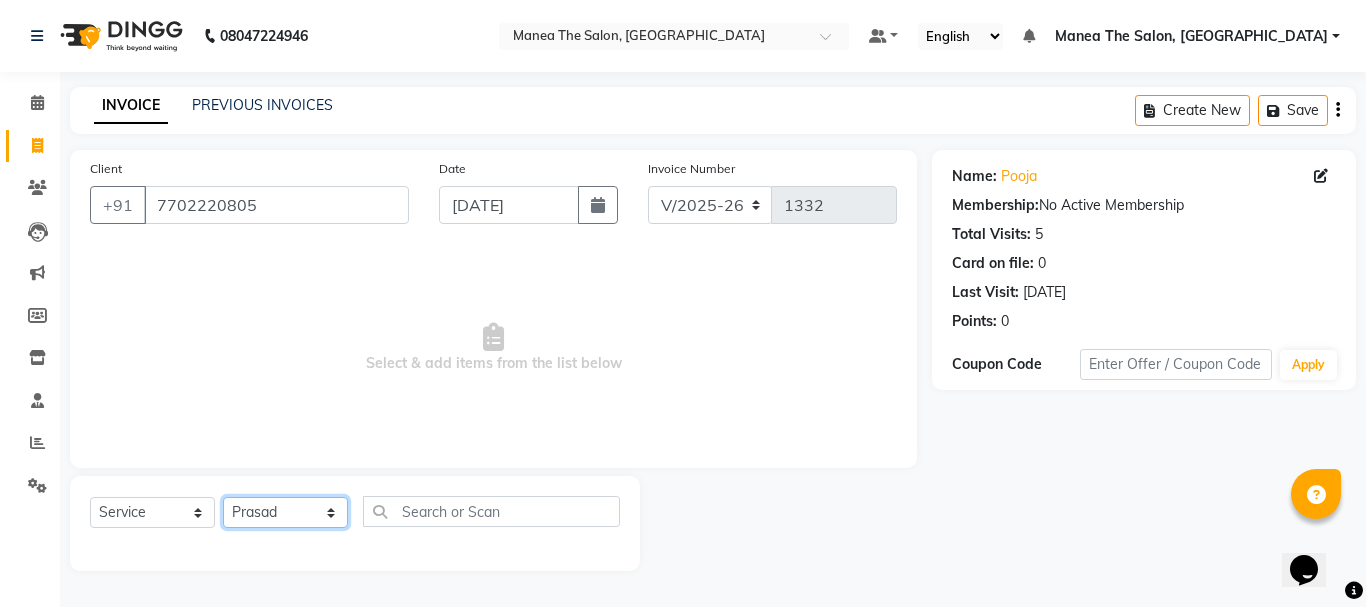 click on "Select Stylist aman Azeem Divya Prasad Rajyalaxmi Renuka shireesha Sulthana" 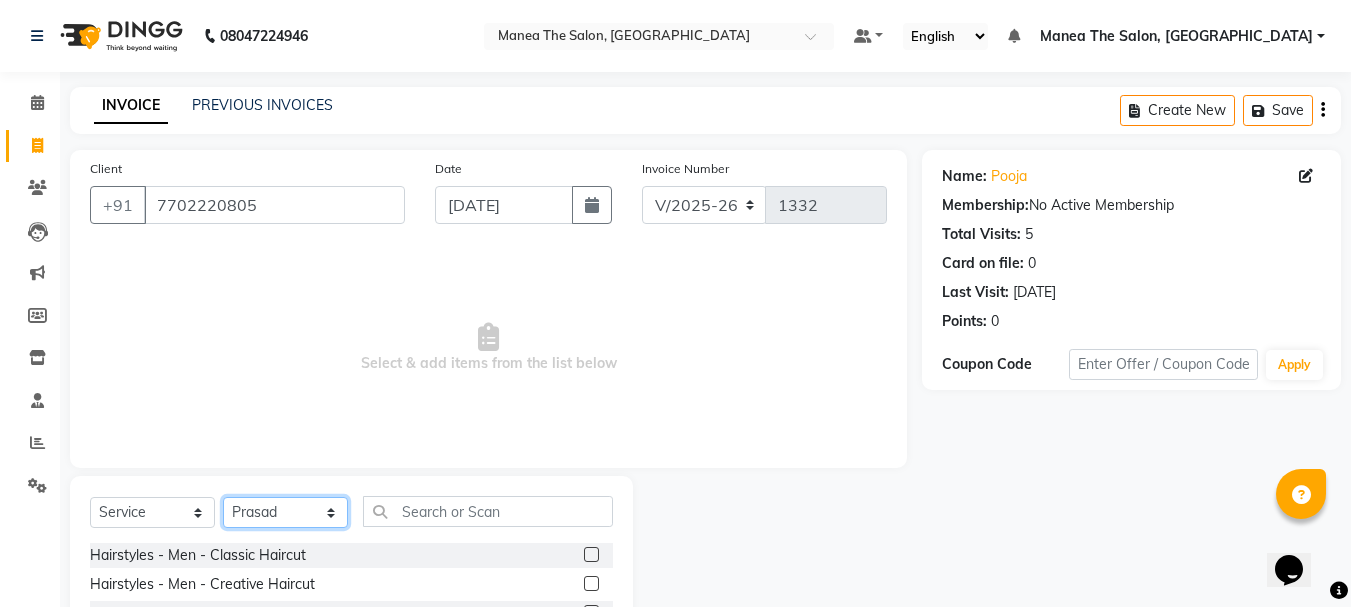 click on "Select Stylist aman Azeem Divya Prasad Rajyalaxmi Renuka shireesha Sulthana" 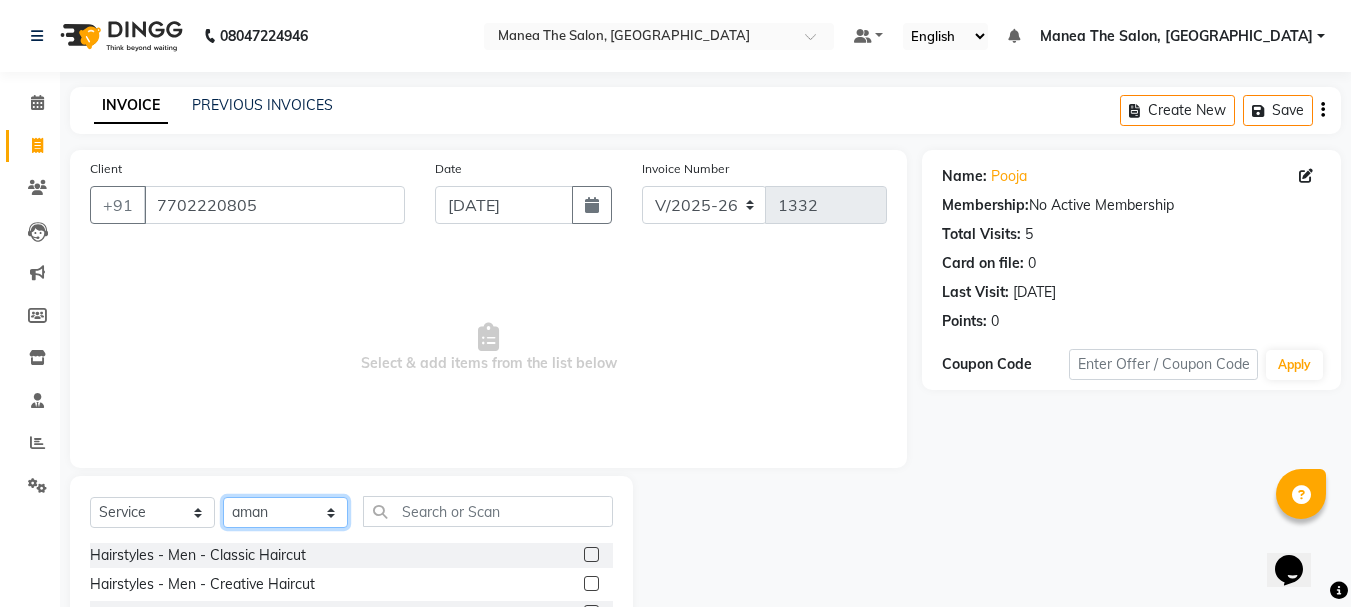 click on "Select Stylist aman Azeem Divya Prasad Rajyalaxmi Renuka shireesha Sulthana" 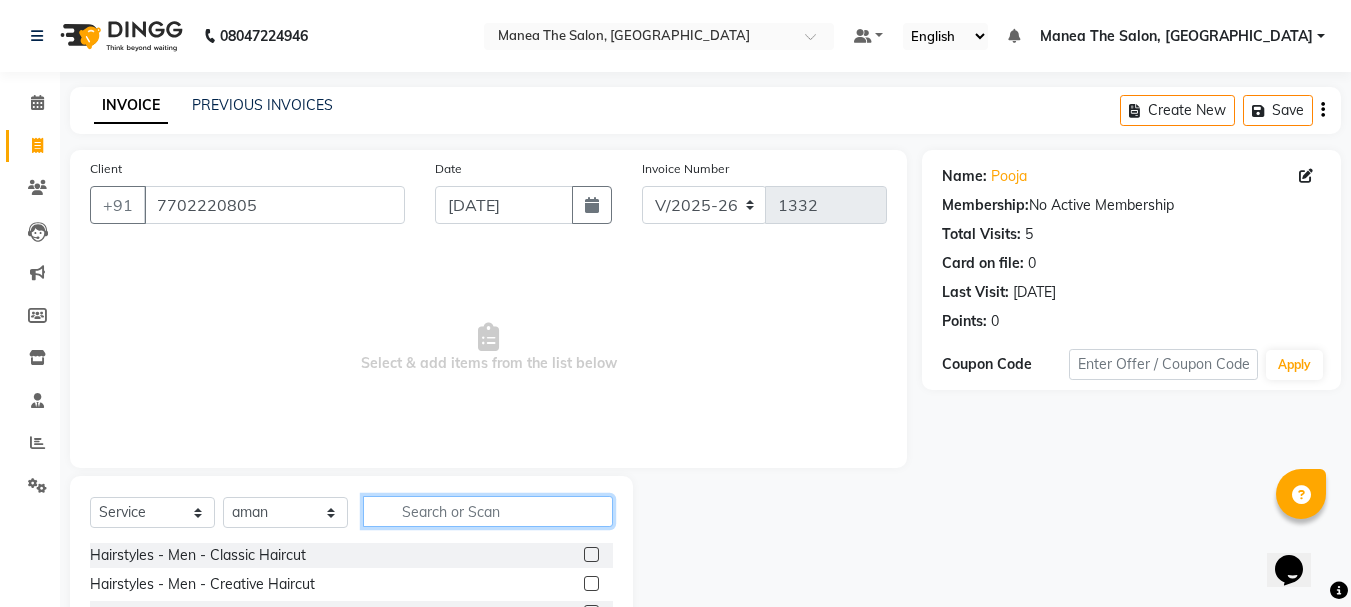 click 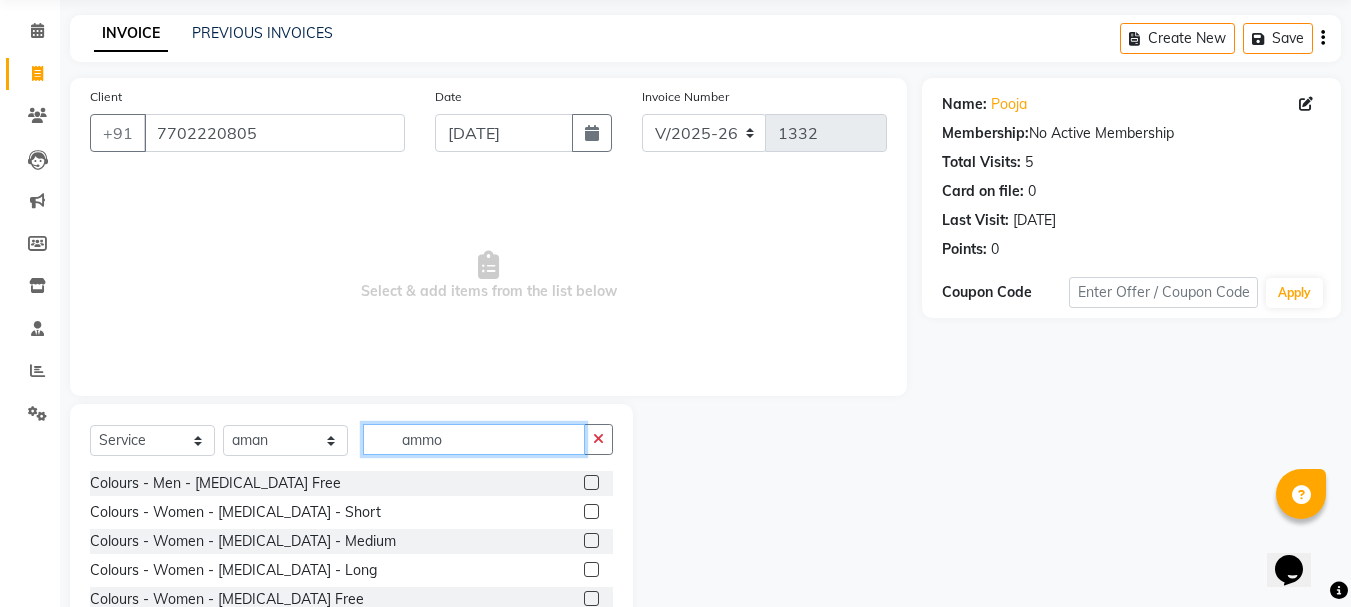 scroll, scrollTop: 139, scrollLeft: 0, axis: vertical 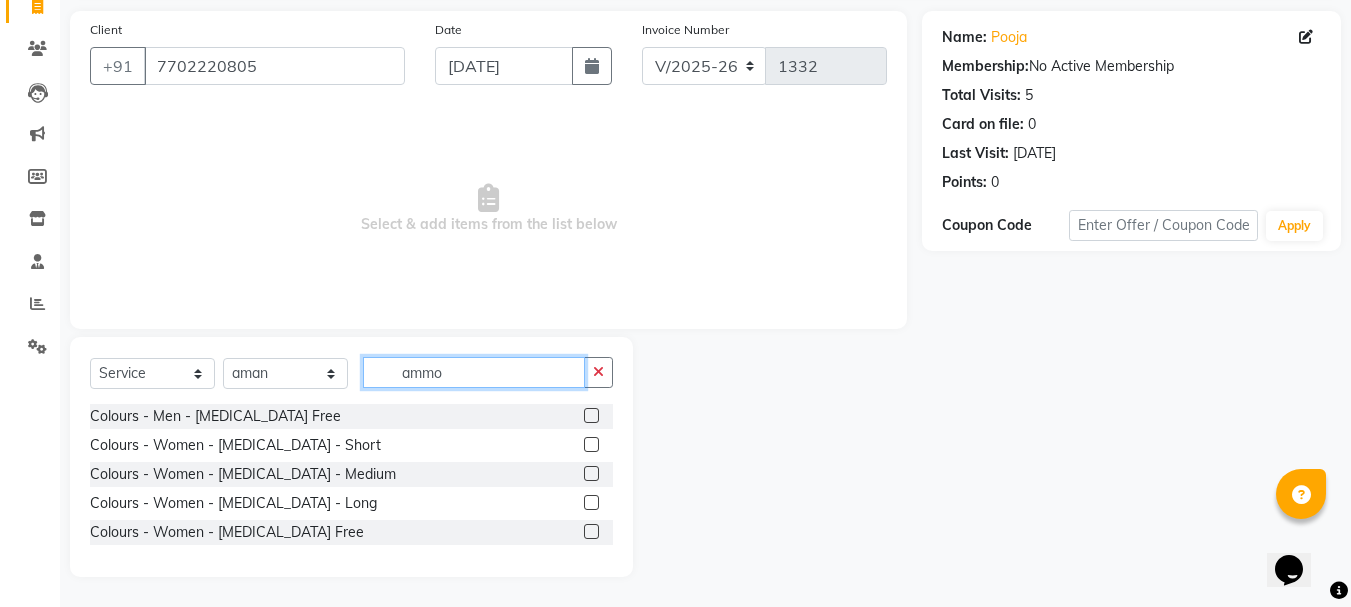 type on "ammo" 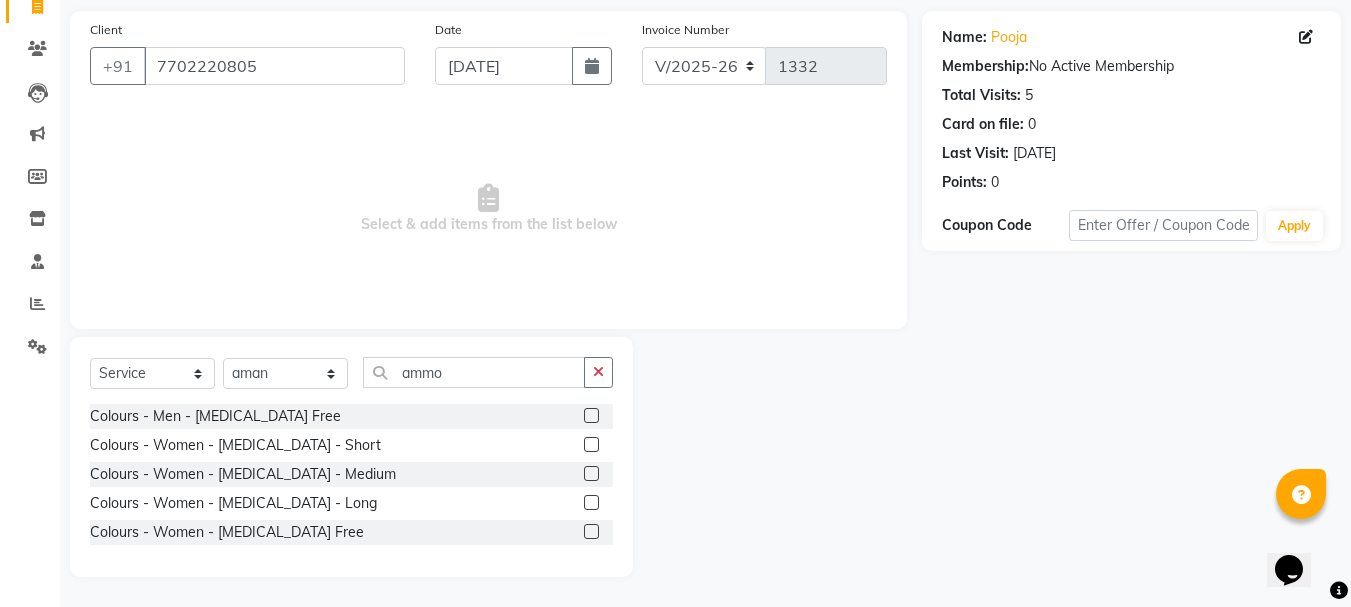click 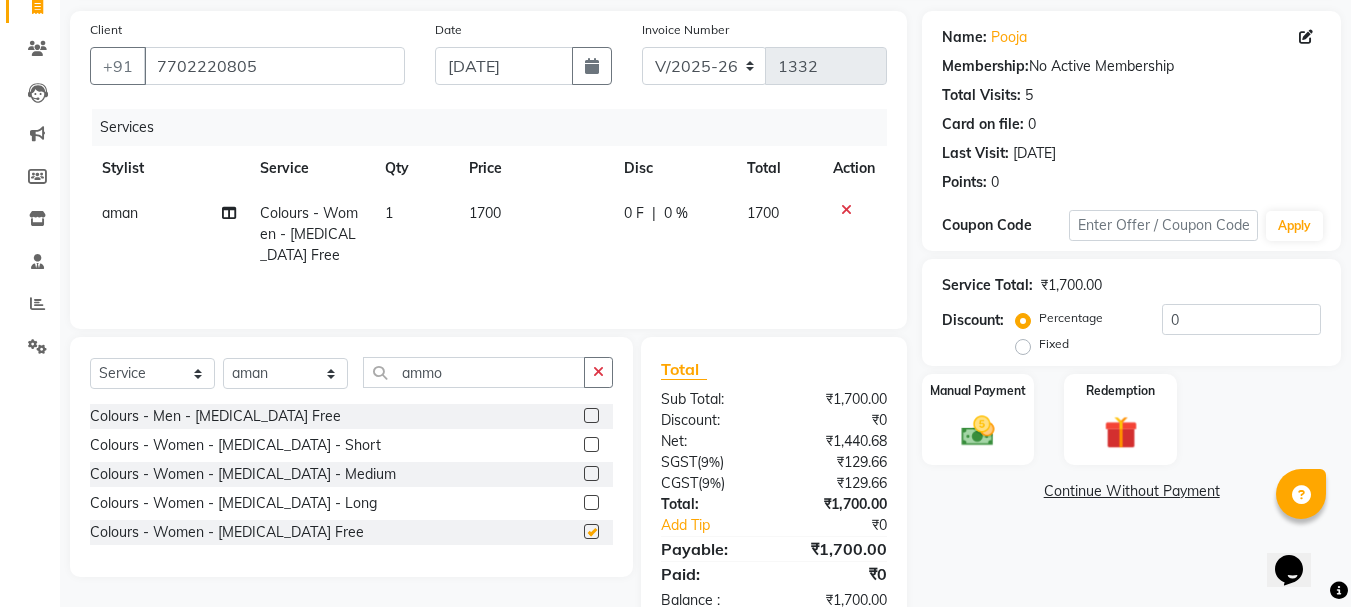 checkbox on "false" 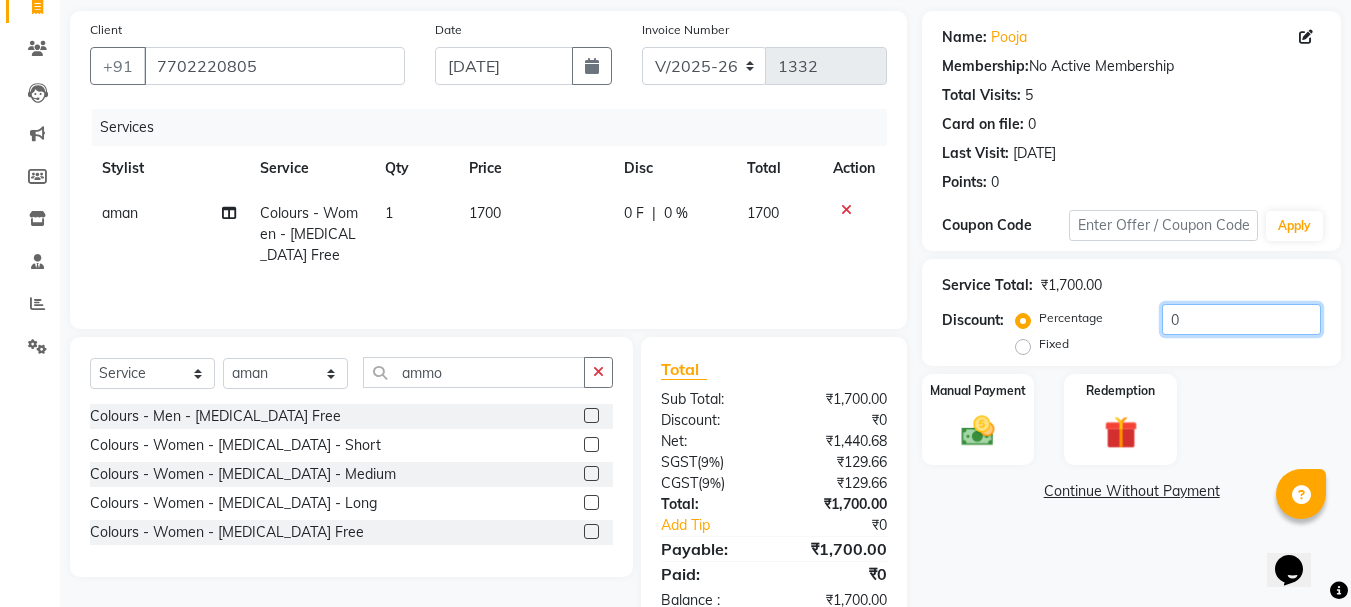 click on "0" 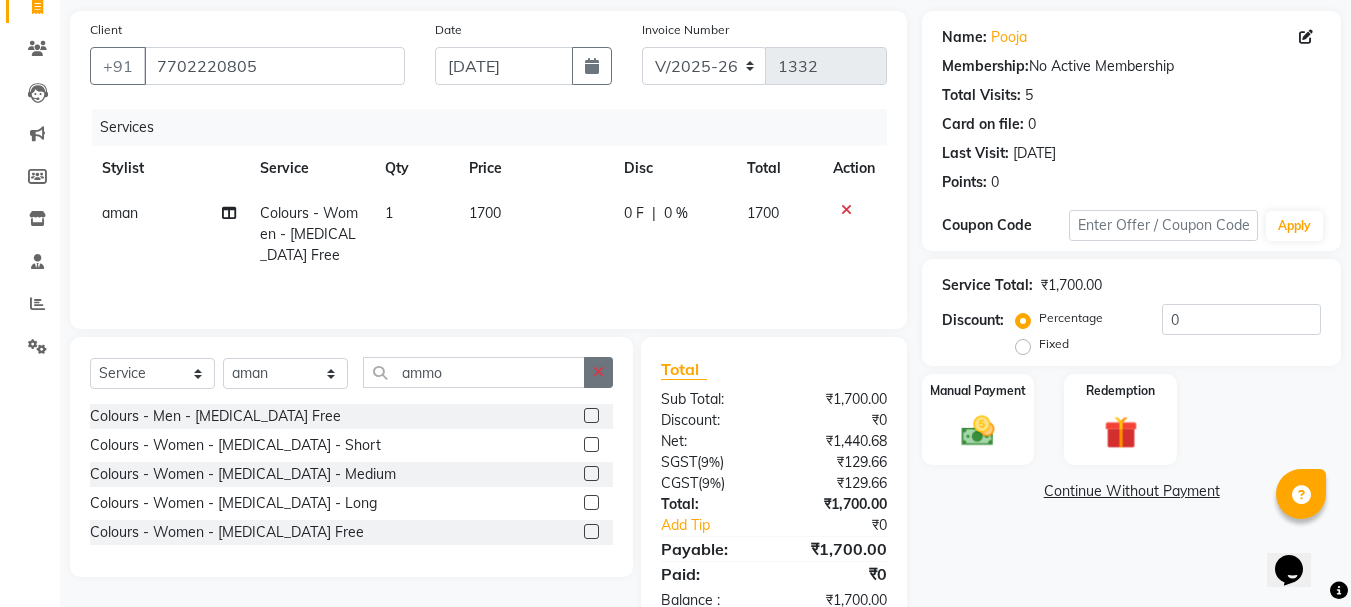 click 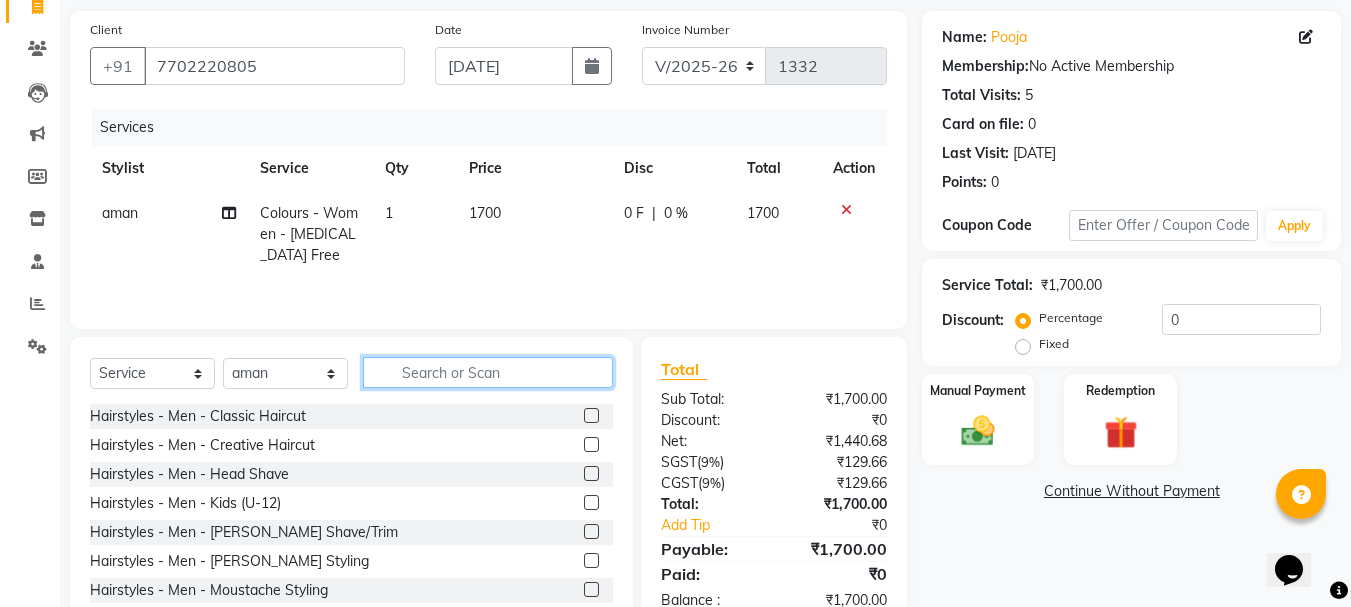 click 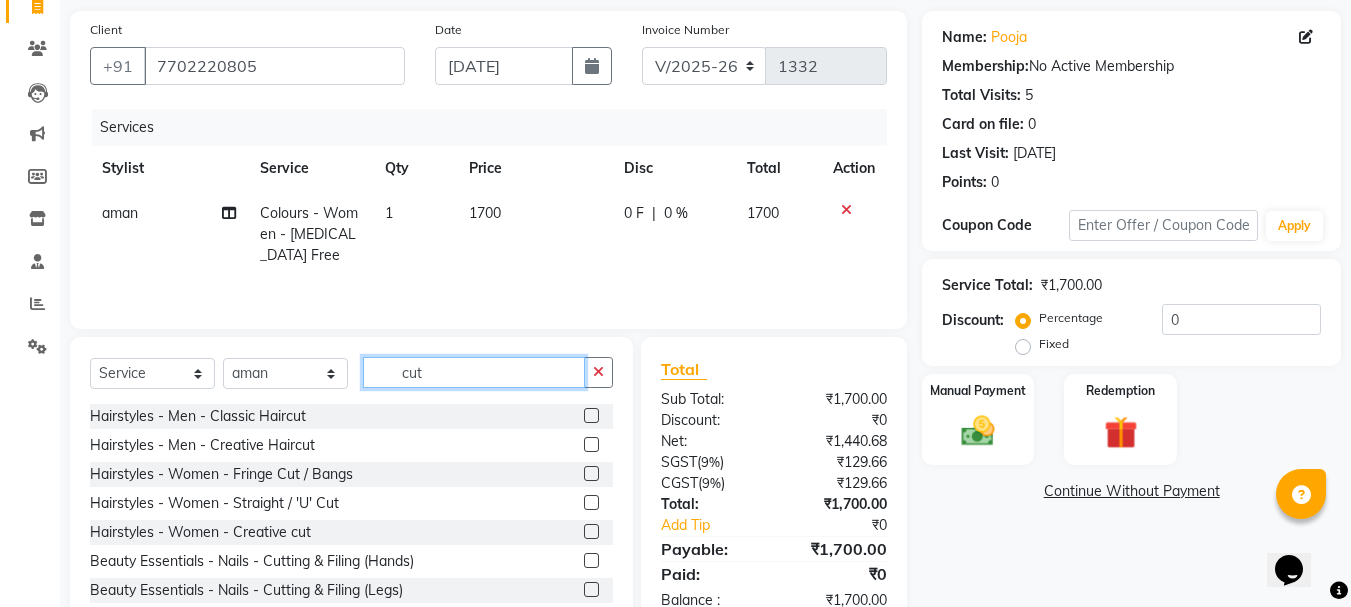 scroll, scrollTop: 3, scrollLeft: 0, axis: vertical 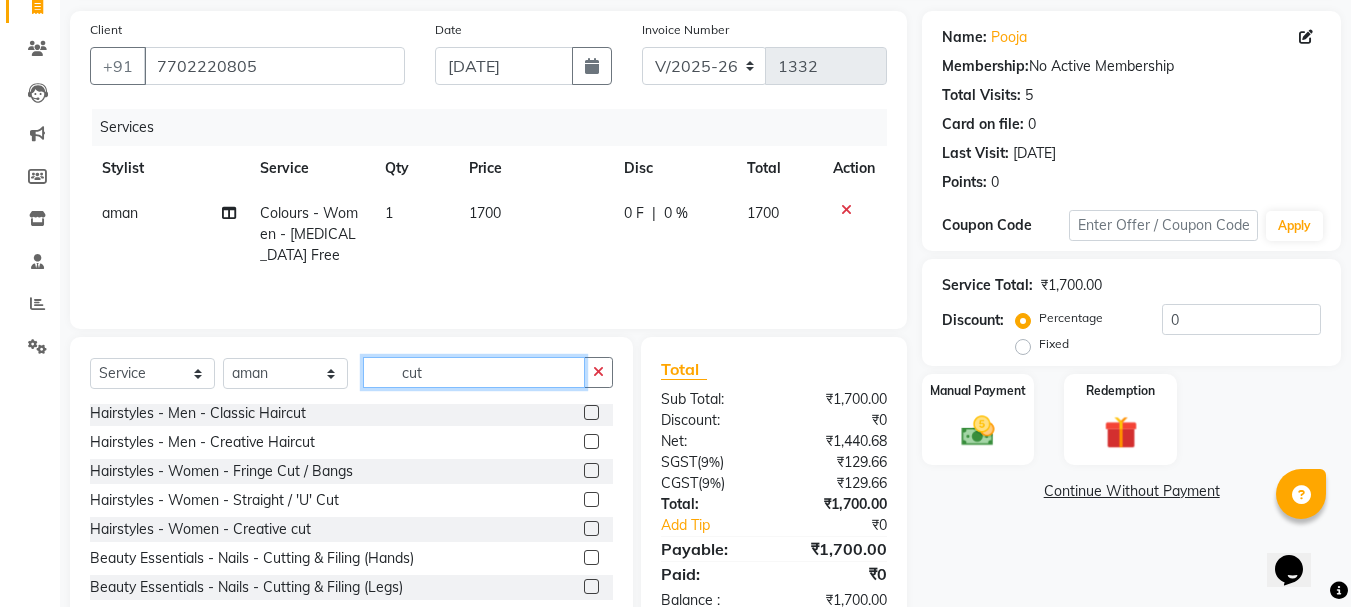 type on "cut" 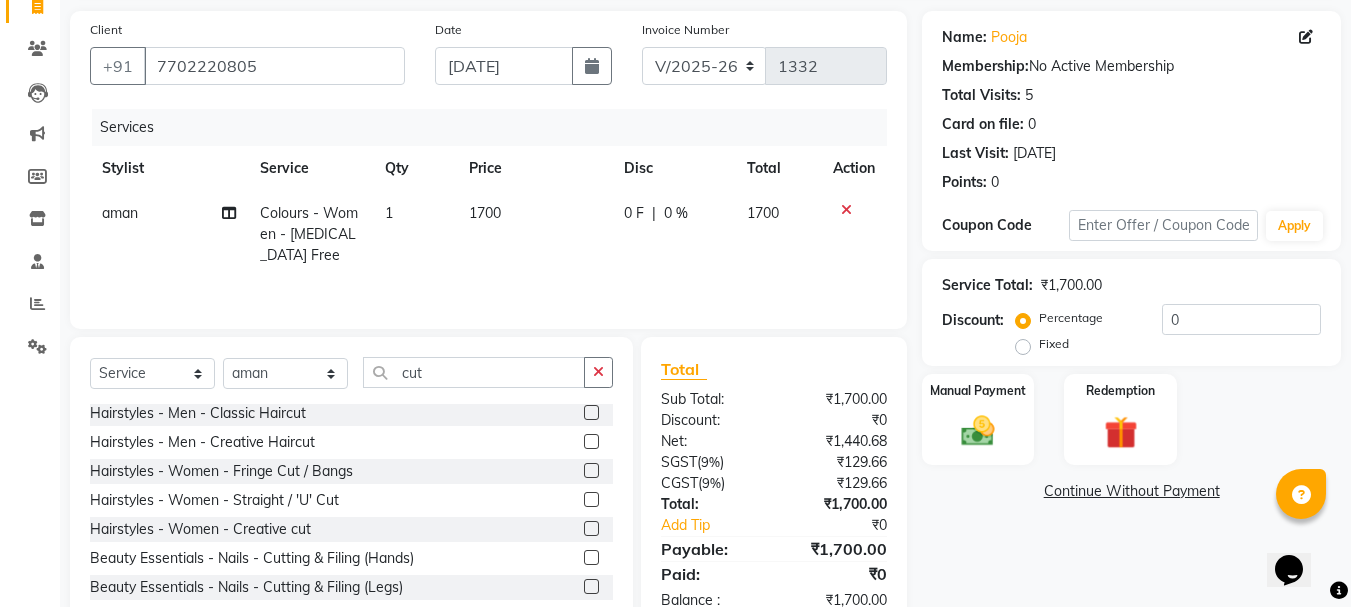 click 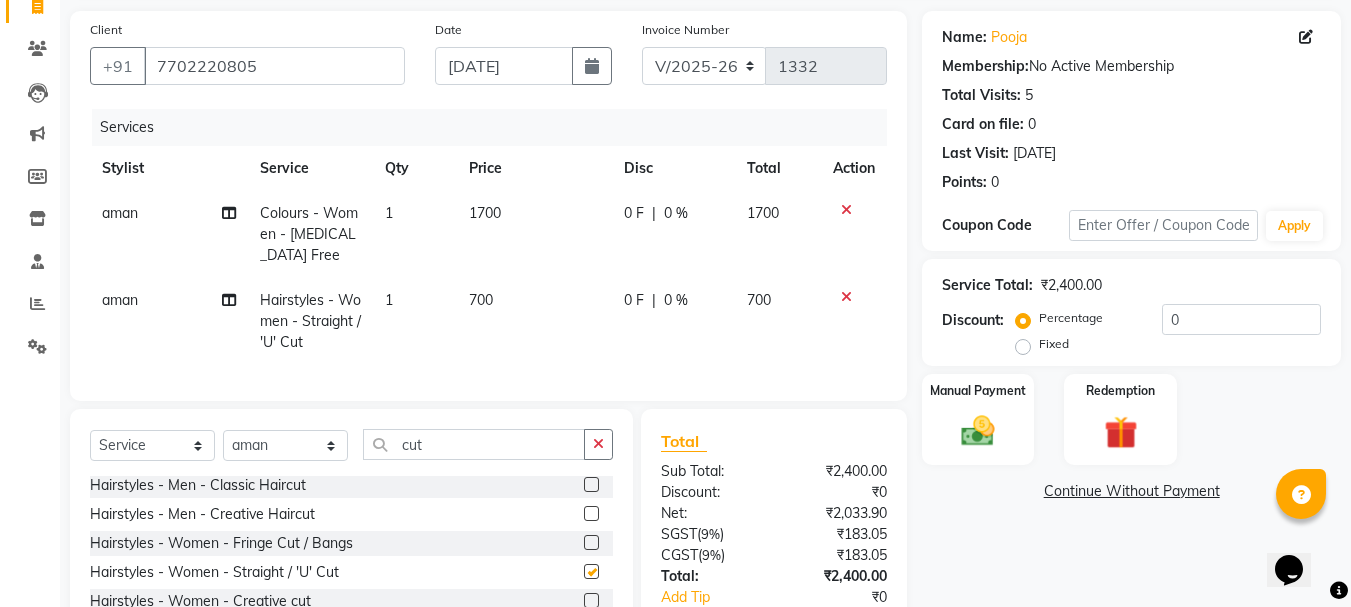 checkbox on "false" 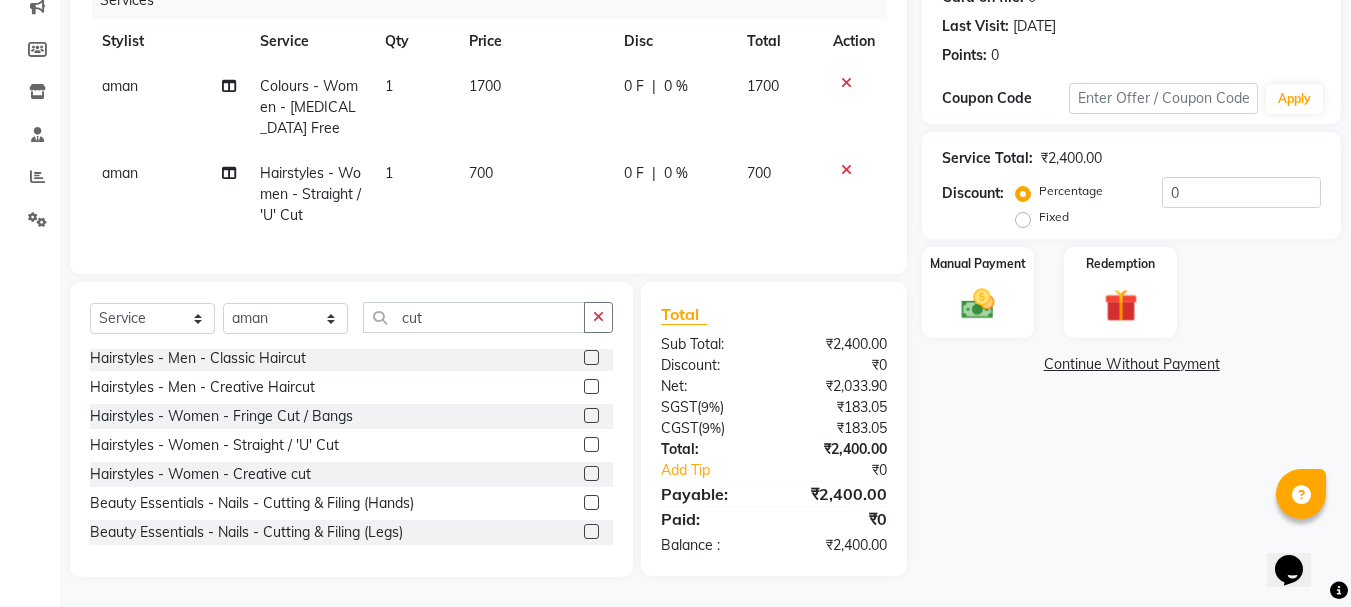 scroll, scrollTop: 281, scrollLeft: 0, axis: vertical 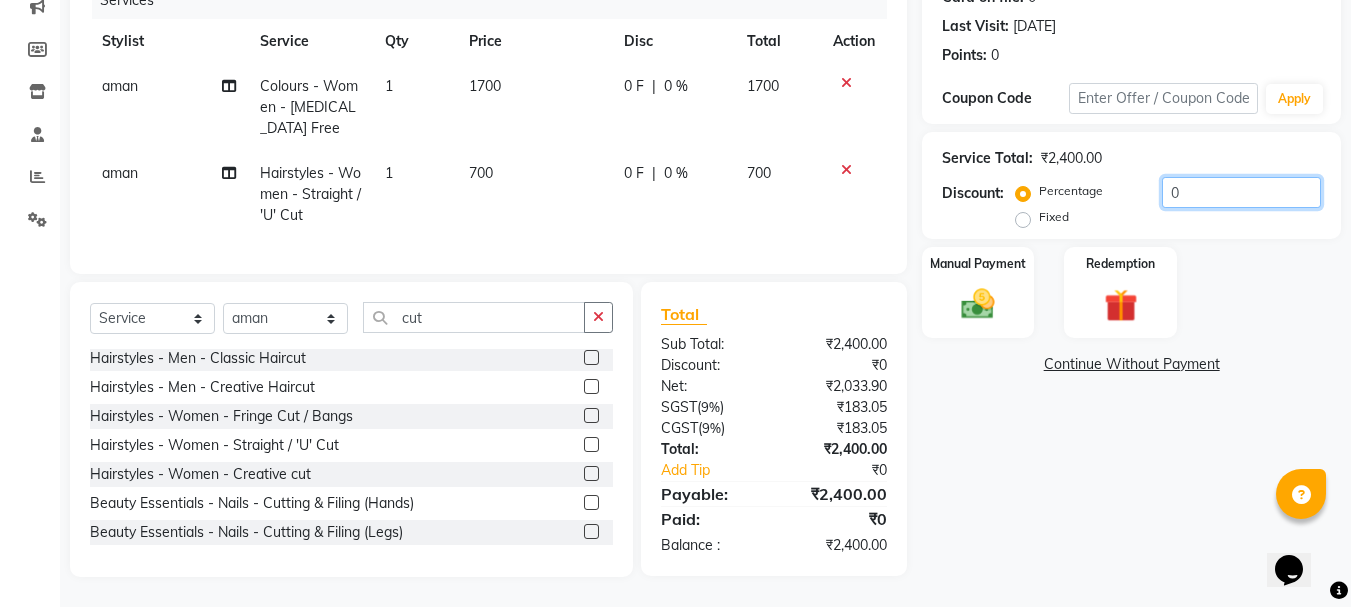 click on "0" 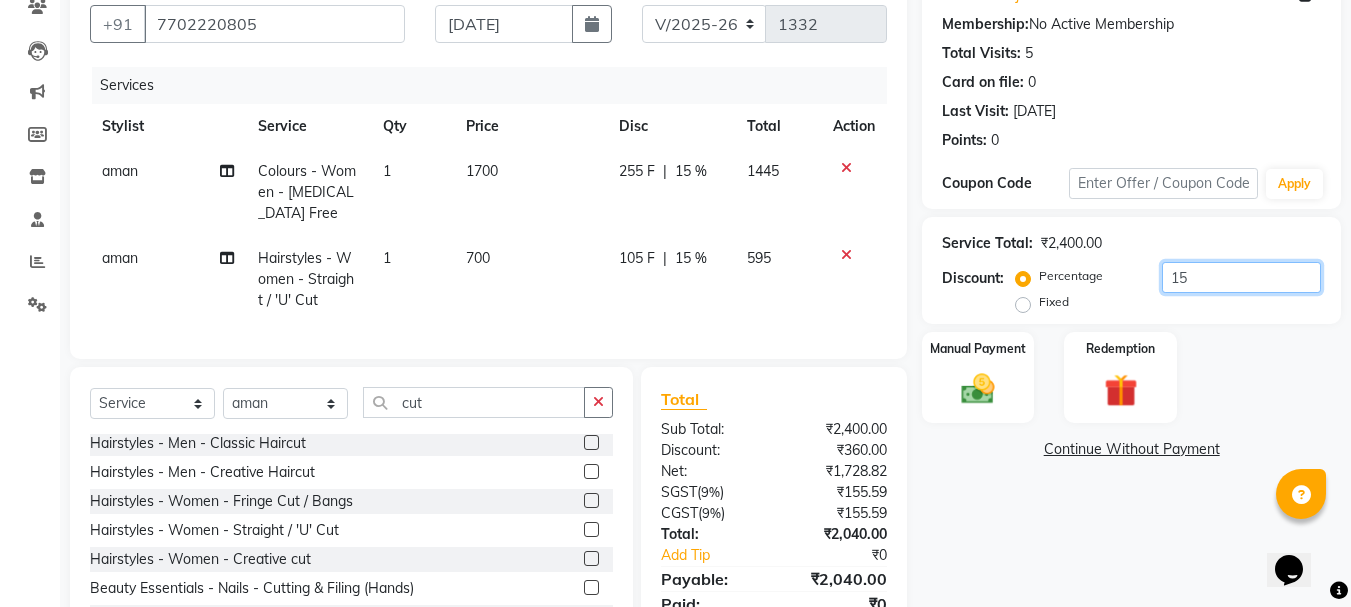 scroll, scrollTop: 281, scrollLeft: 0, axis: vertical 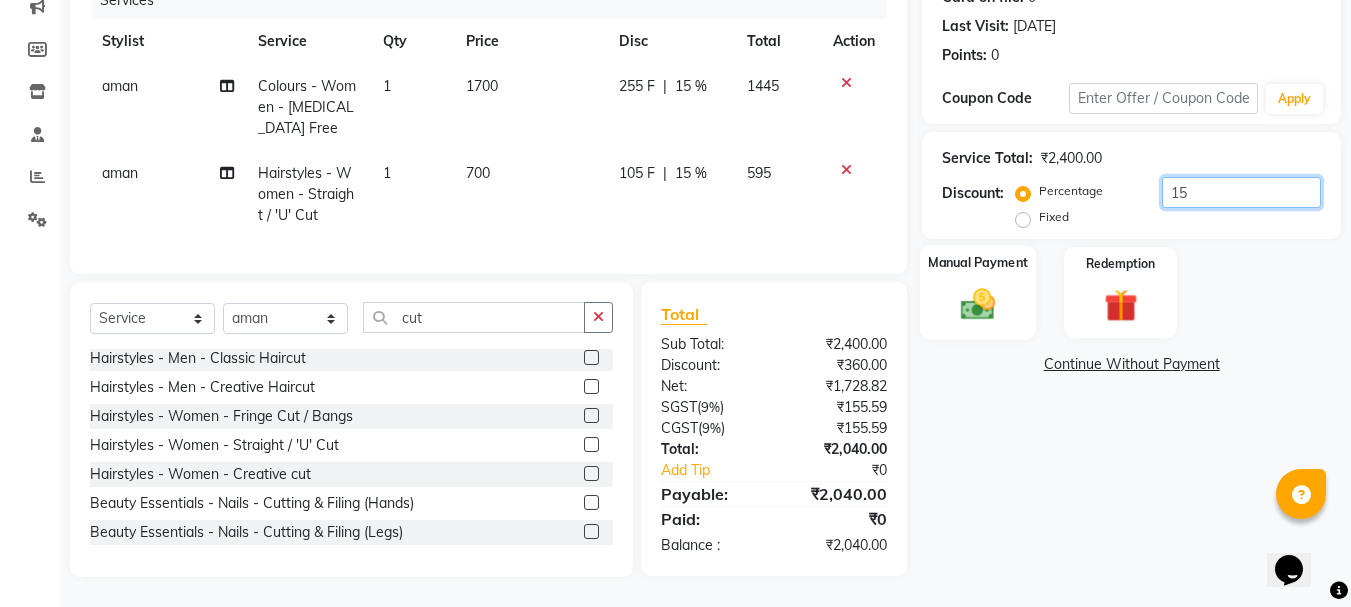 type on "15" 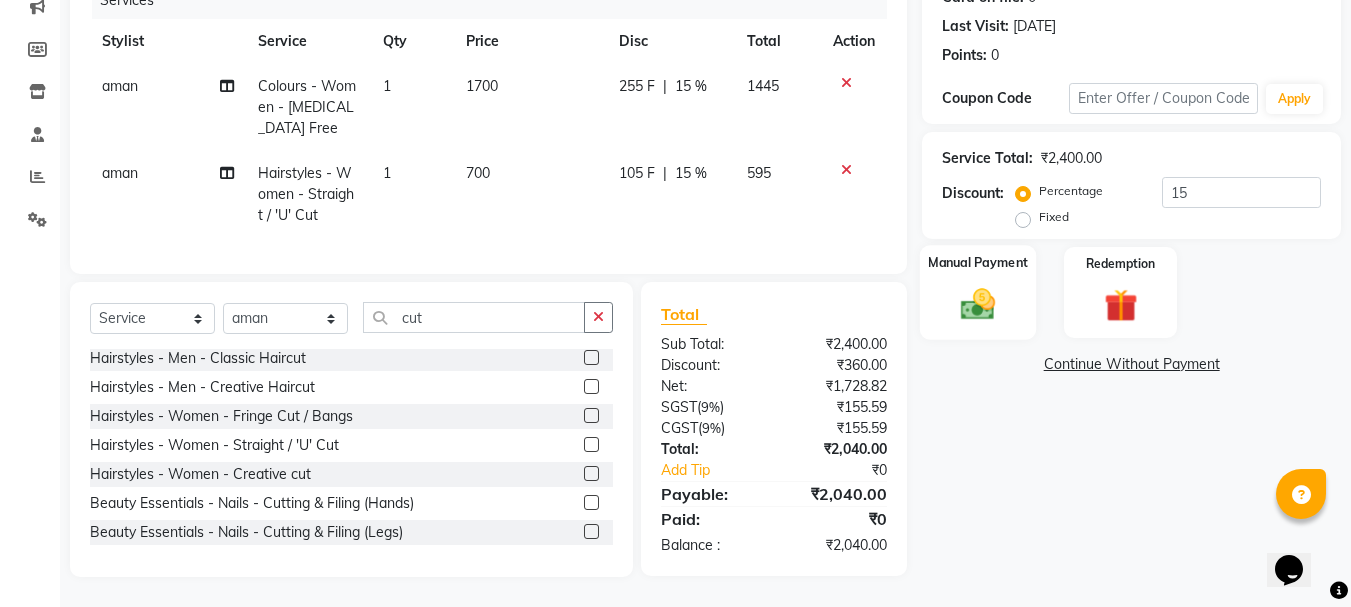 click 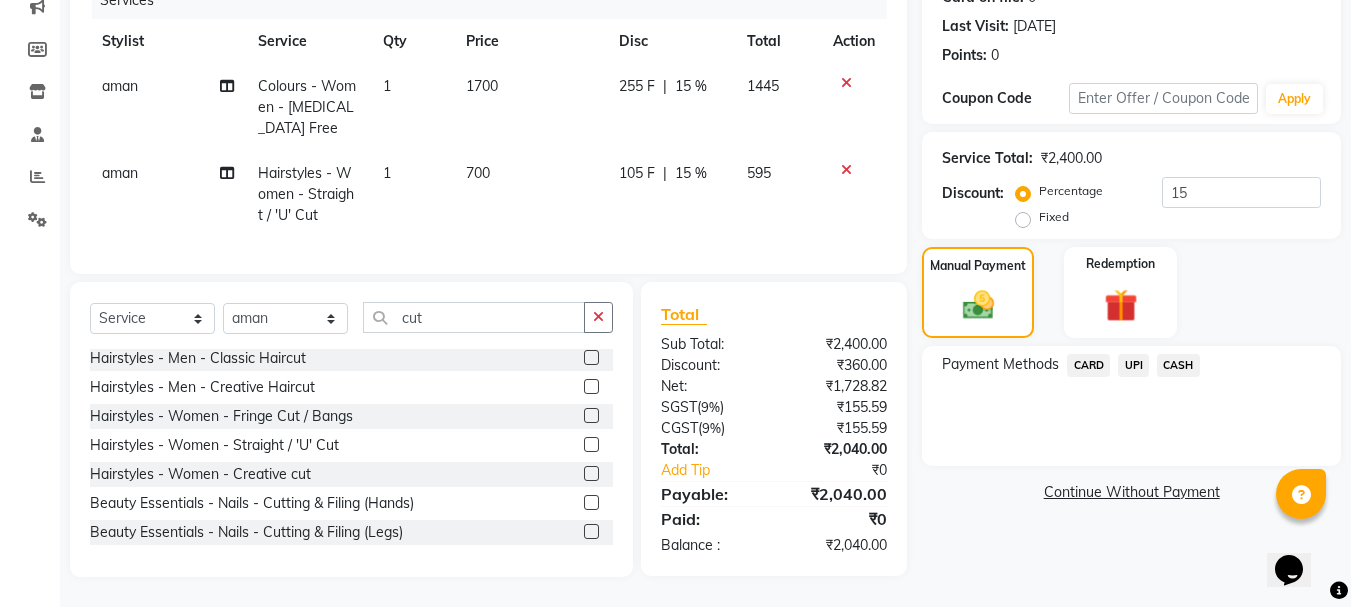 click on "UPI" 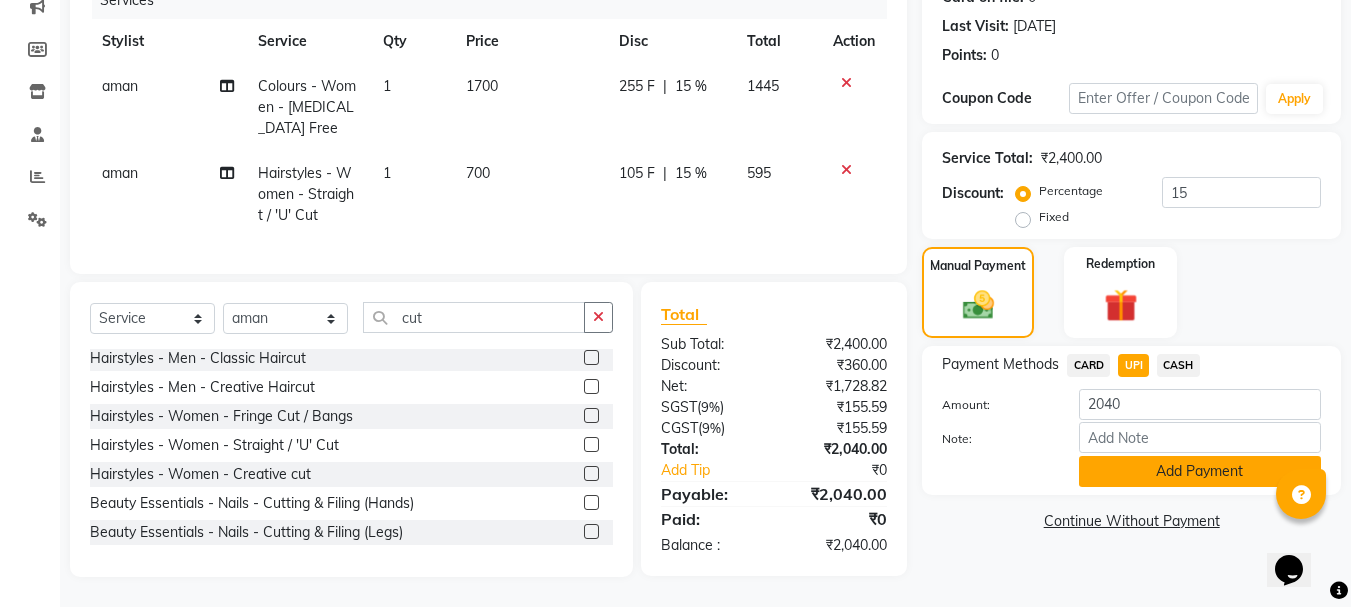 click on "Add Payment" 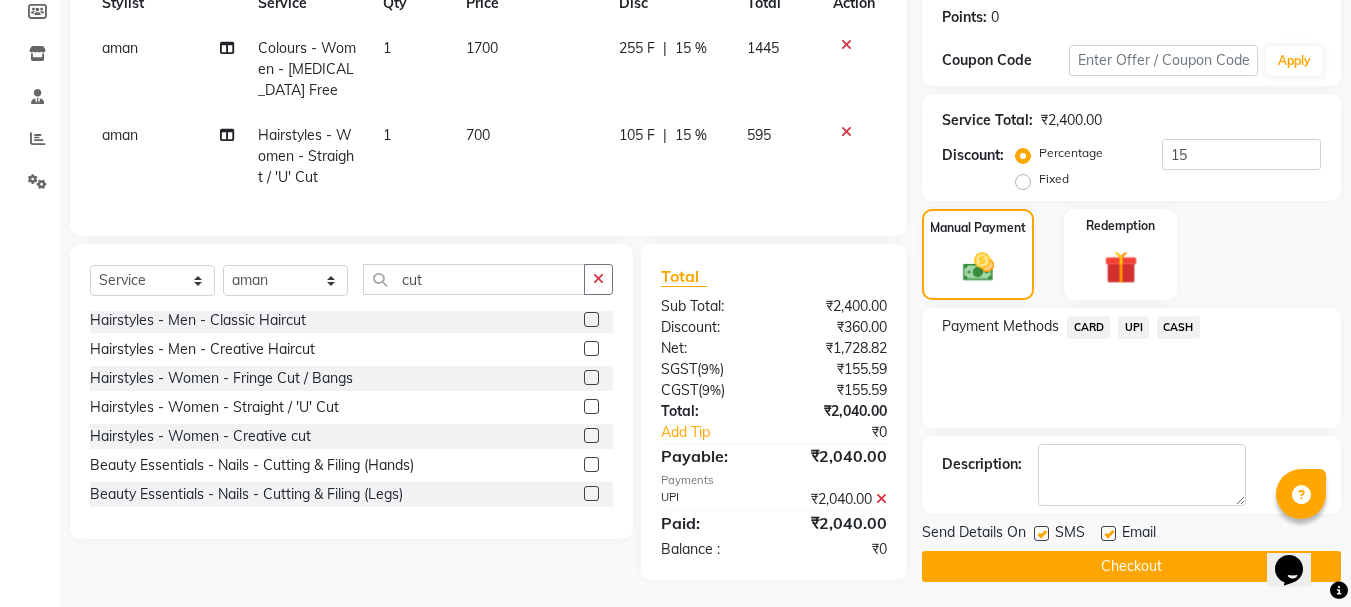 scroll, scrollTop: 322, scrollLeft: 0, axis: vertical 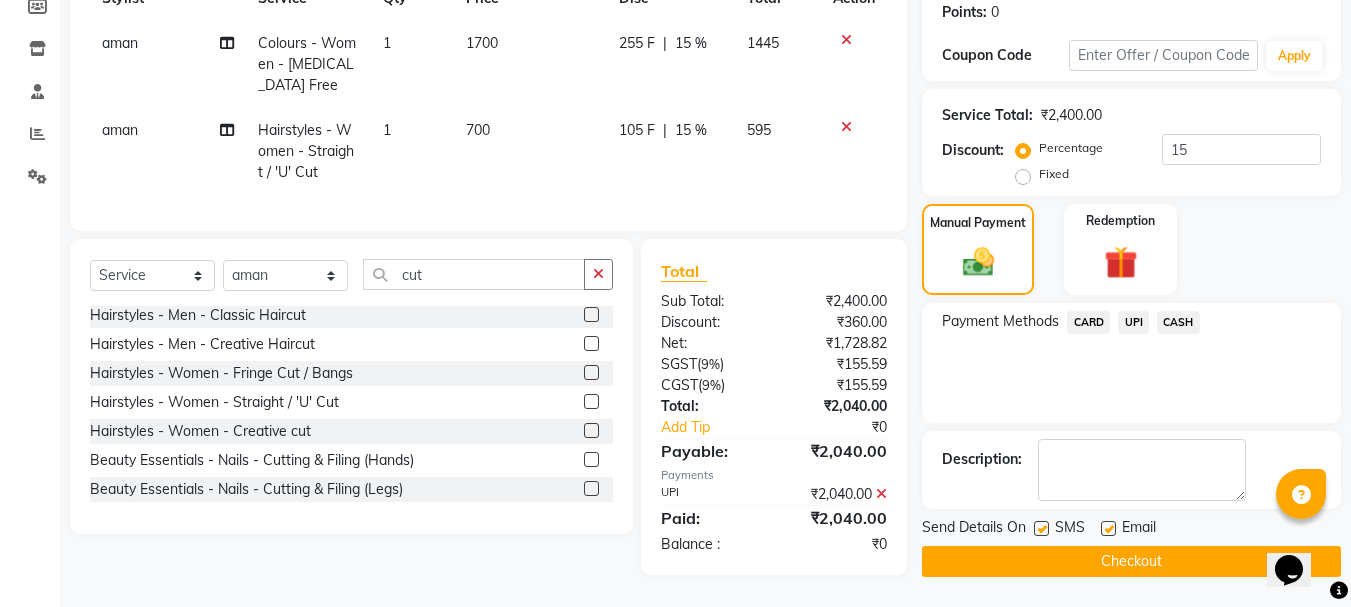 click on "Checkout" 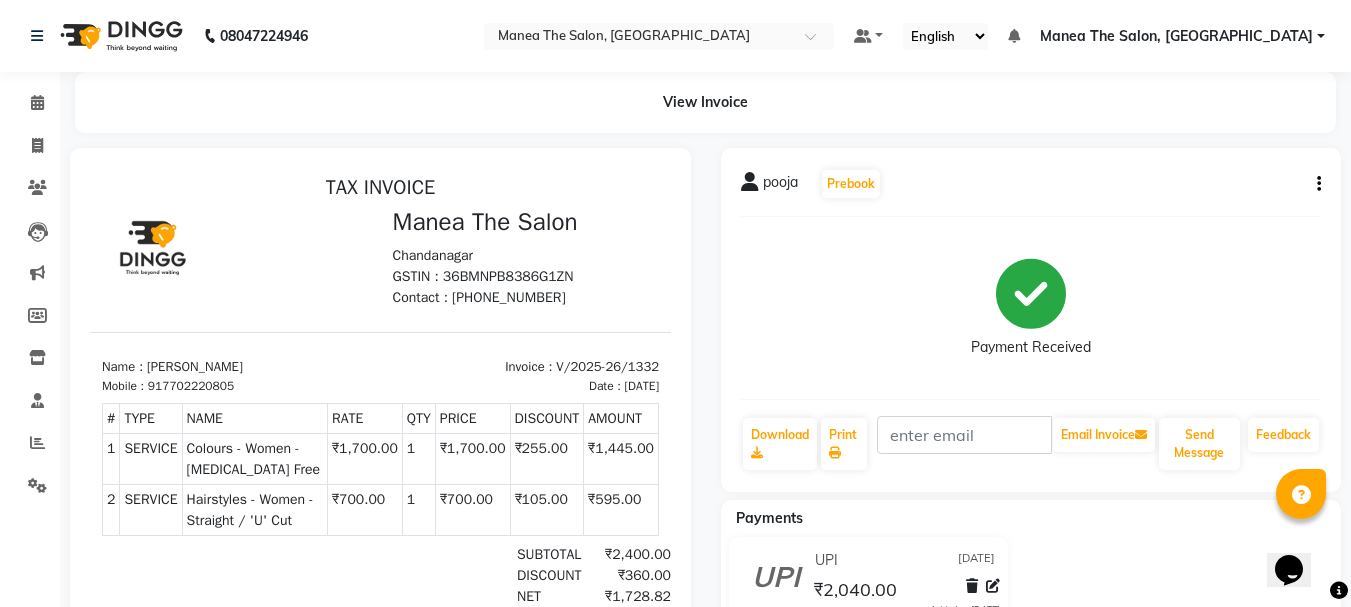 scroll, scrollTop: 0, scrollLeft: 0, axis: both 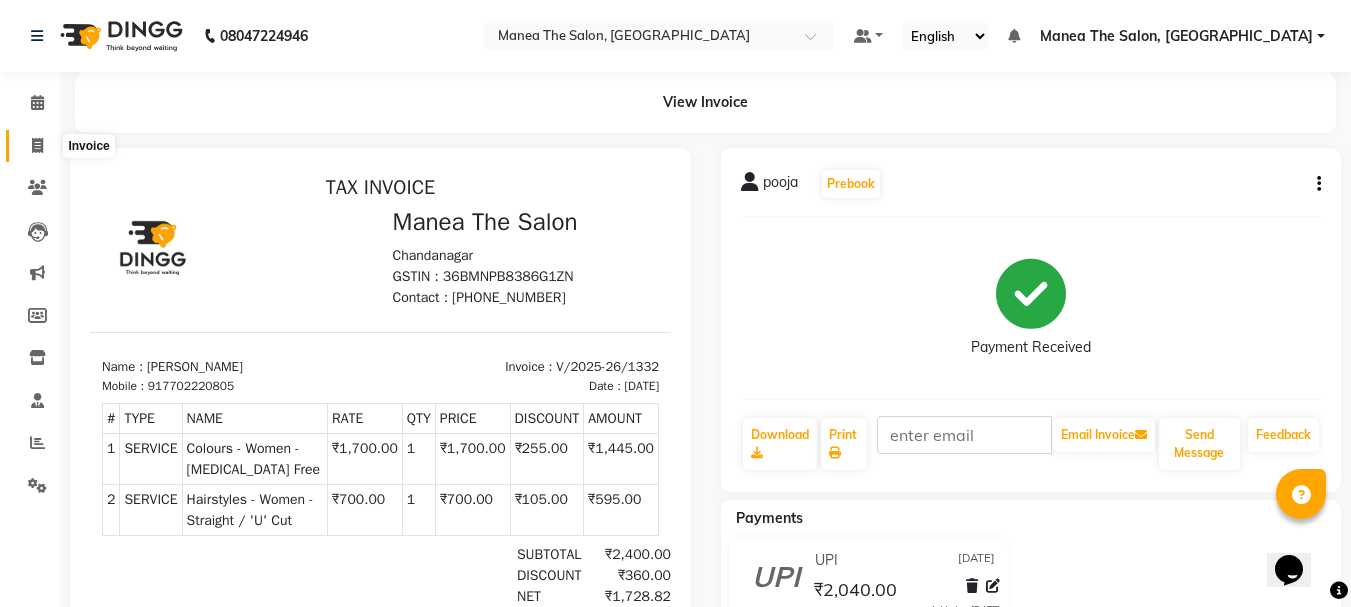 click 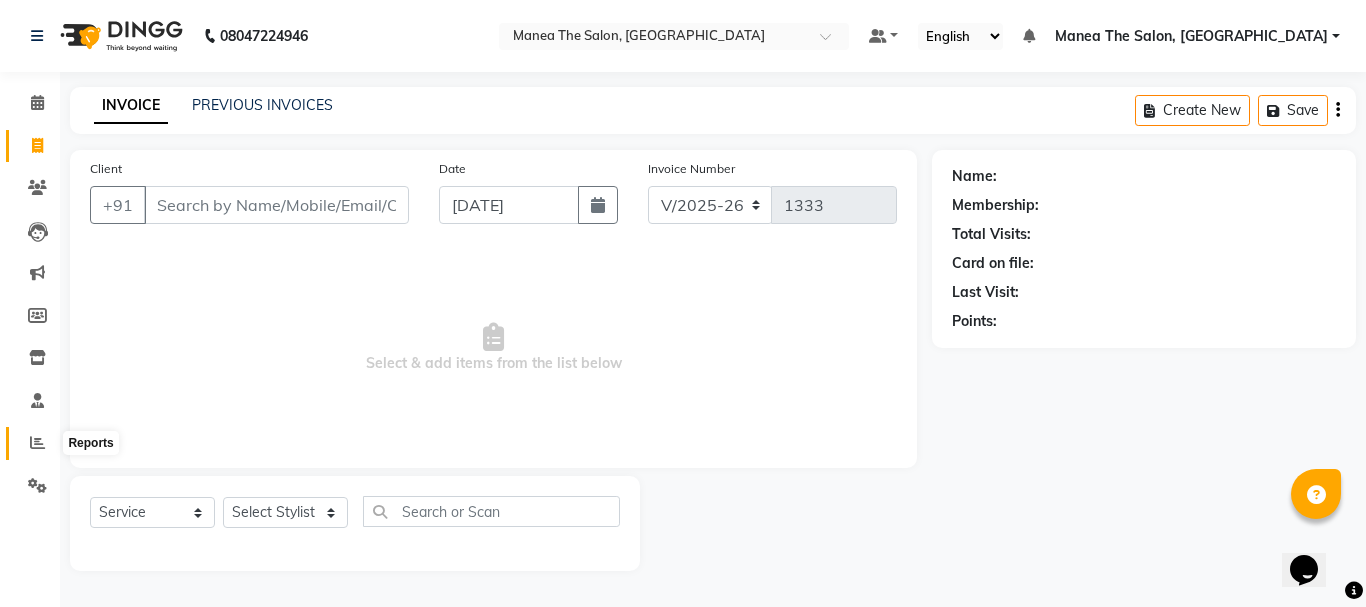 click 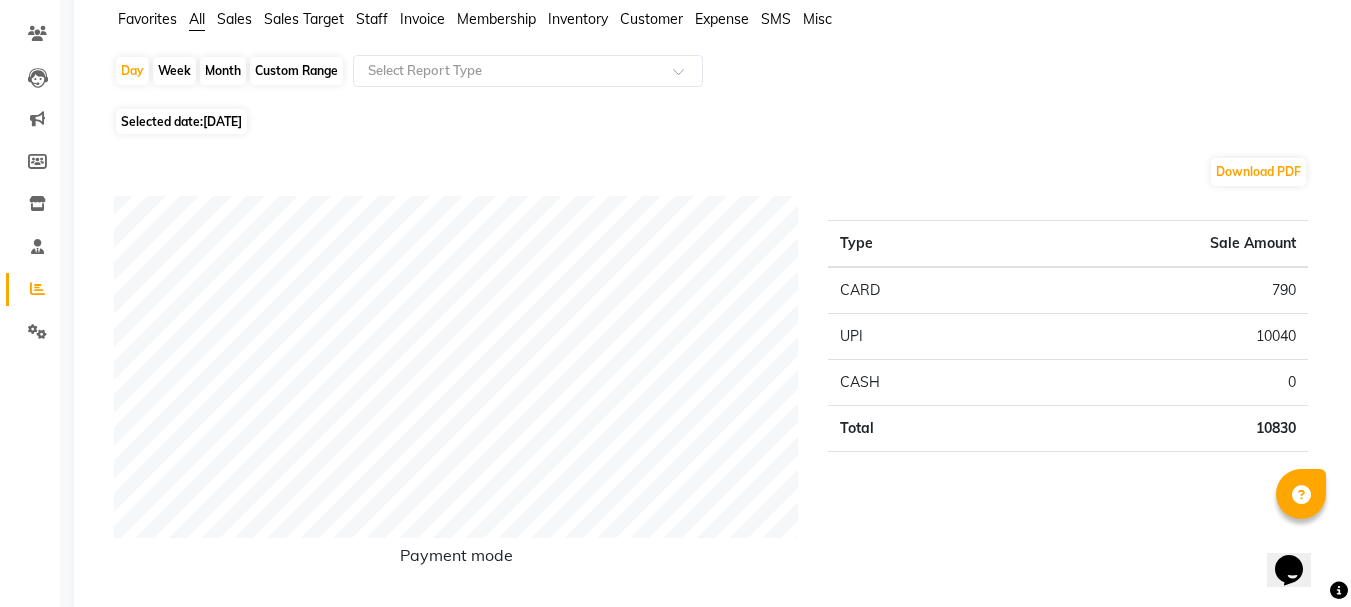 scroll, scrollTop: 0, scrollLeft: 0, axis: both 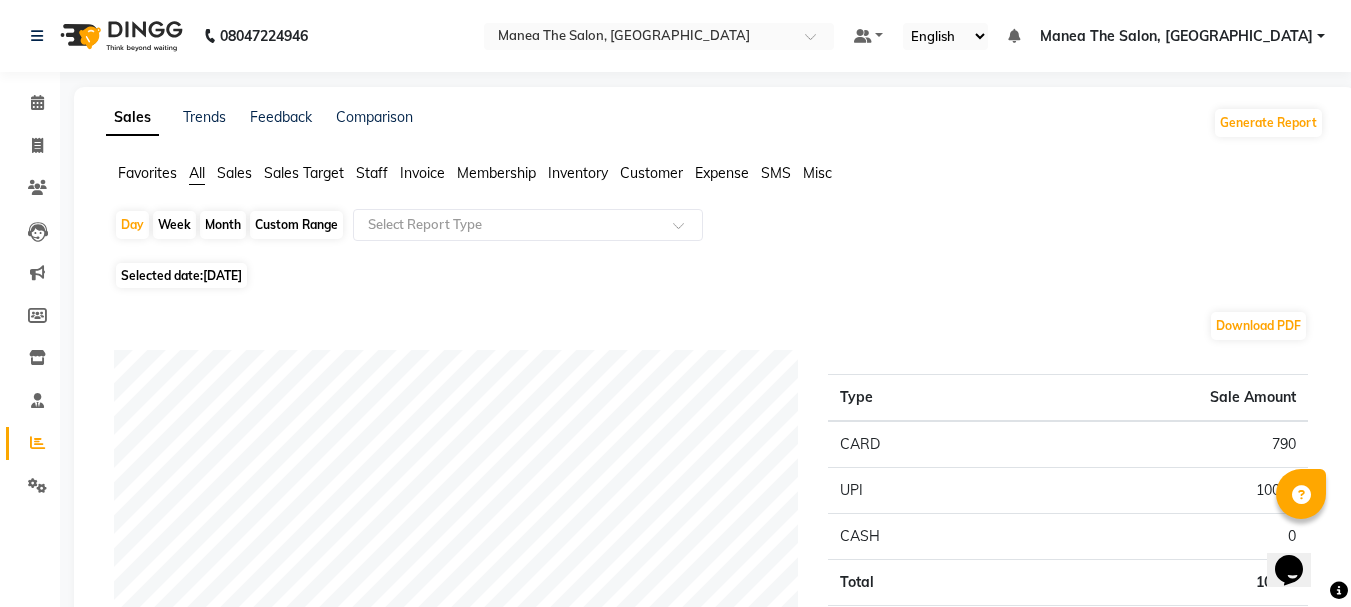 click on "Month" 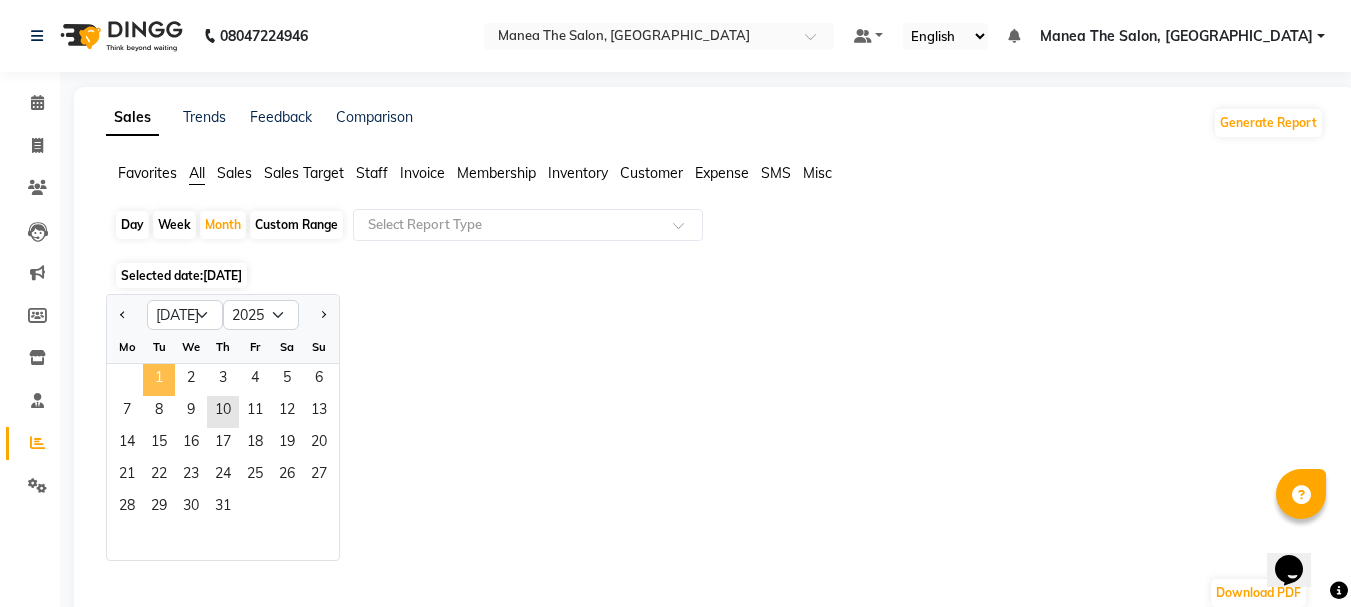 click on "1" 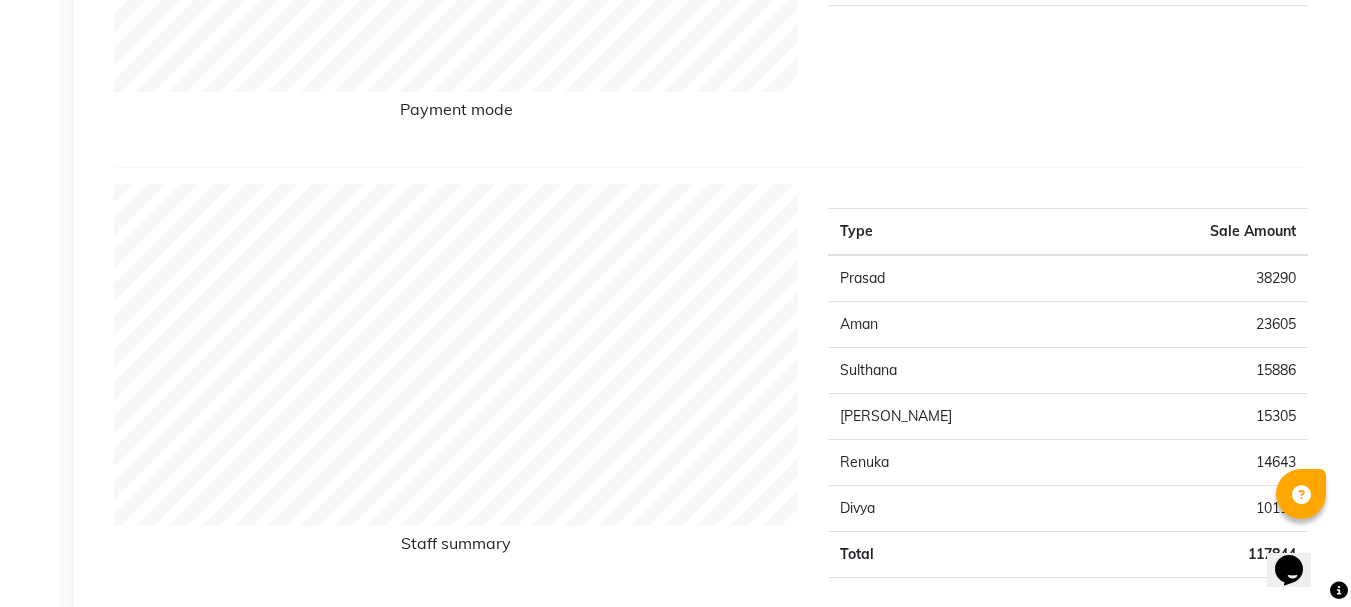 scroll, scrollTop: 700, scrollLeft: 0, axis: vertical 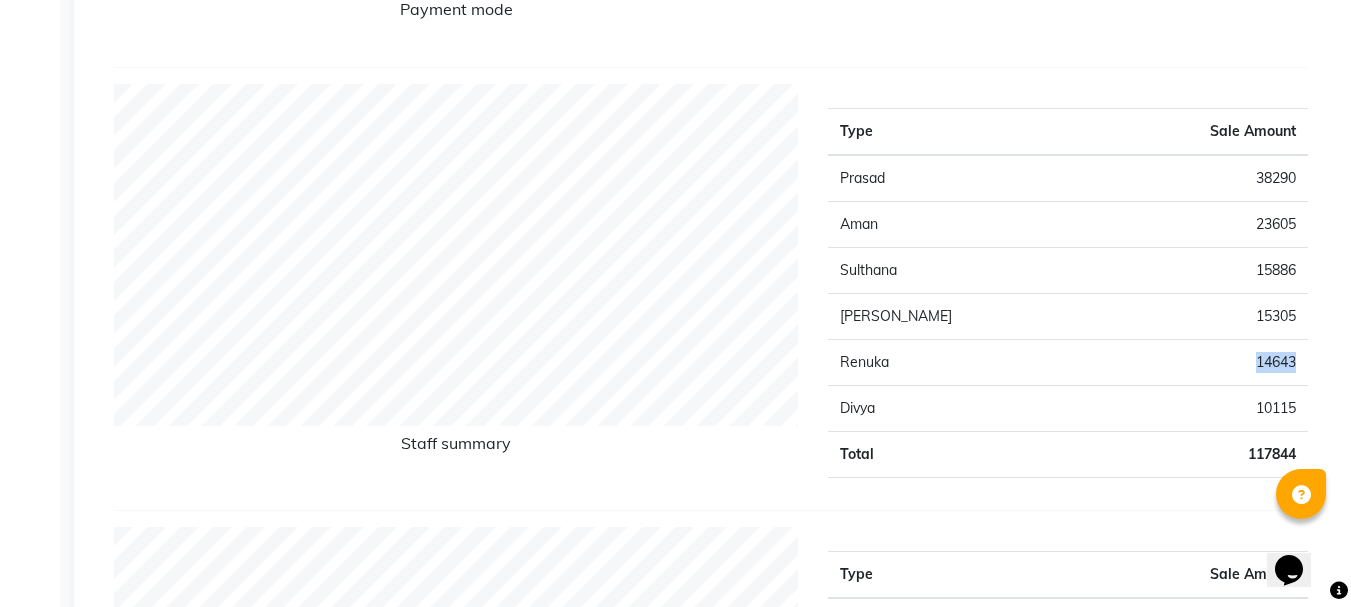 drag, startPoint x: 1301, startPoint y: 353, endPoint x: 1209, endPoint y: 371, distance: 93.74433 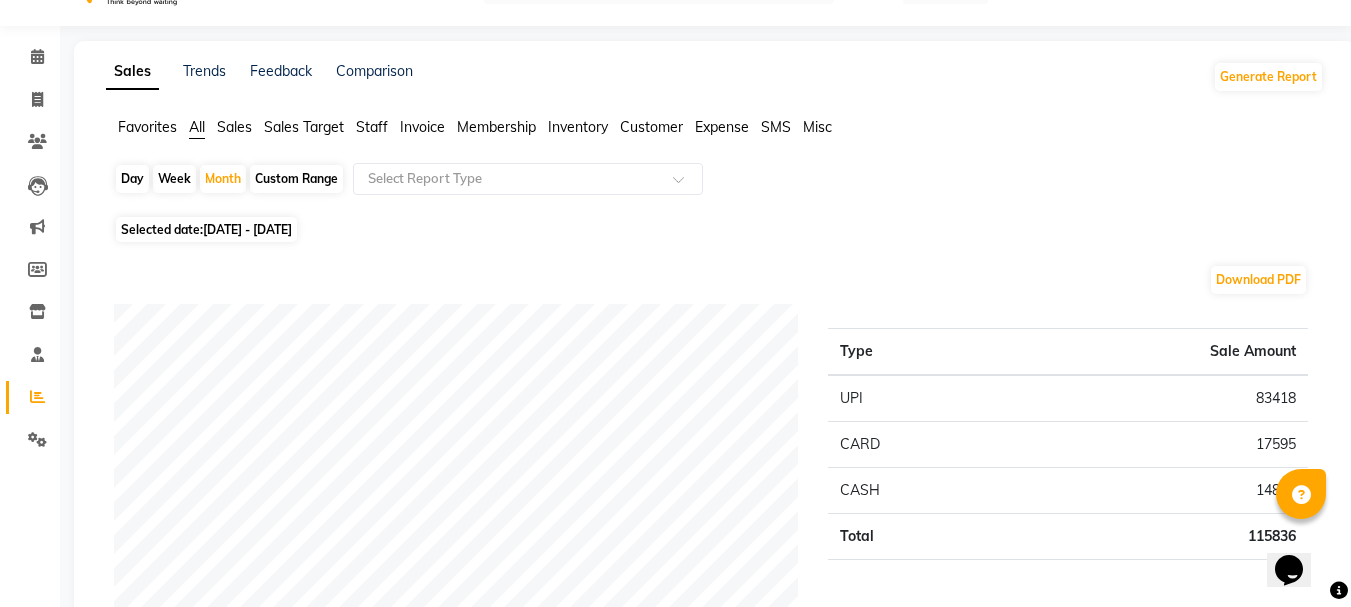 scroll, scrollTop: 0, scrollLeft: 0, axis: both 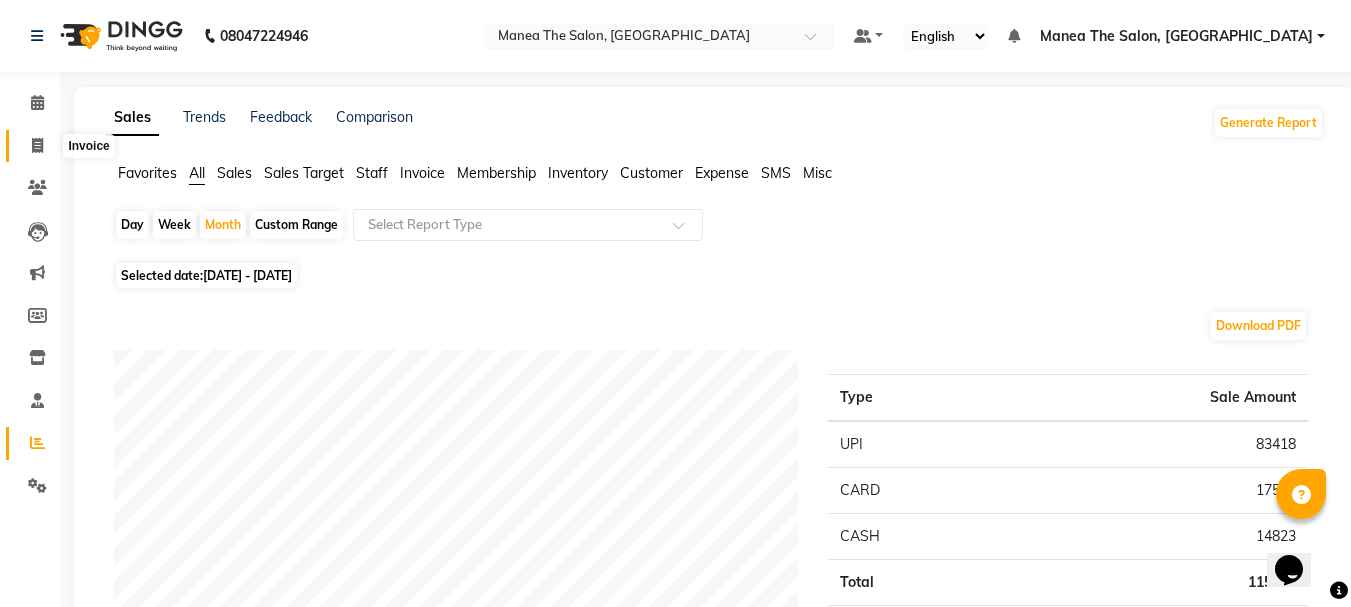 click 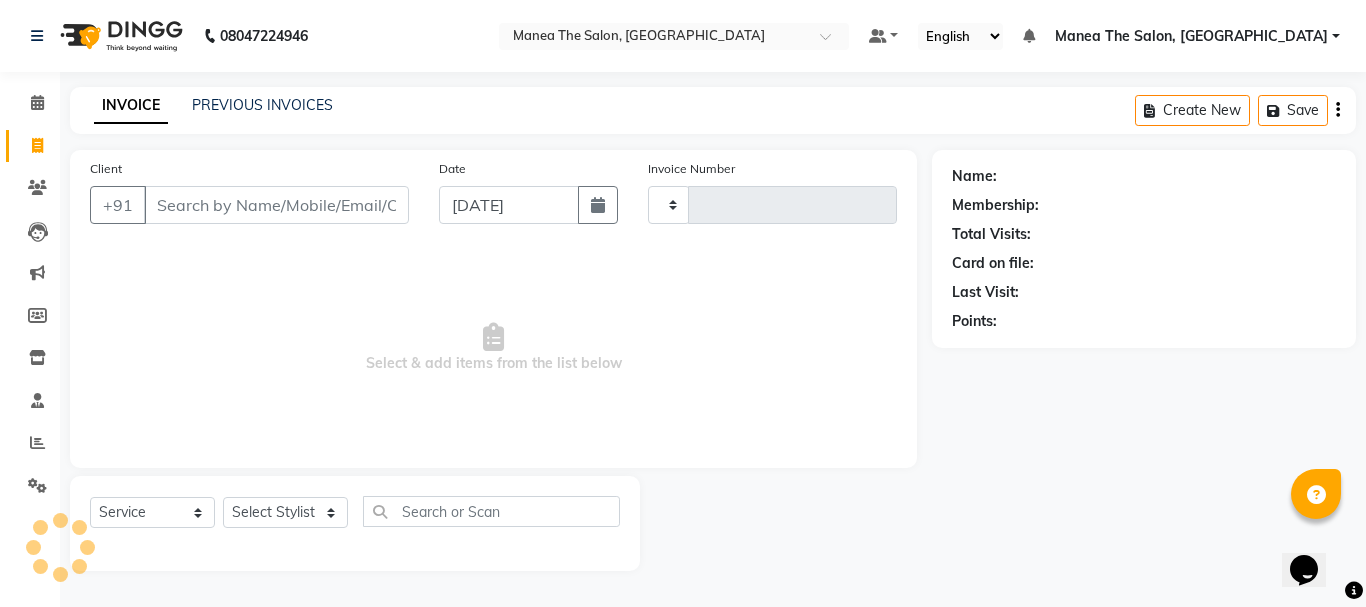 type on "1333" 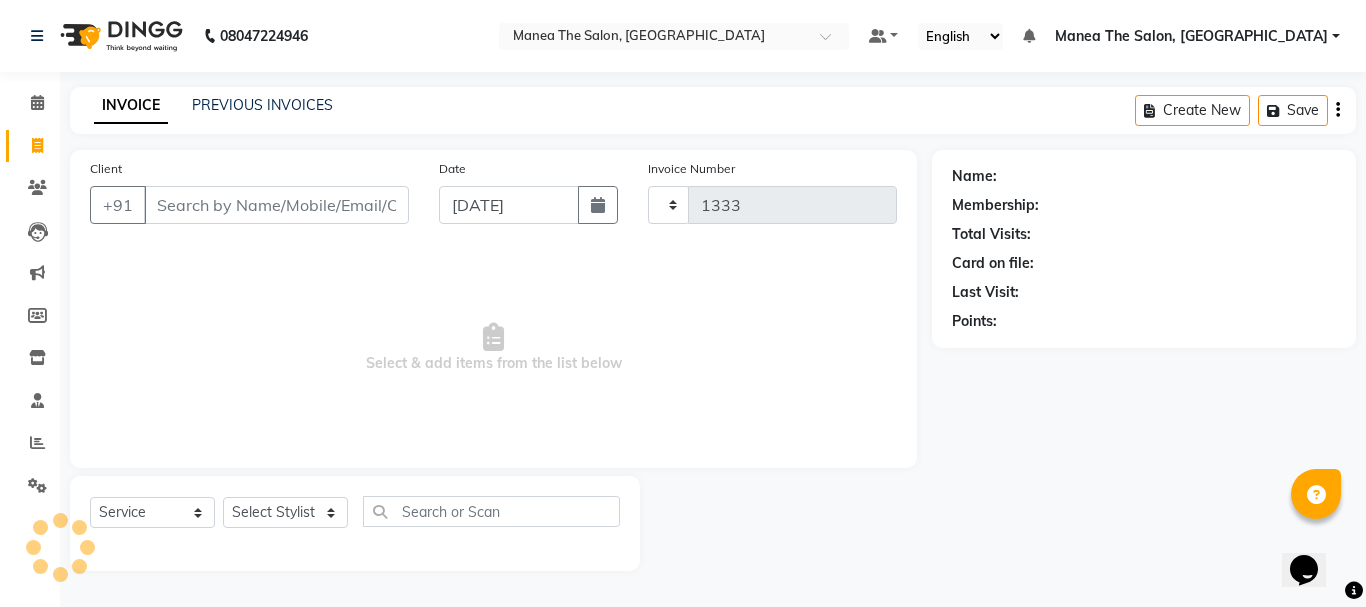 select on "7351" 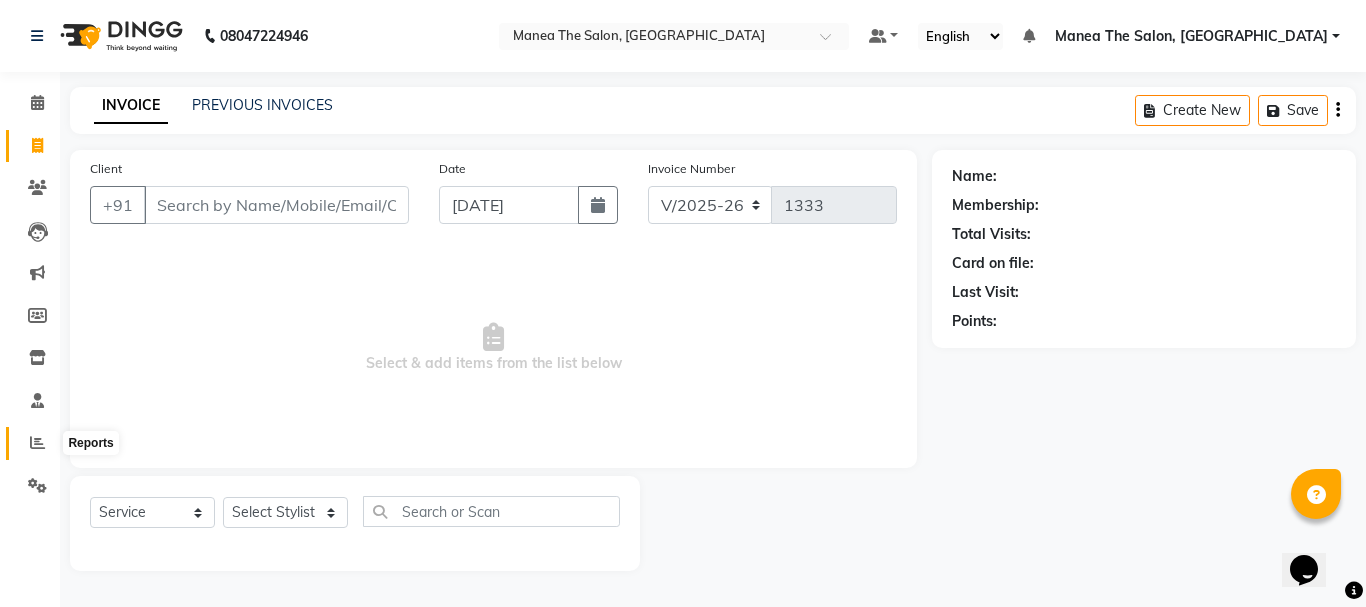 click 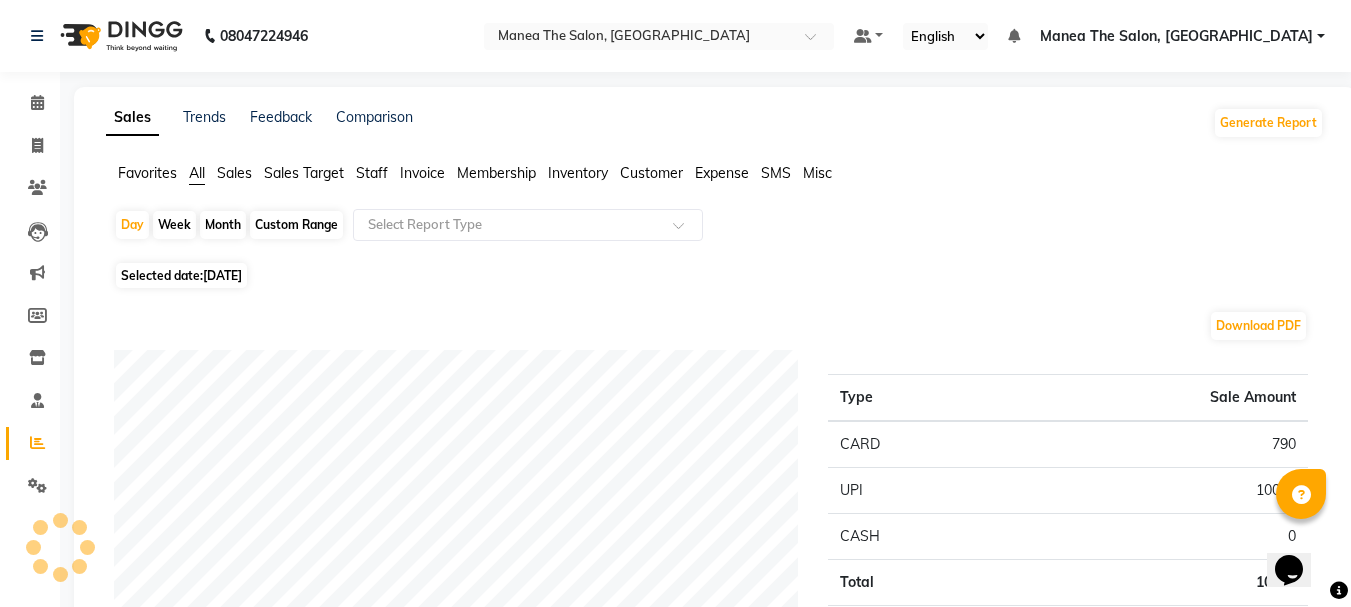 click on "Month" 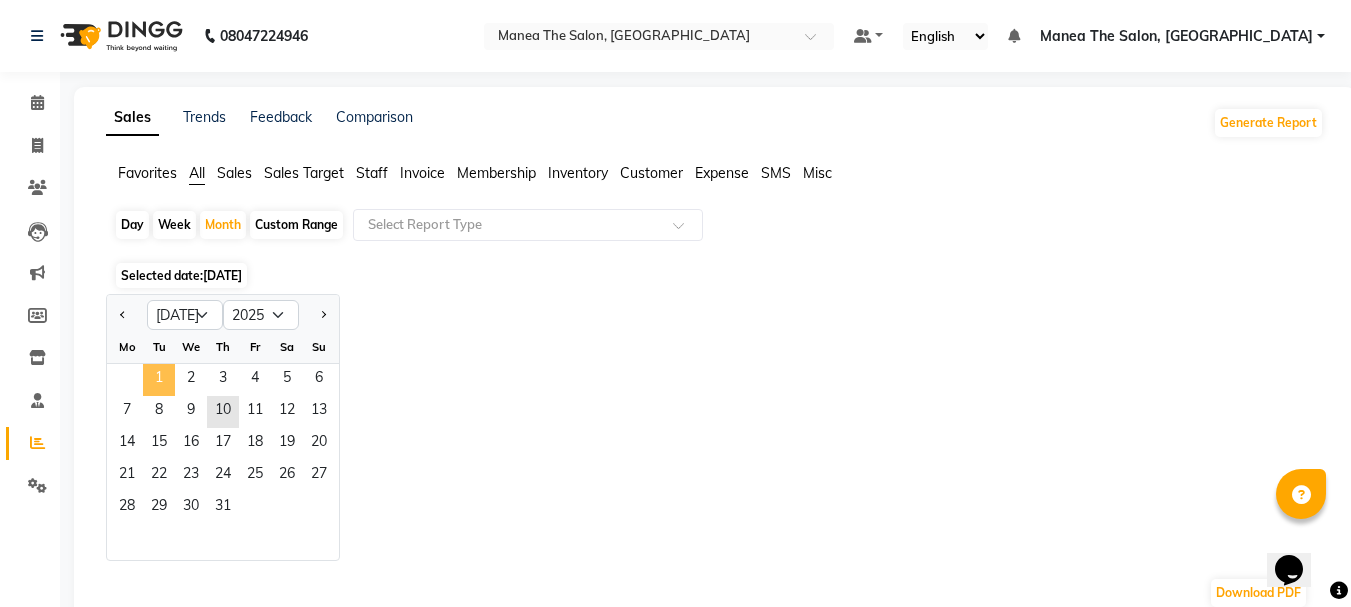 click on "1" 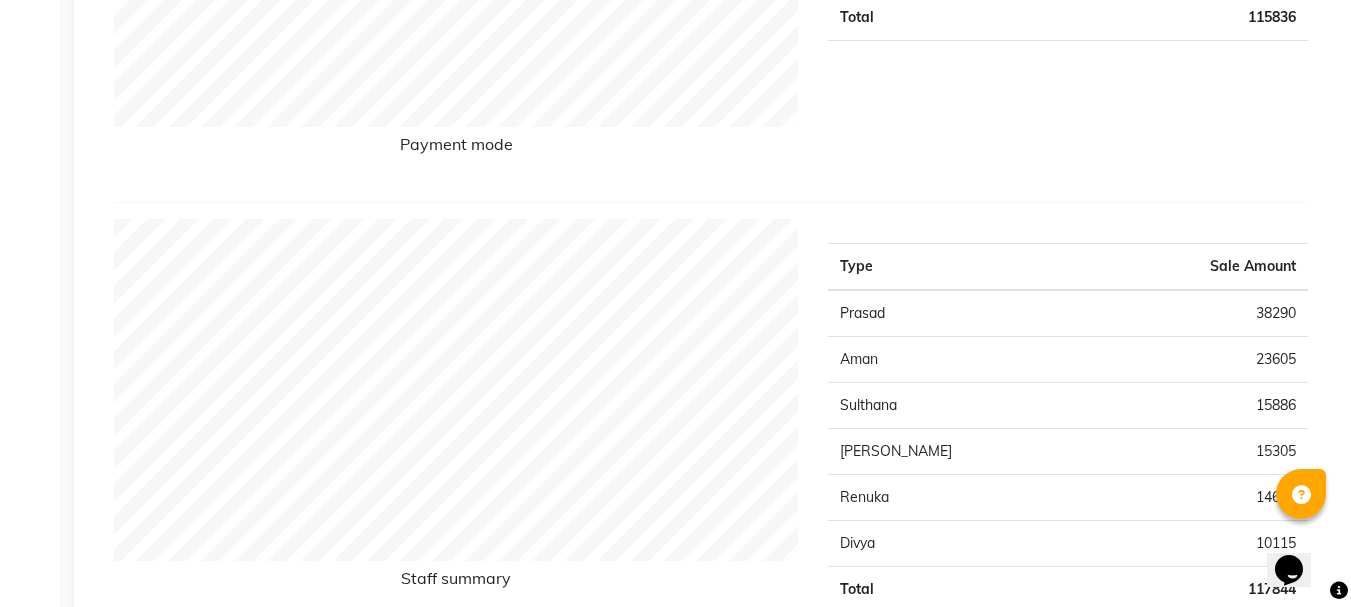 scroll, scrollTop: 600, scrollLeft: 0, axis: vertical 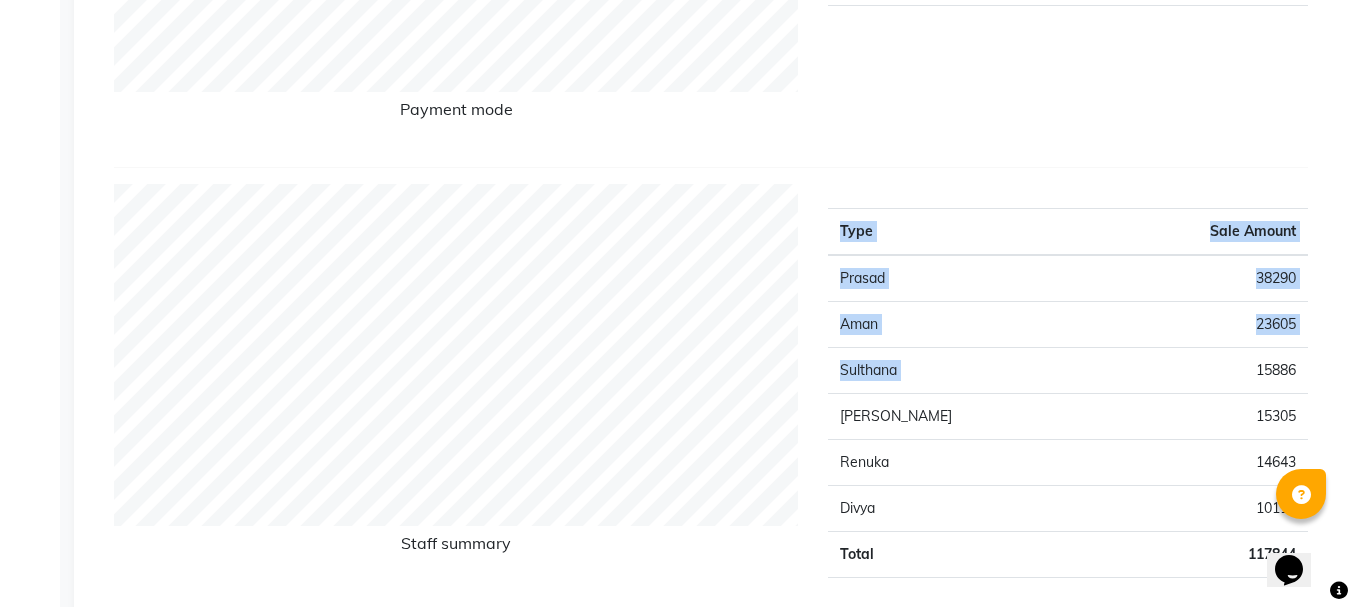 drag, startPoint x: 1310, startPoint y: 374, endPoint x: 1187, endPoint y: 369, distance: 123.101585 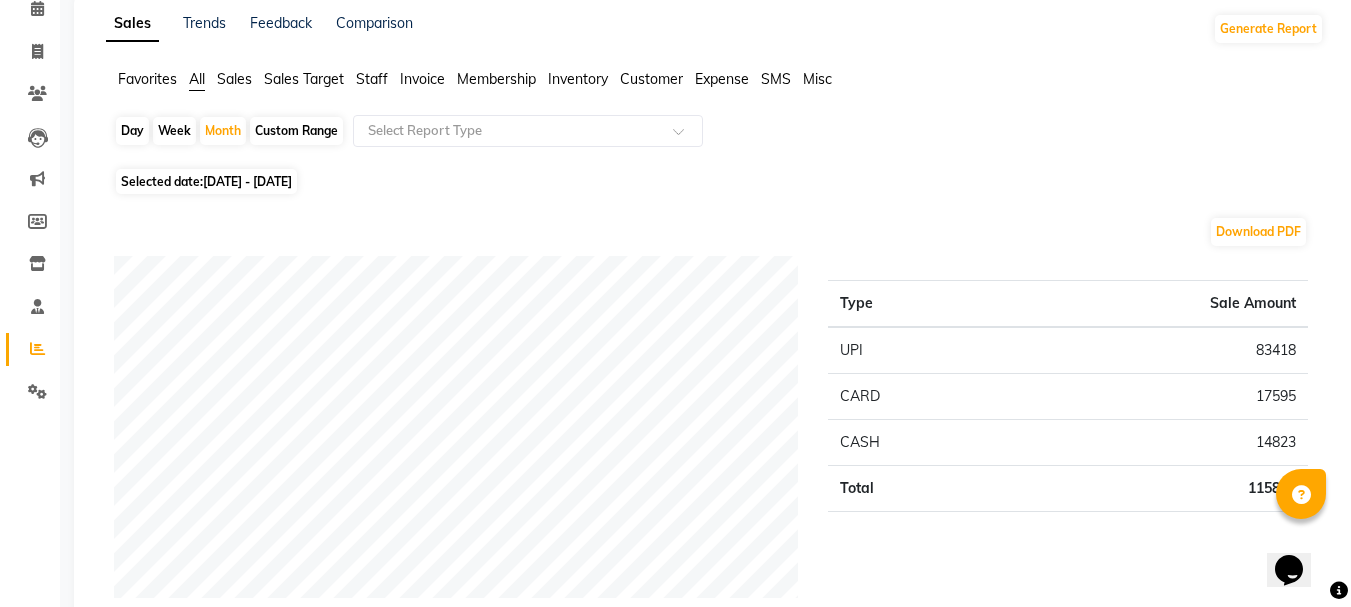 scroll, scrollTop: 0, scrollLeft: 0, axis: both 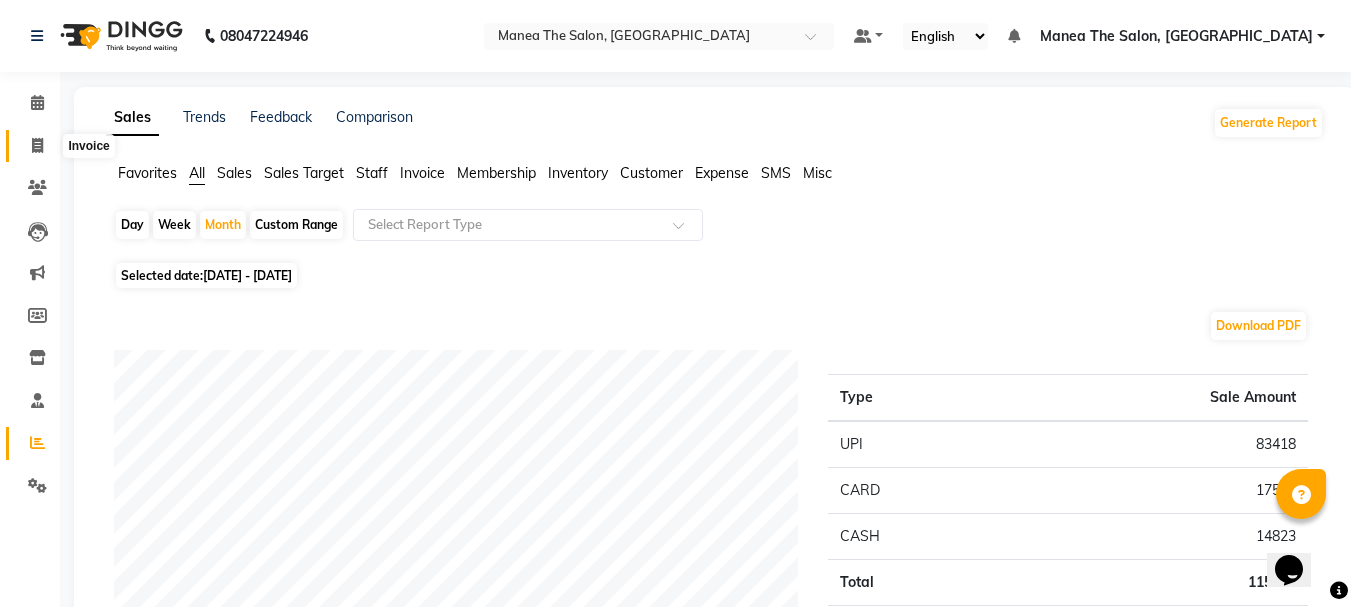 click 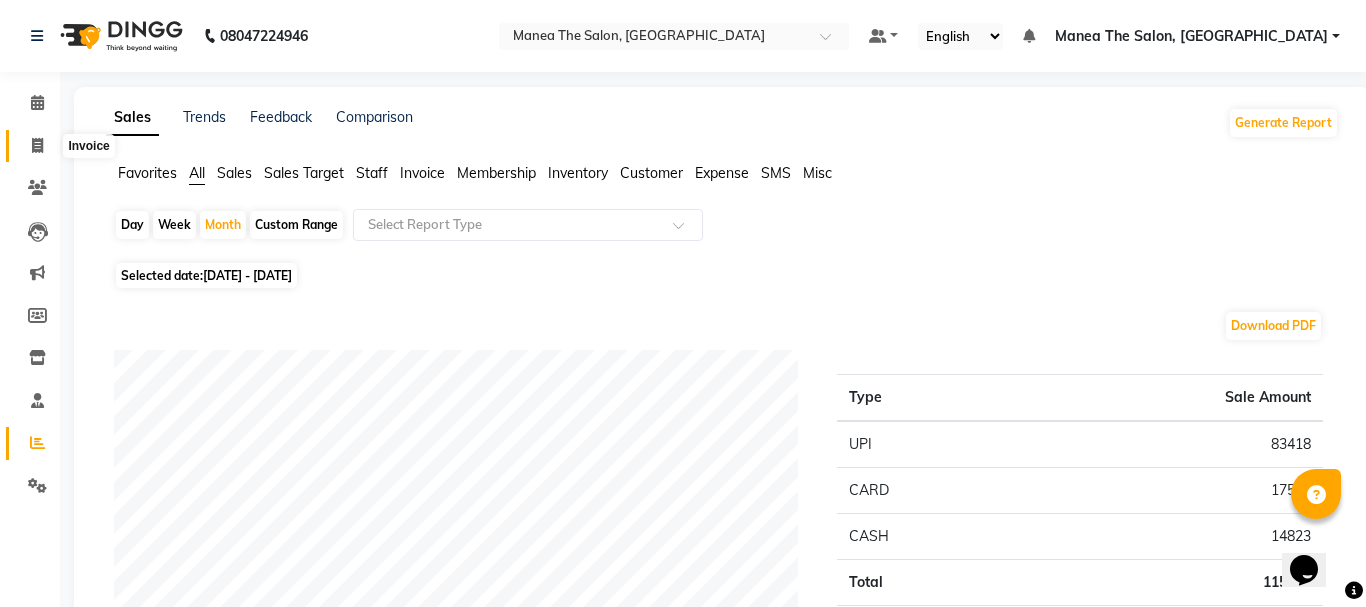 select on "7351" 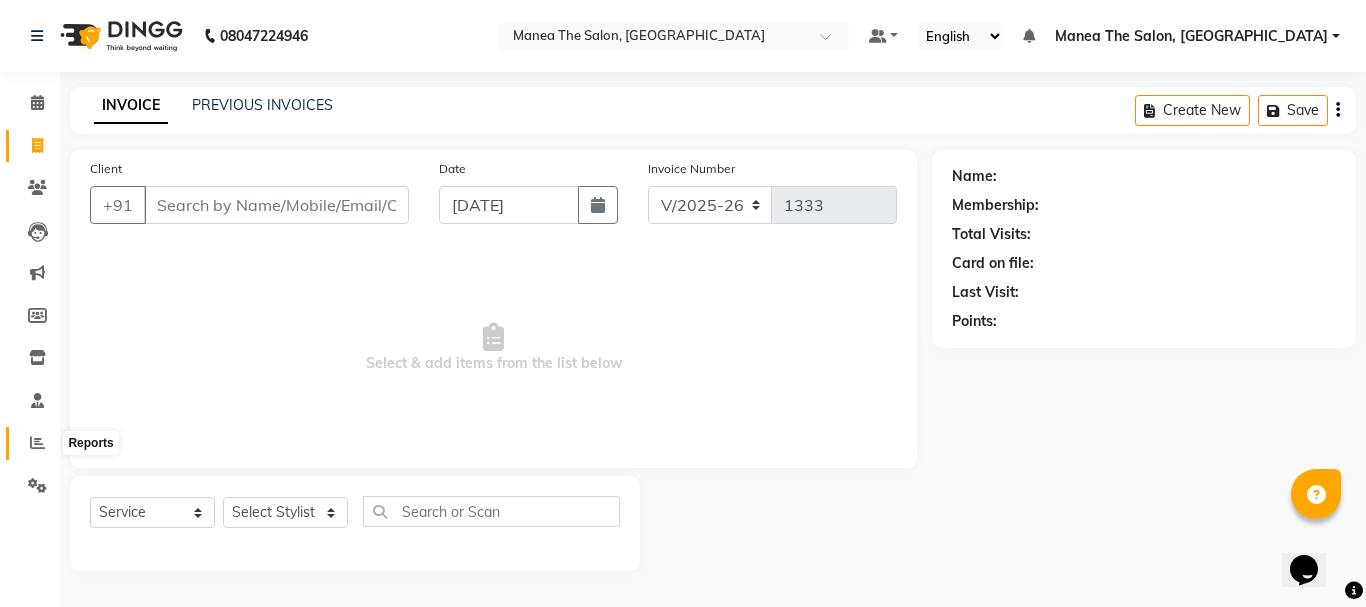 click 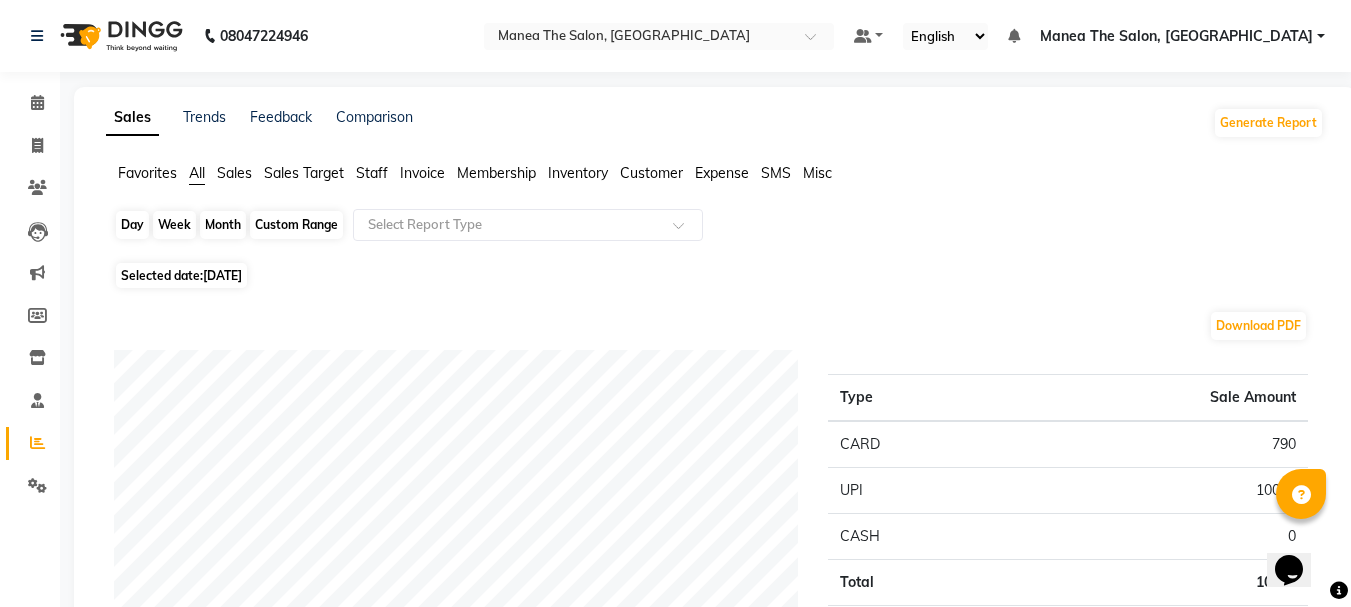 click on "Day" 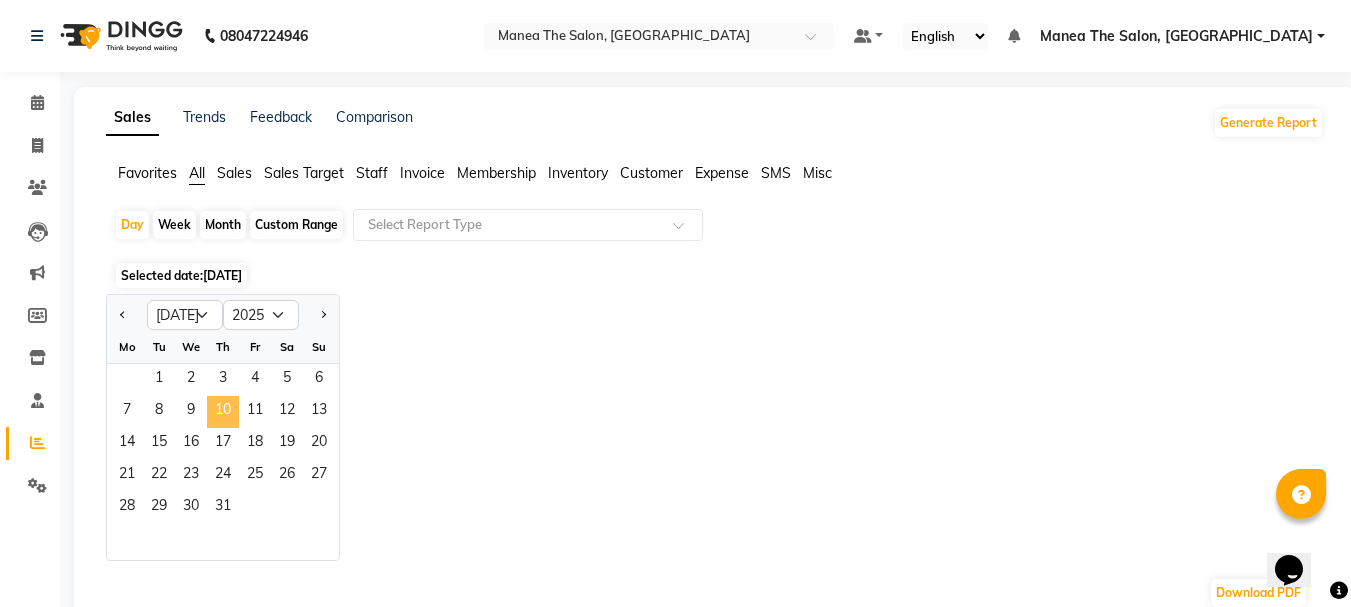click on "10" 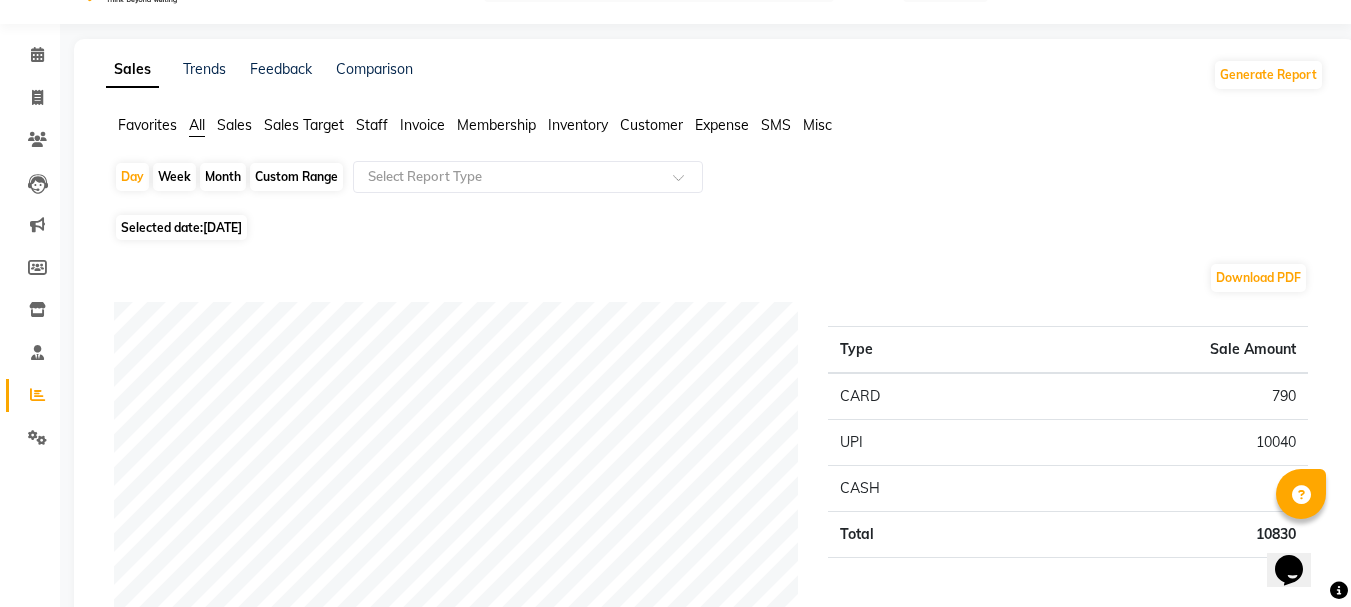 scroll, scrollTop: 0, scrollLeft: 0, axis: both 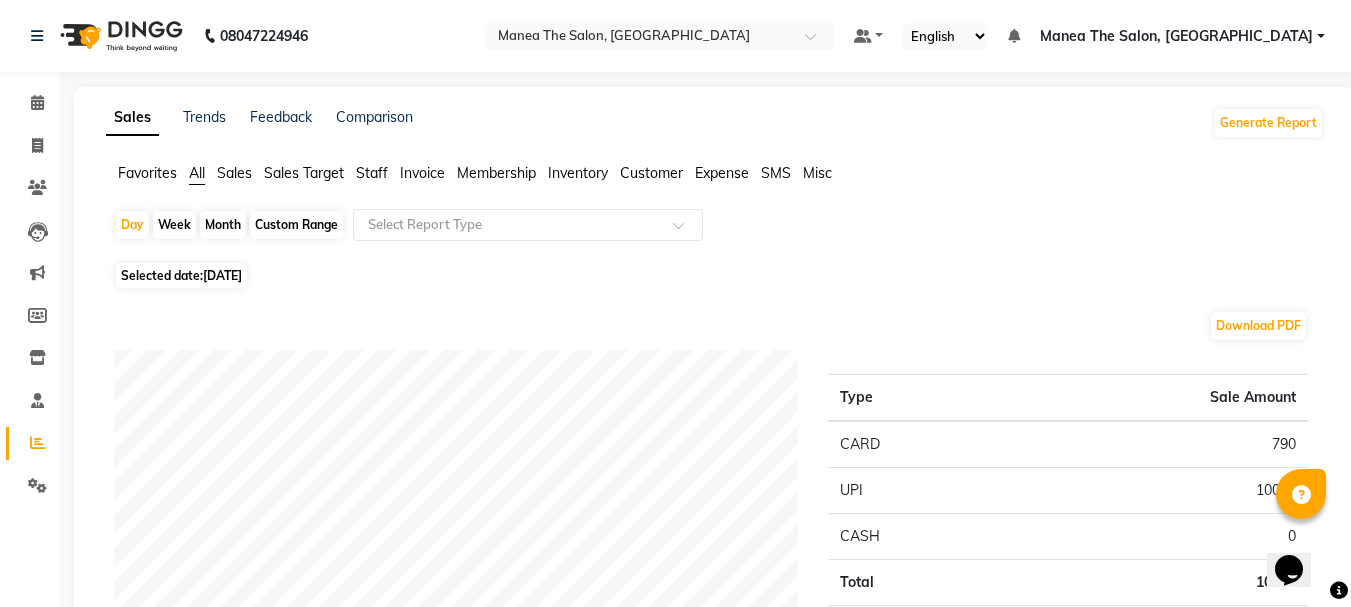 click on "Month" 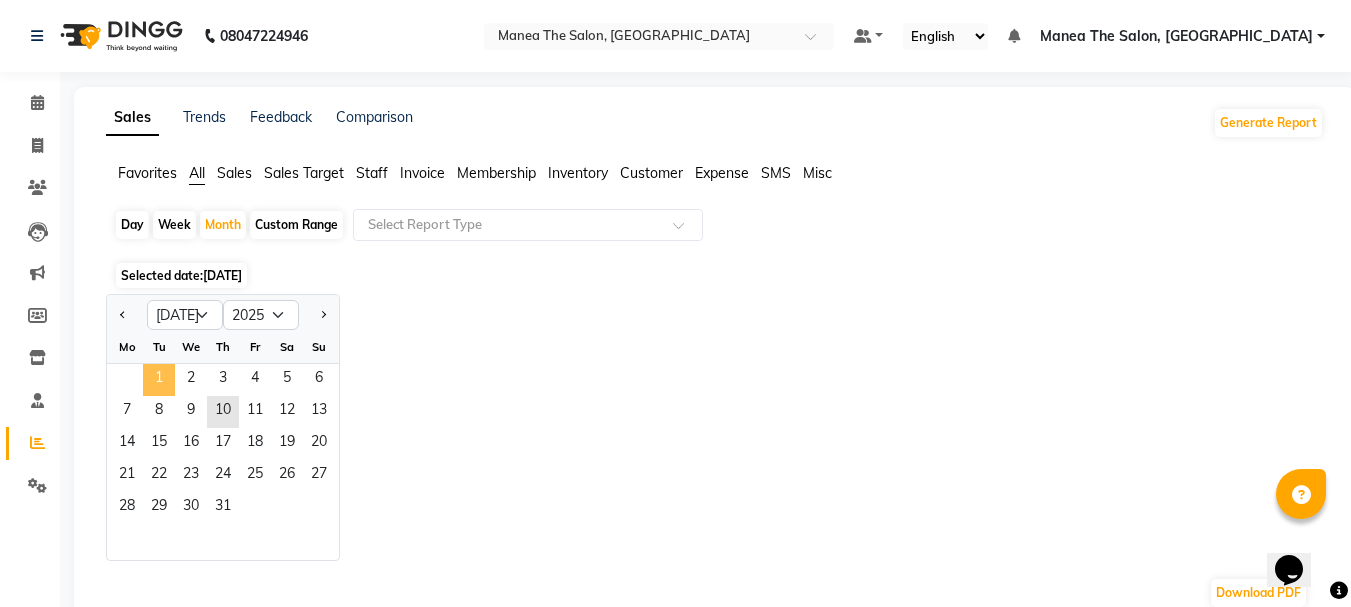 click on "1" 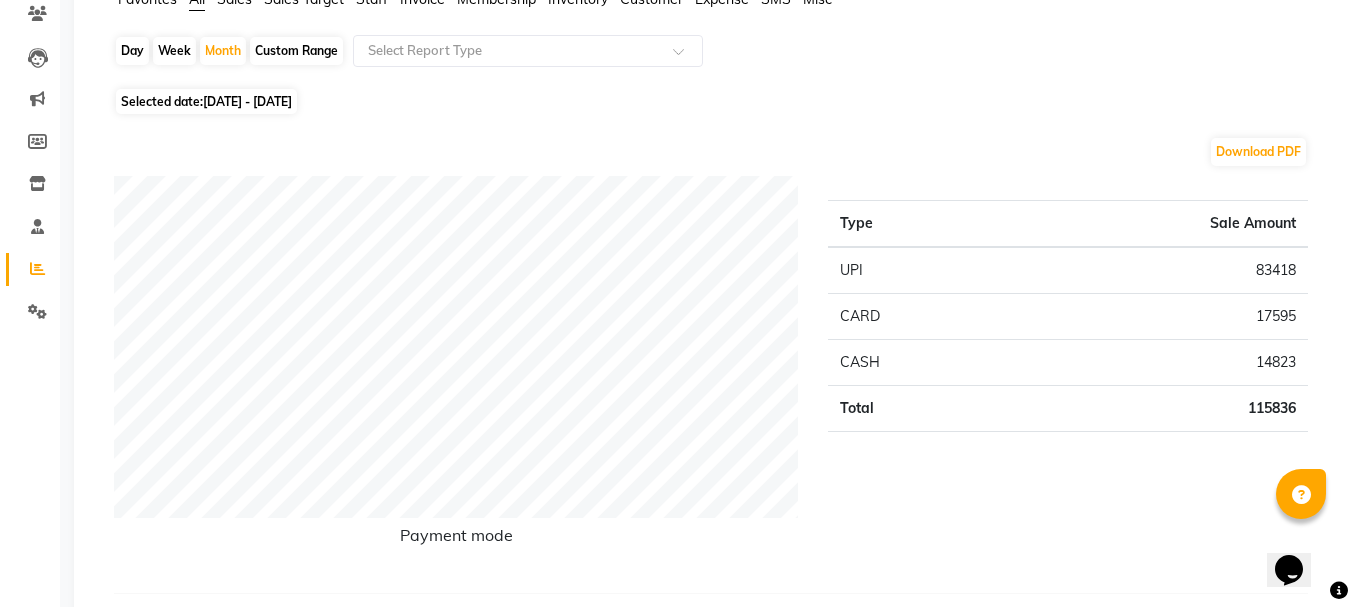 scroll, scrollTop: 0, scrollLeft: 0, axis: both 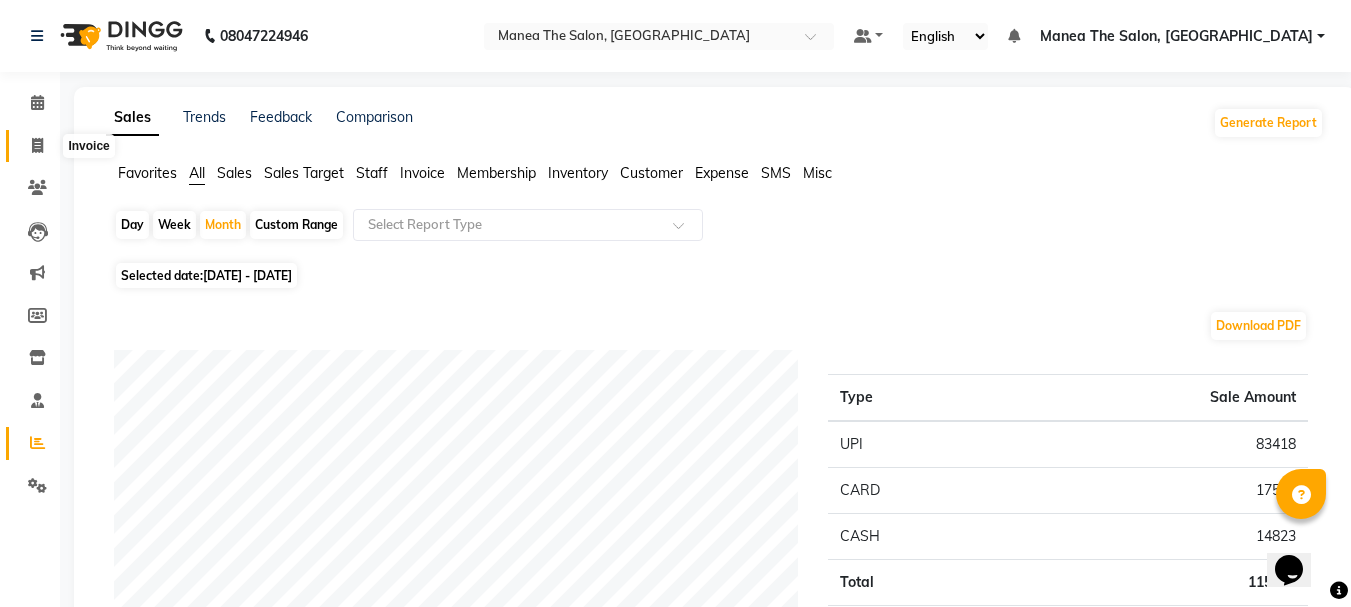 click 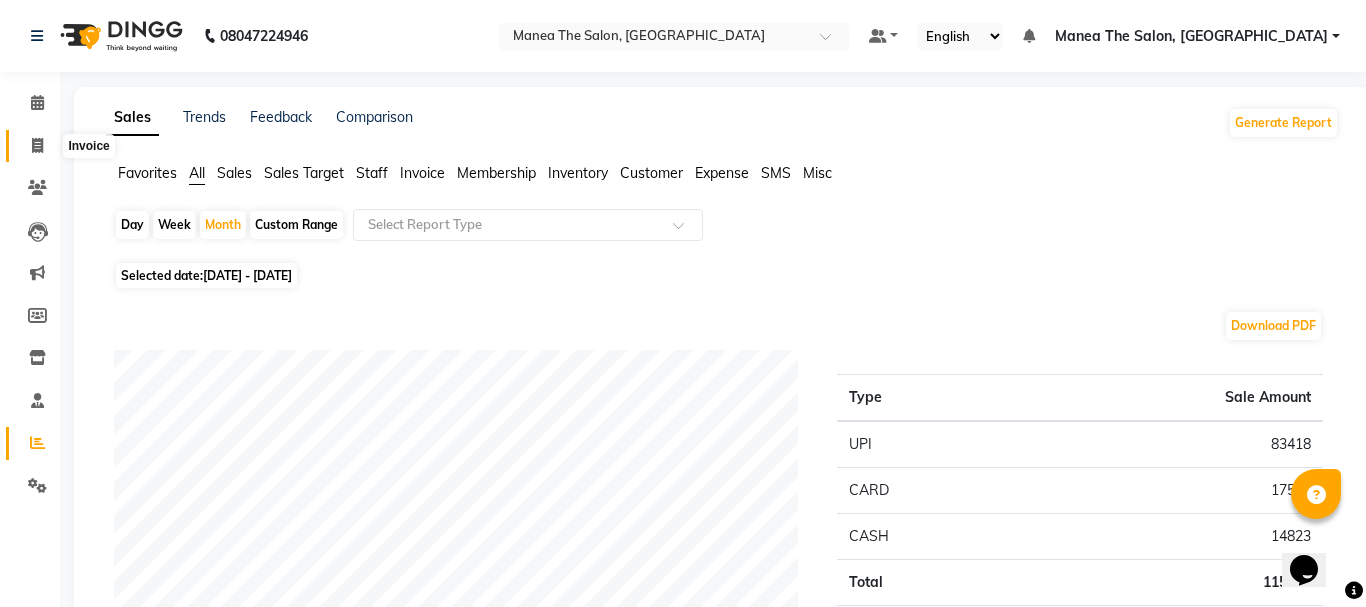 select on "7351" 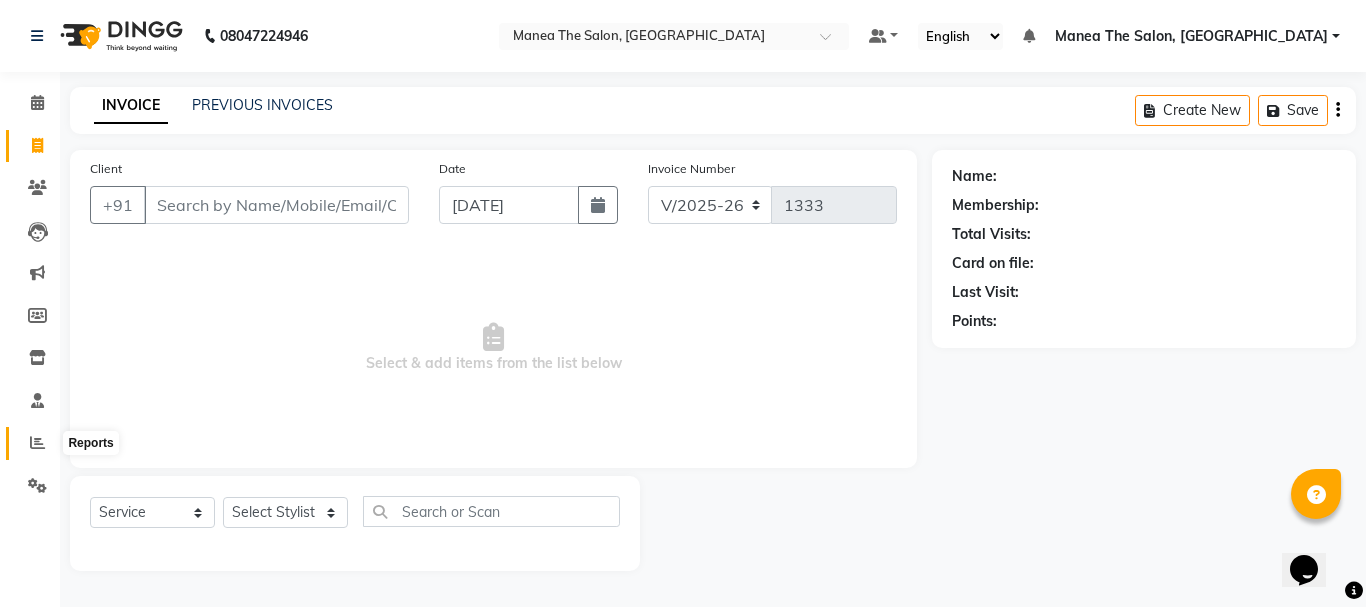 click 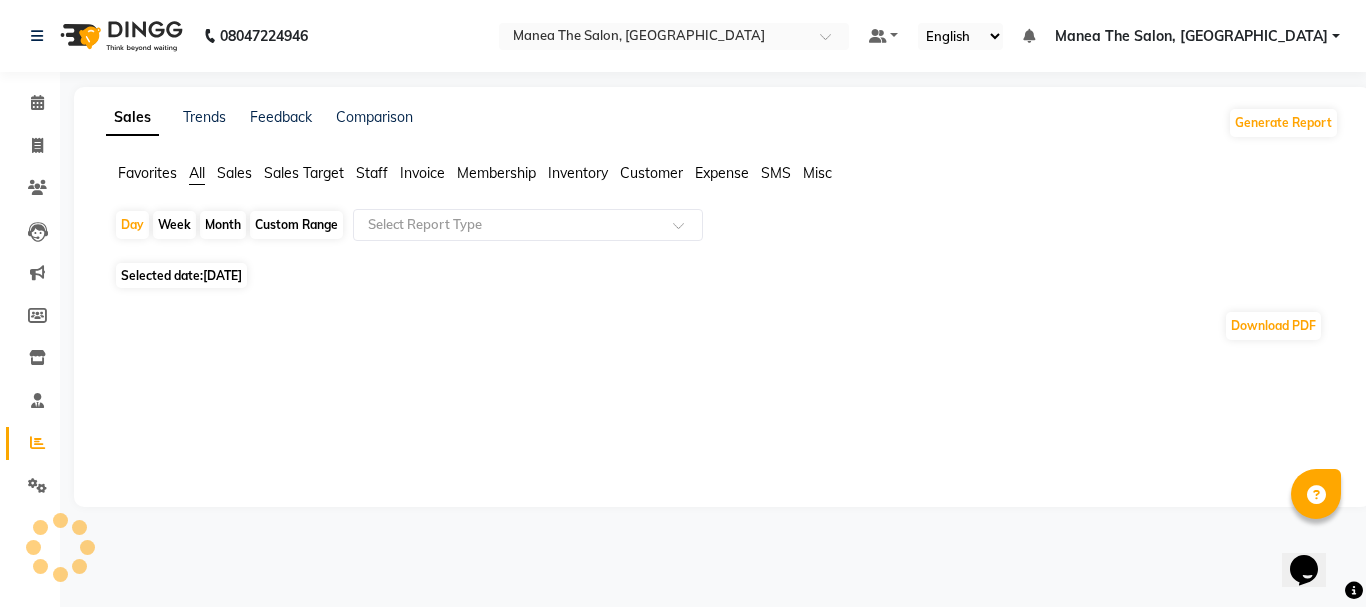 click on "Month" 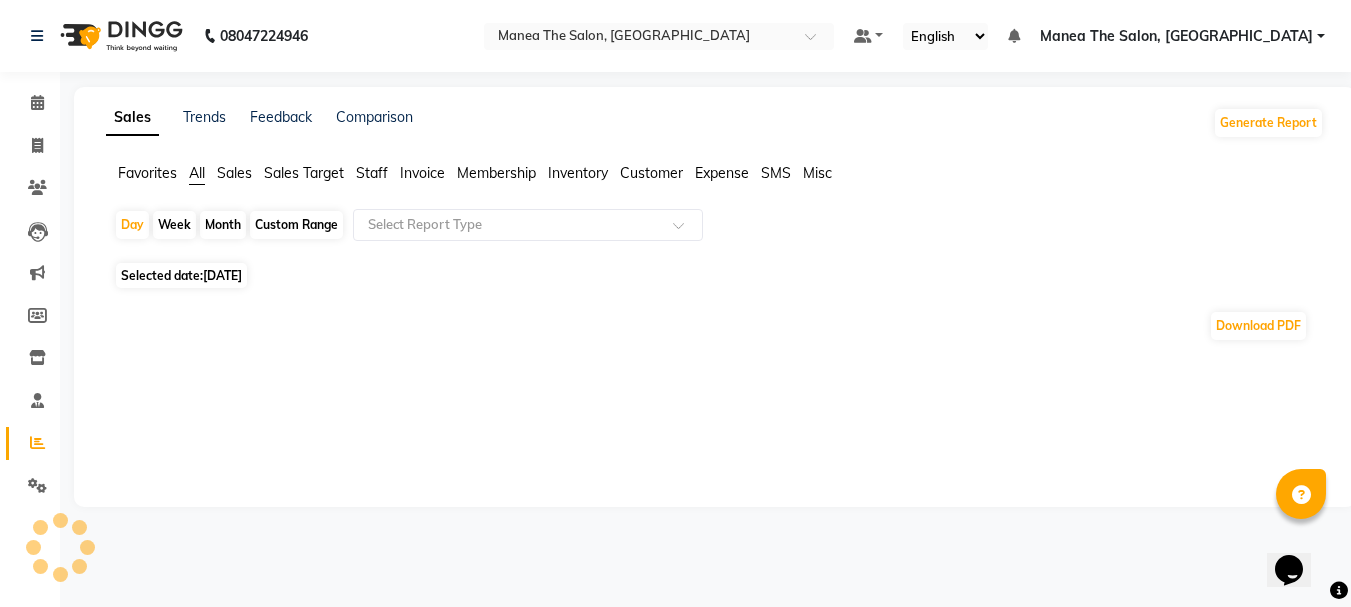 select on "7" 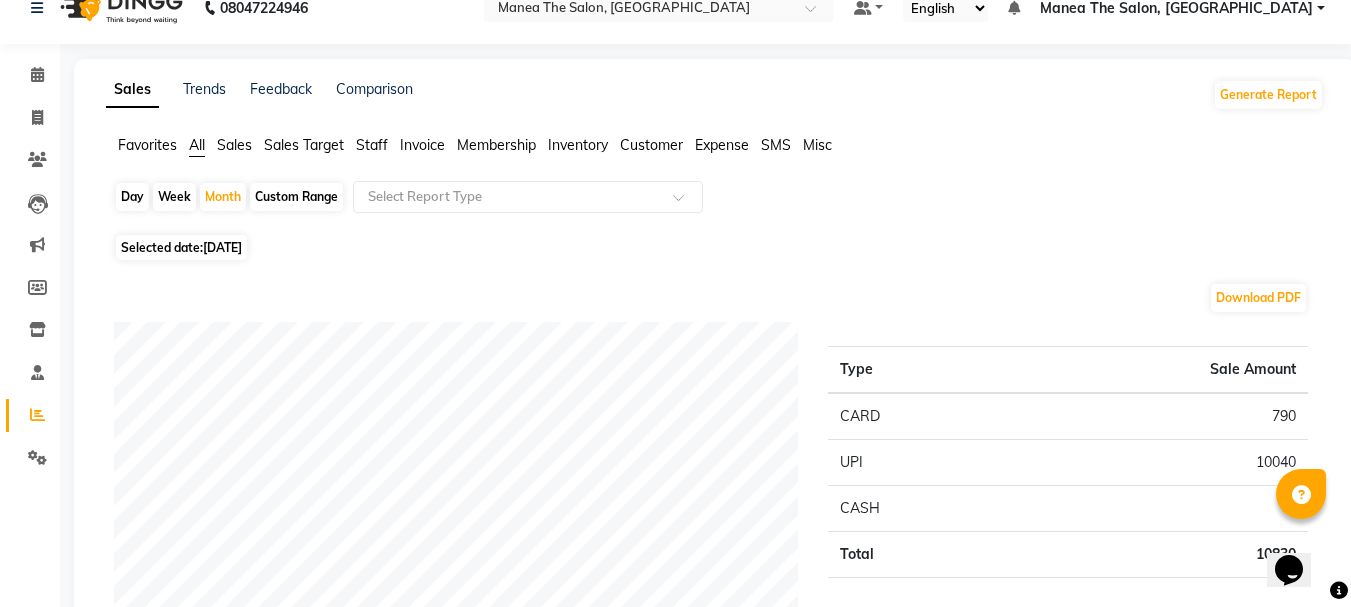 scroll, scrollTop: 0, scrollLeft: 0, axis: both 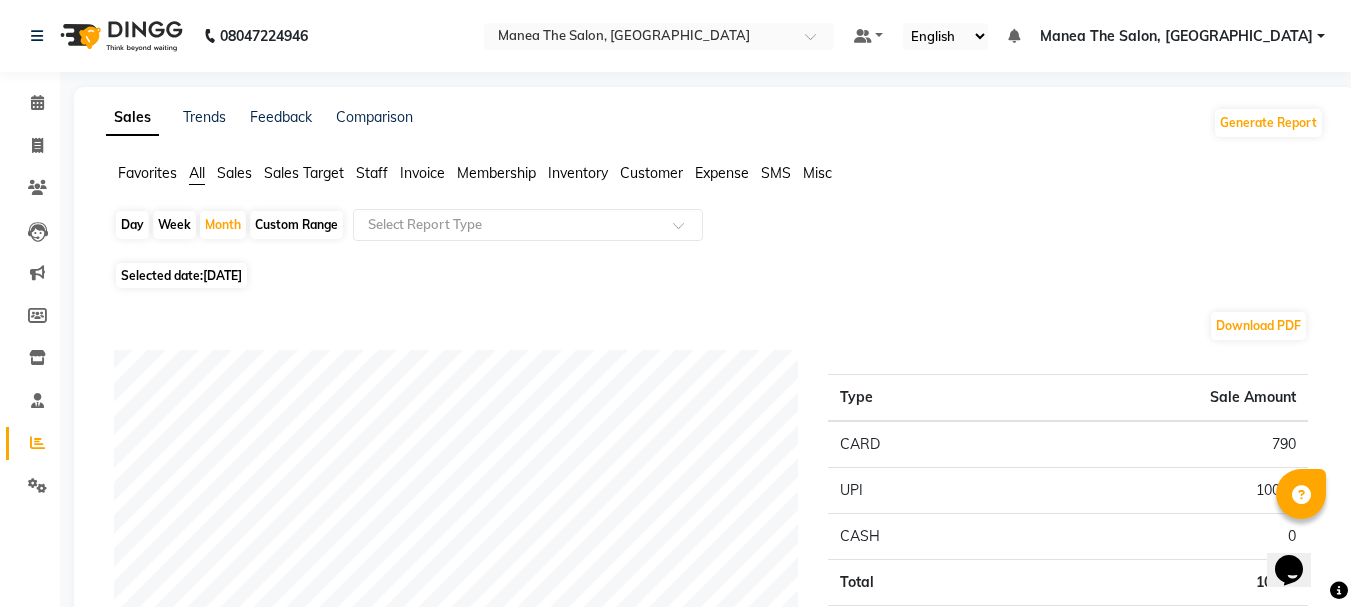 click on "Day" 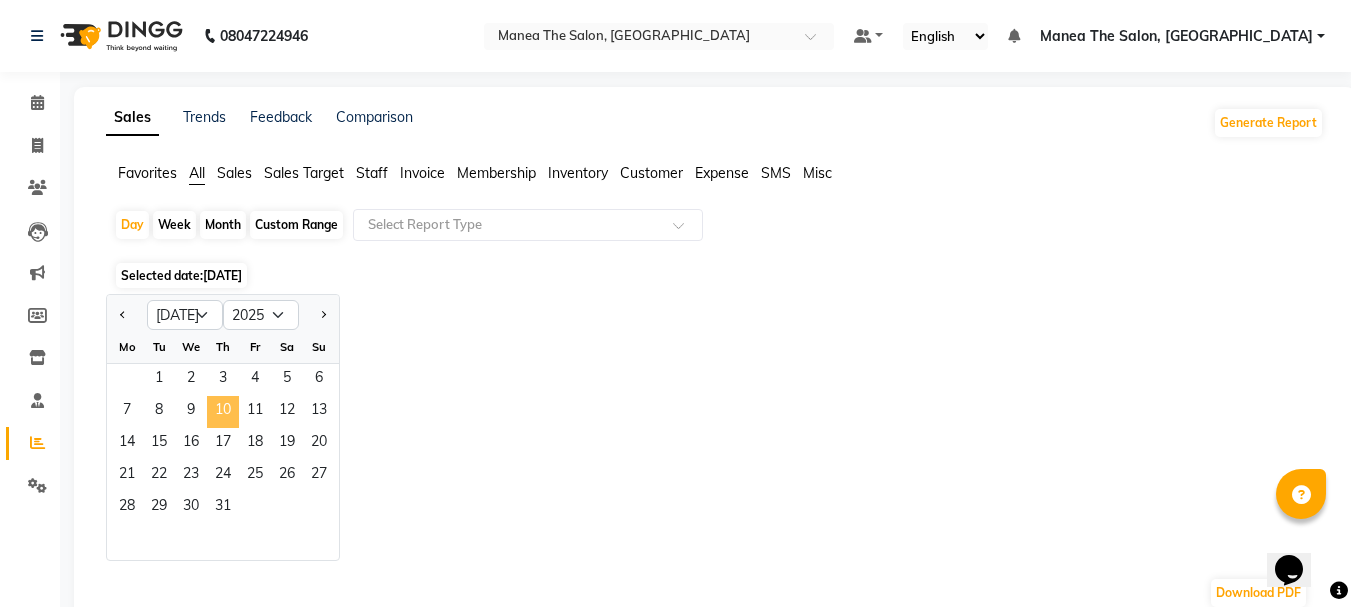 click on "10" 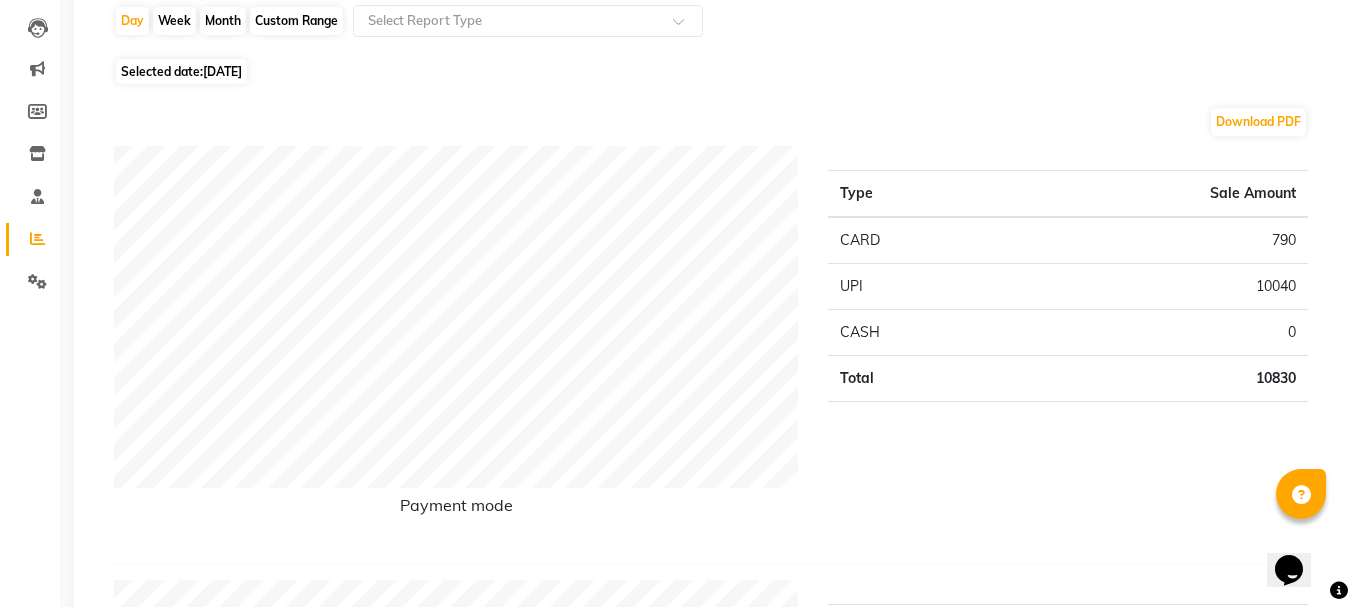 scroll, scrollTop: 0, scrollLeft: 0, axis: both 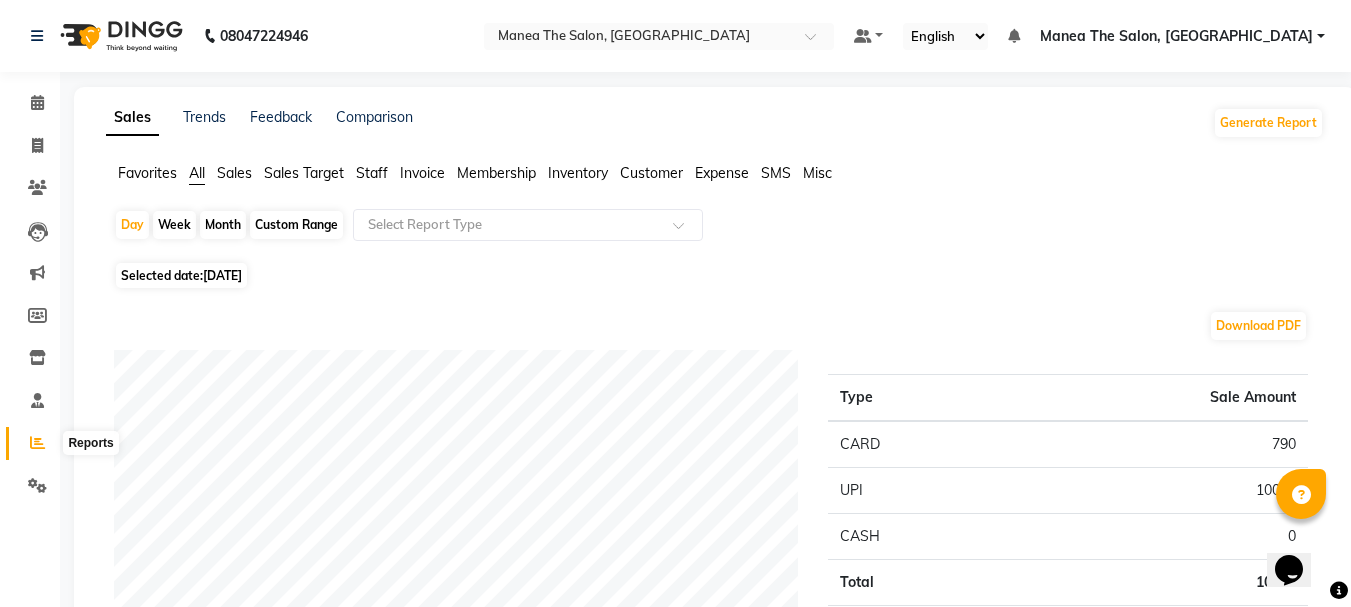 click 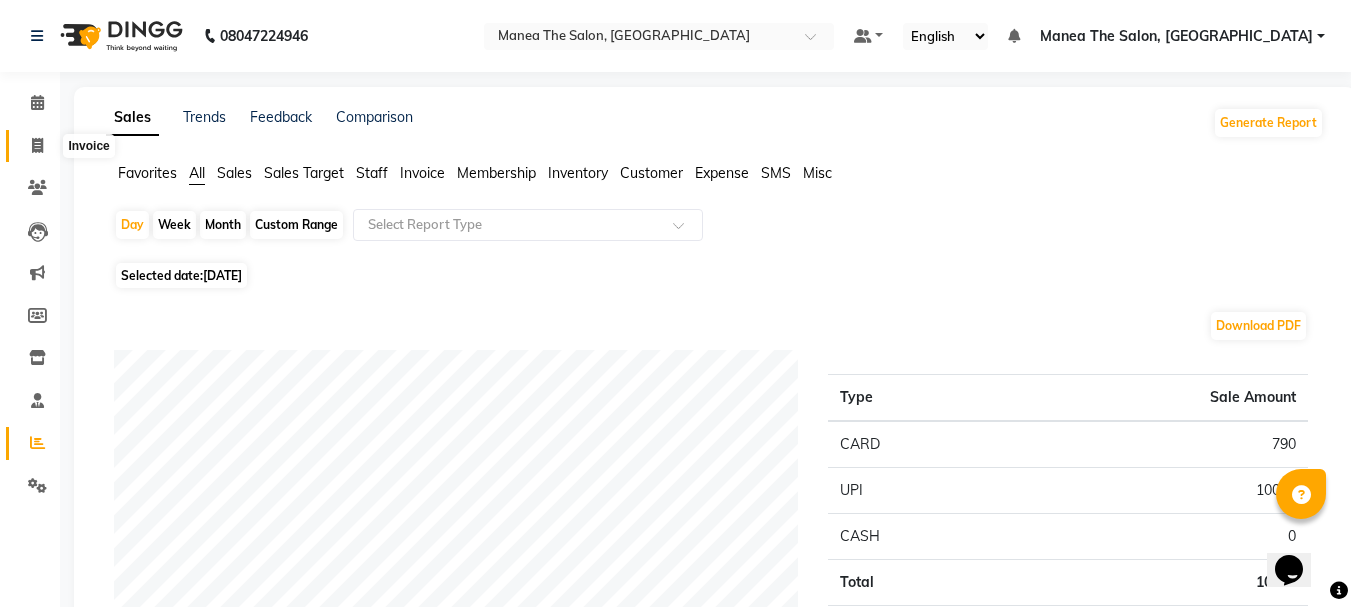click 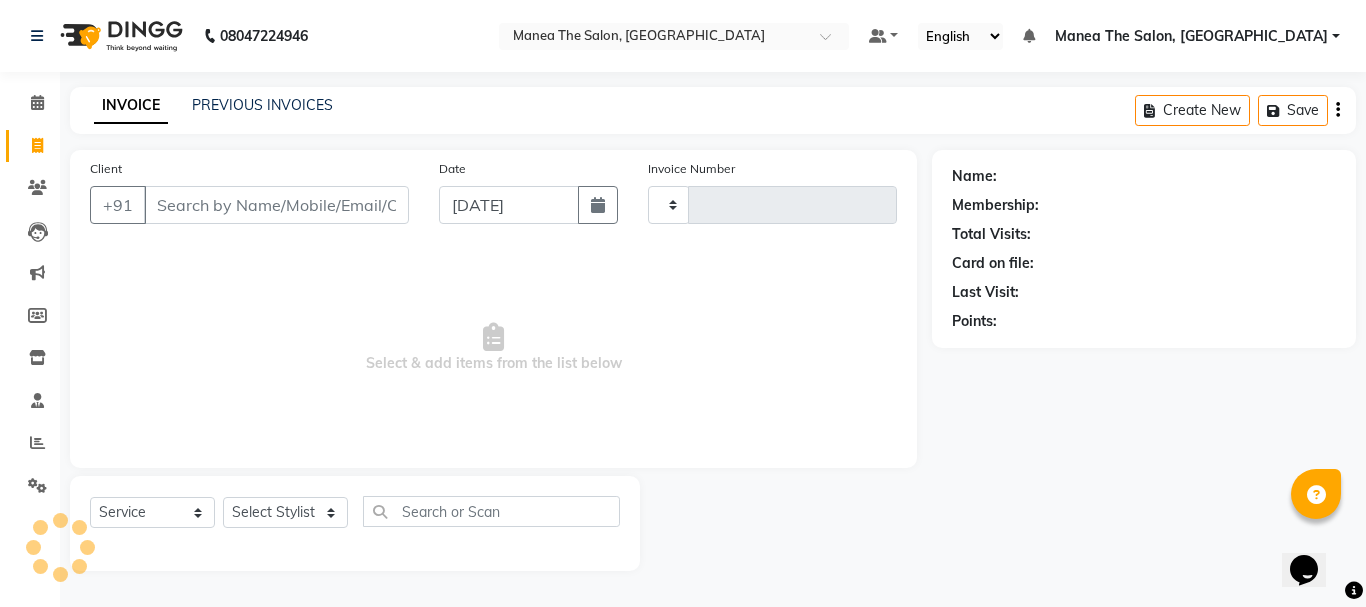 type on "1333" 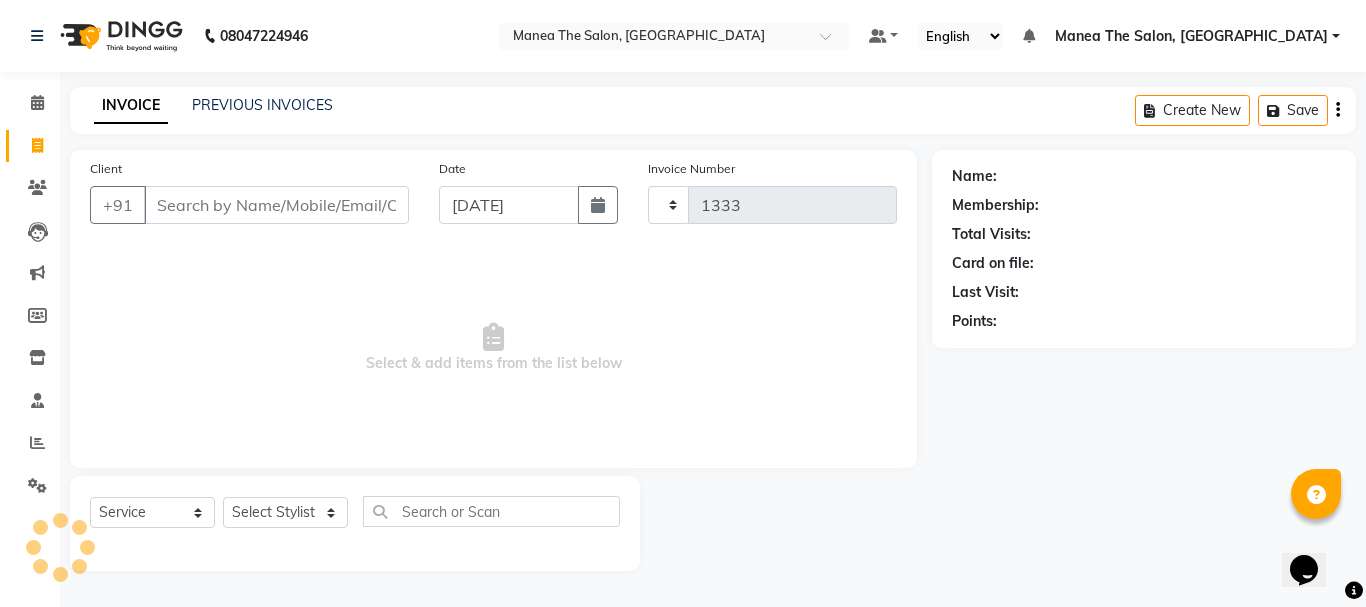 select on "7351" 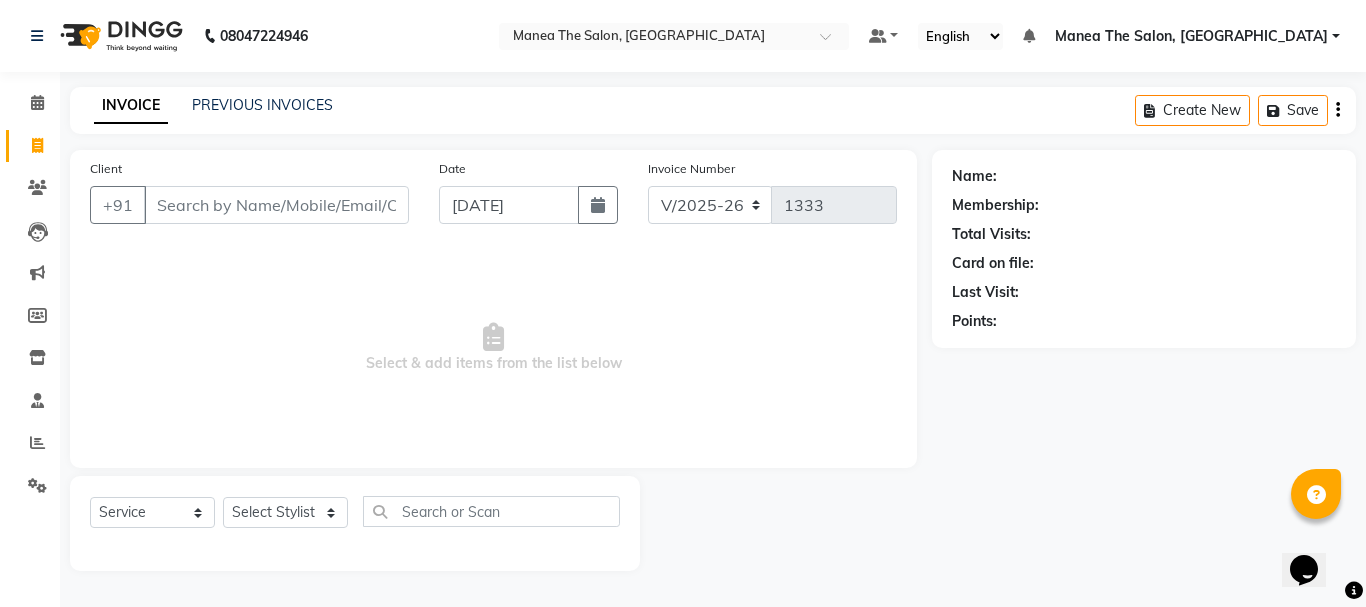 click on "Client" at bounding box center (276, 205) 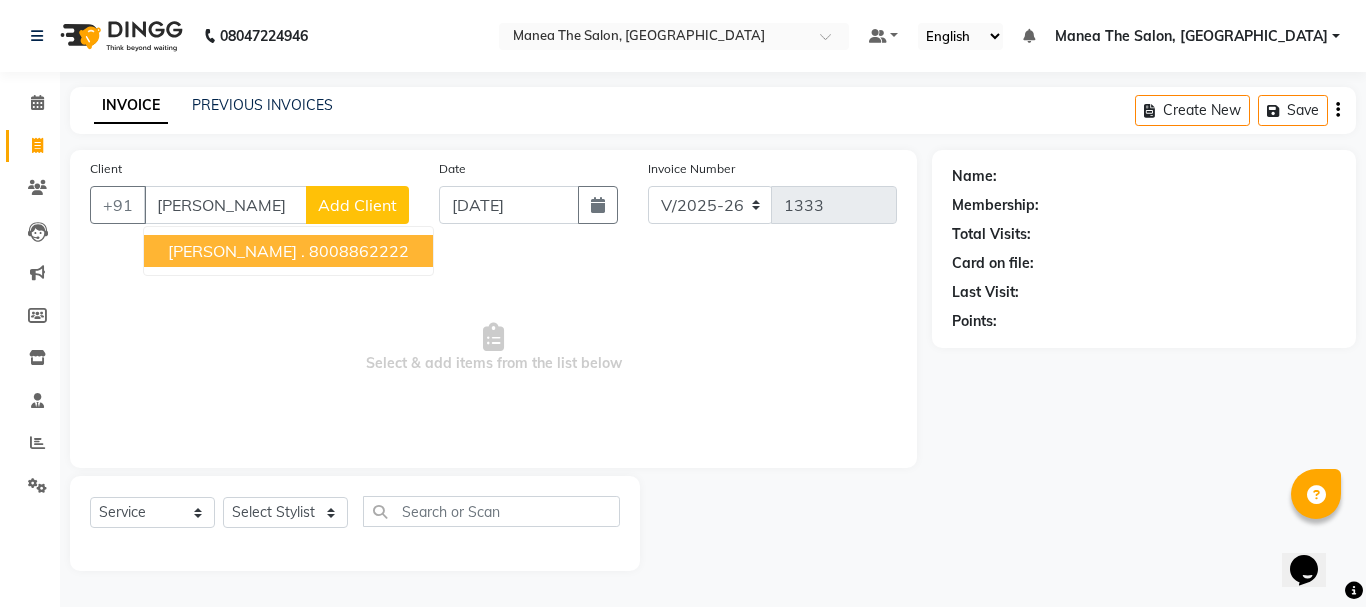 drag, startPoint x: 213, startPoint y: 226, endPoint x: 235, endPoint y: 256, distance: 37.202152 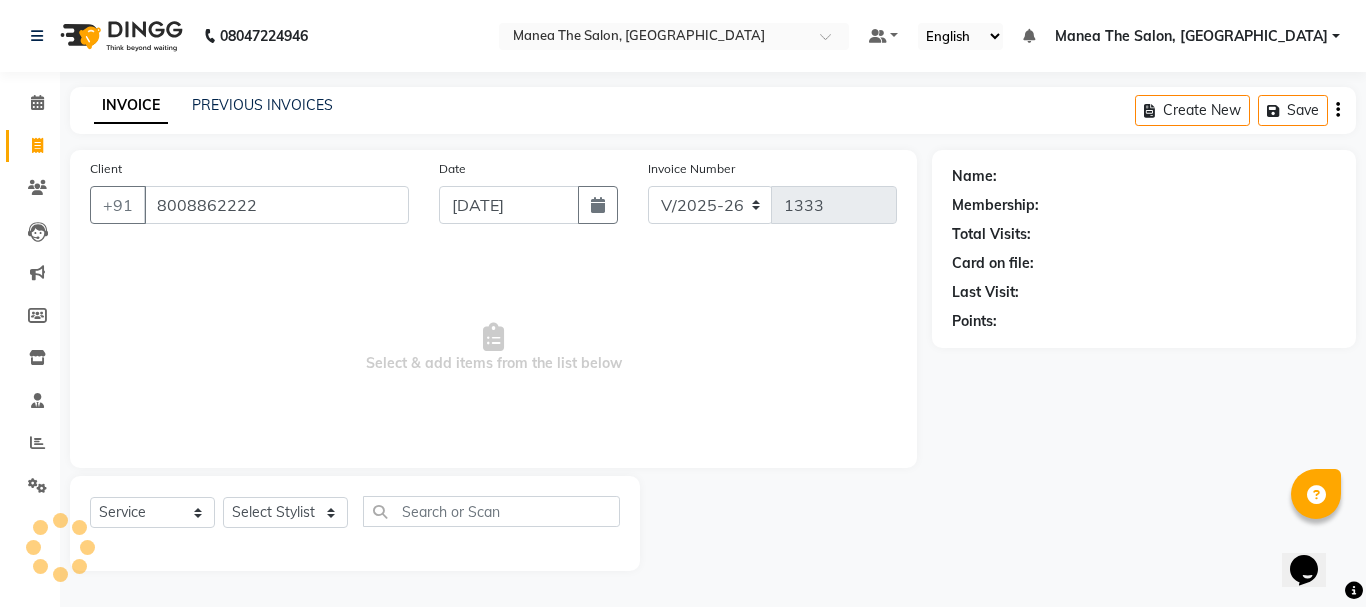 type on "8008862222" 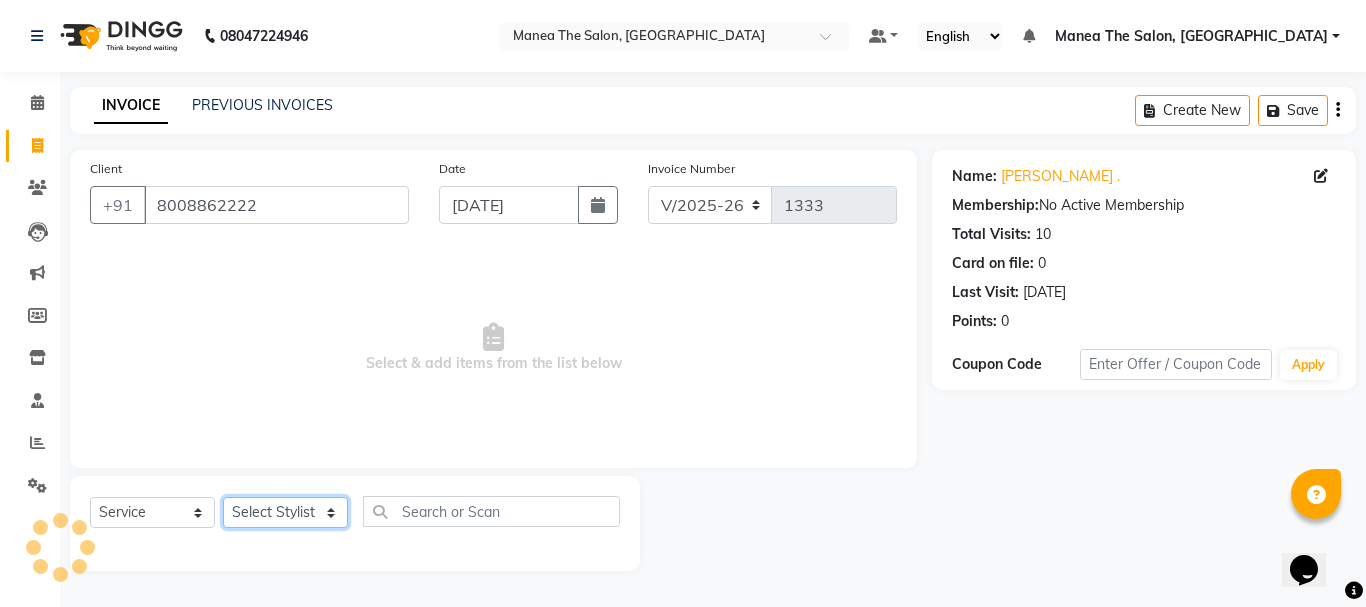 drag, startPoint x: 273, startPoint y: 509, endPoint x: 274, endPoint y: 499, distance: 10.049875 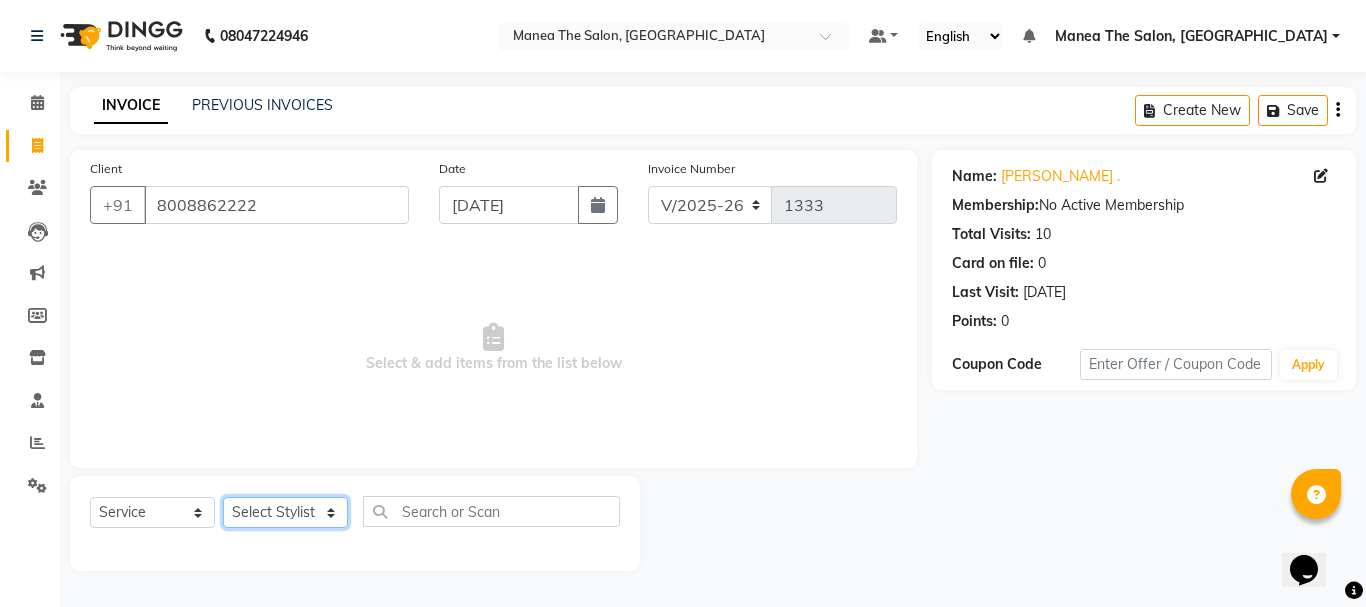 select on "63577" 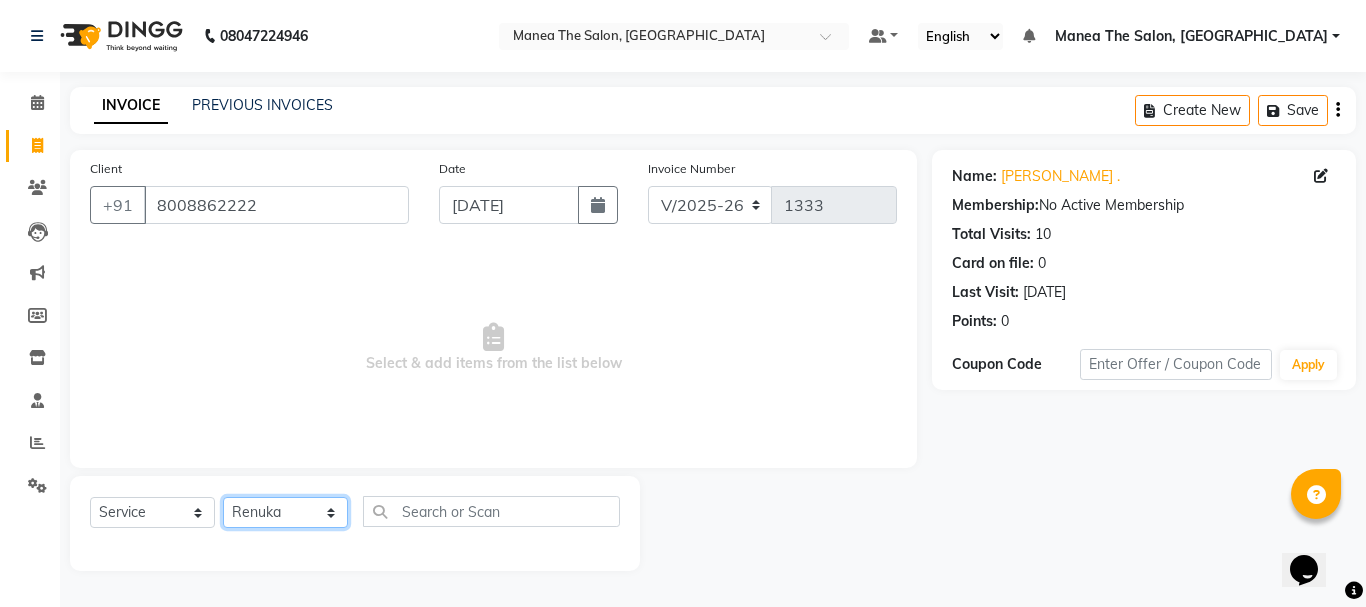 click on "Select Stylist aman Azeem Divya Prasad Rajyalaxmi Renuka shireesha Sulthana" 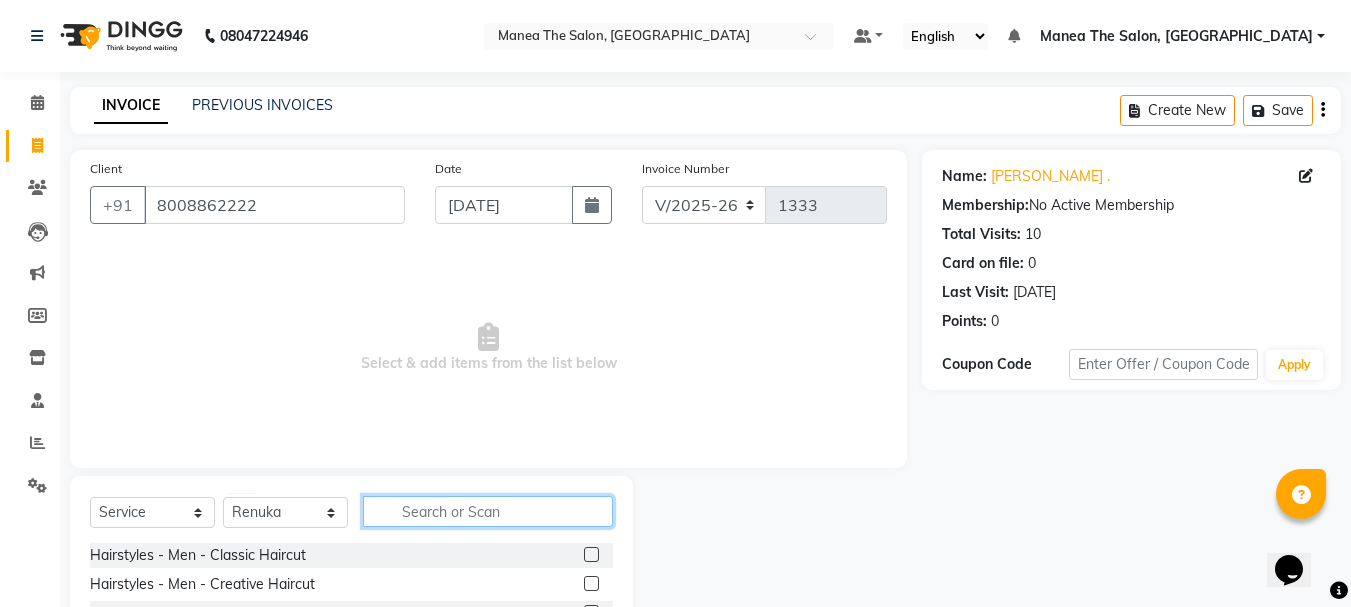 click 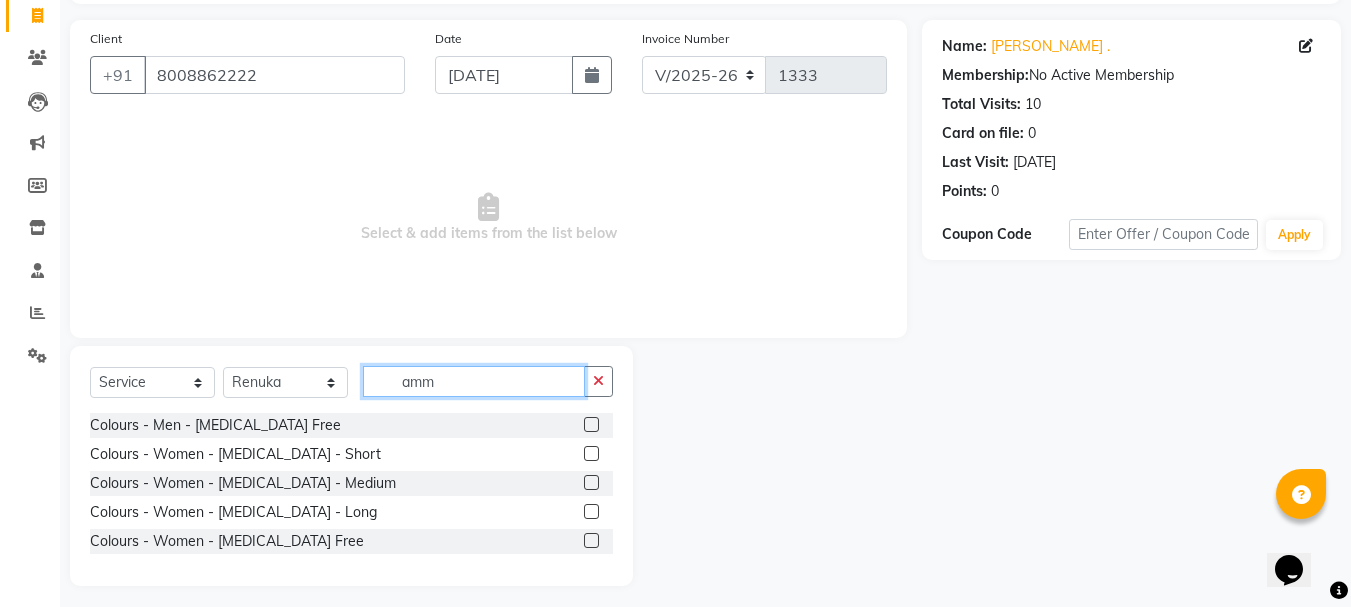 scroll, scrollTop: 139, scrollLeft: 0, axis: vertical 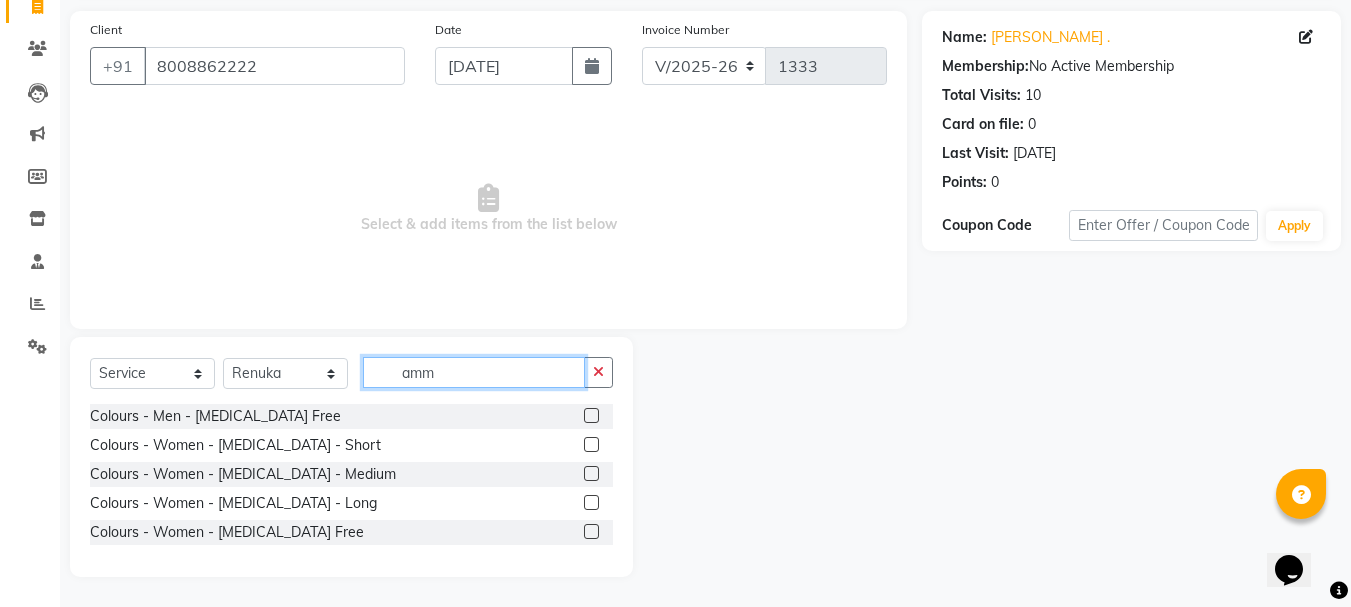 type on "amm" 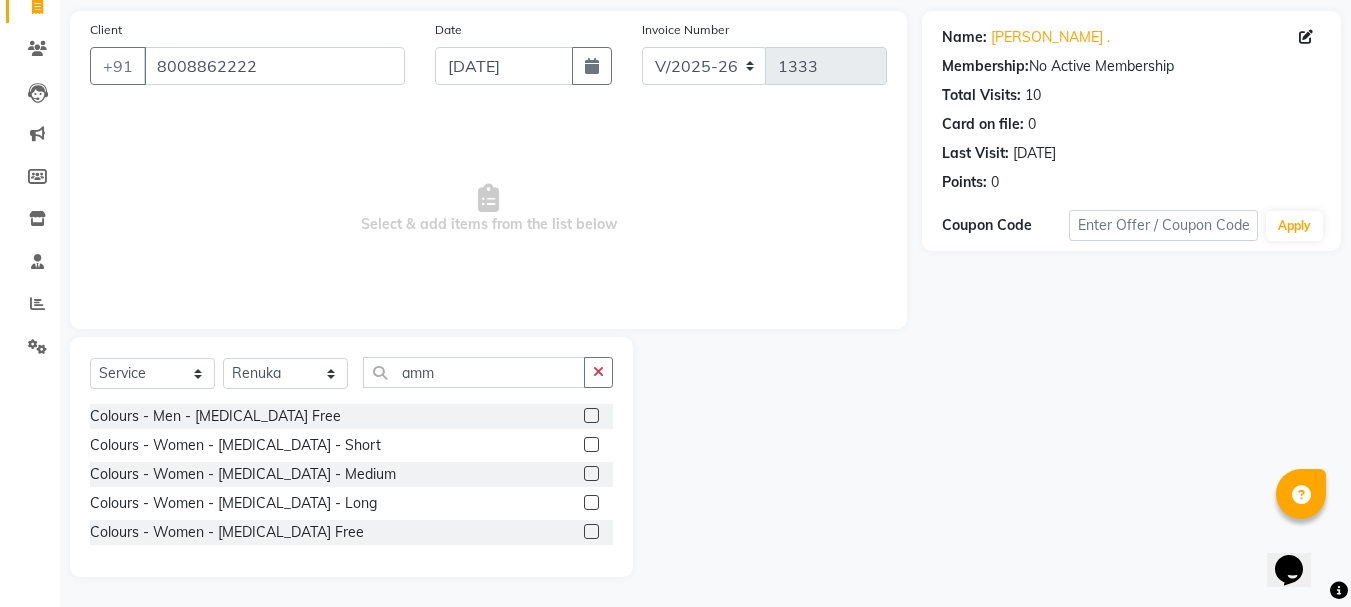 click 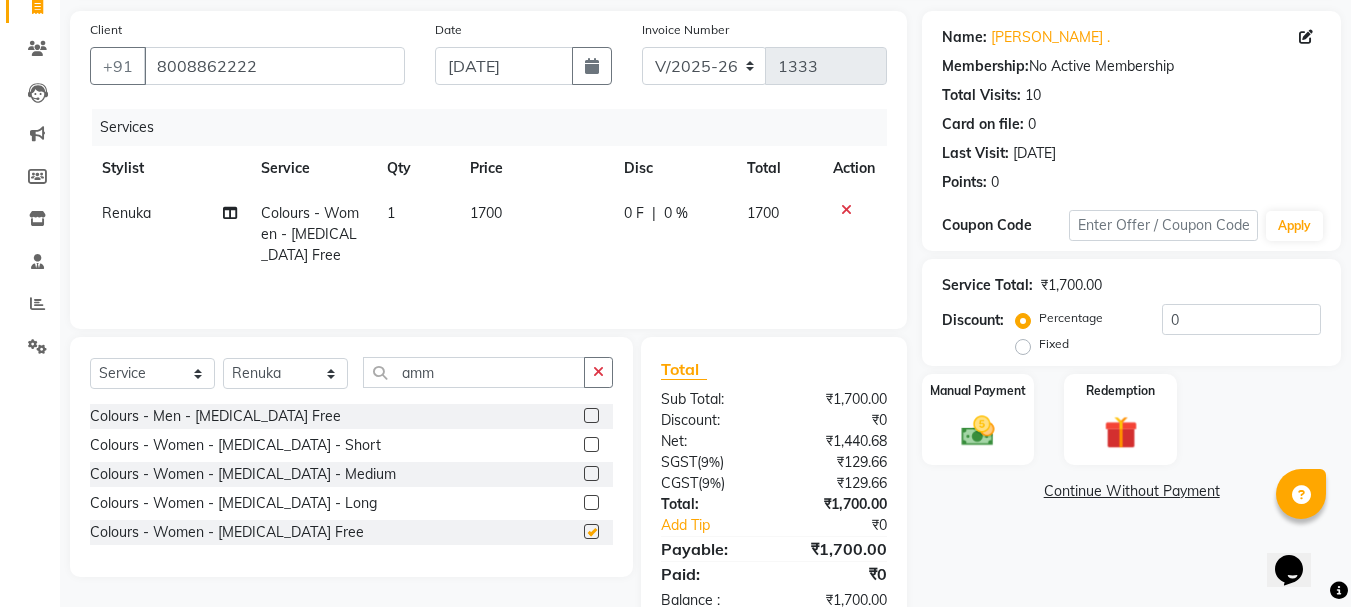 checkbox on "false" 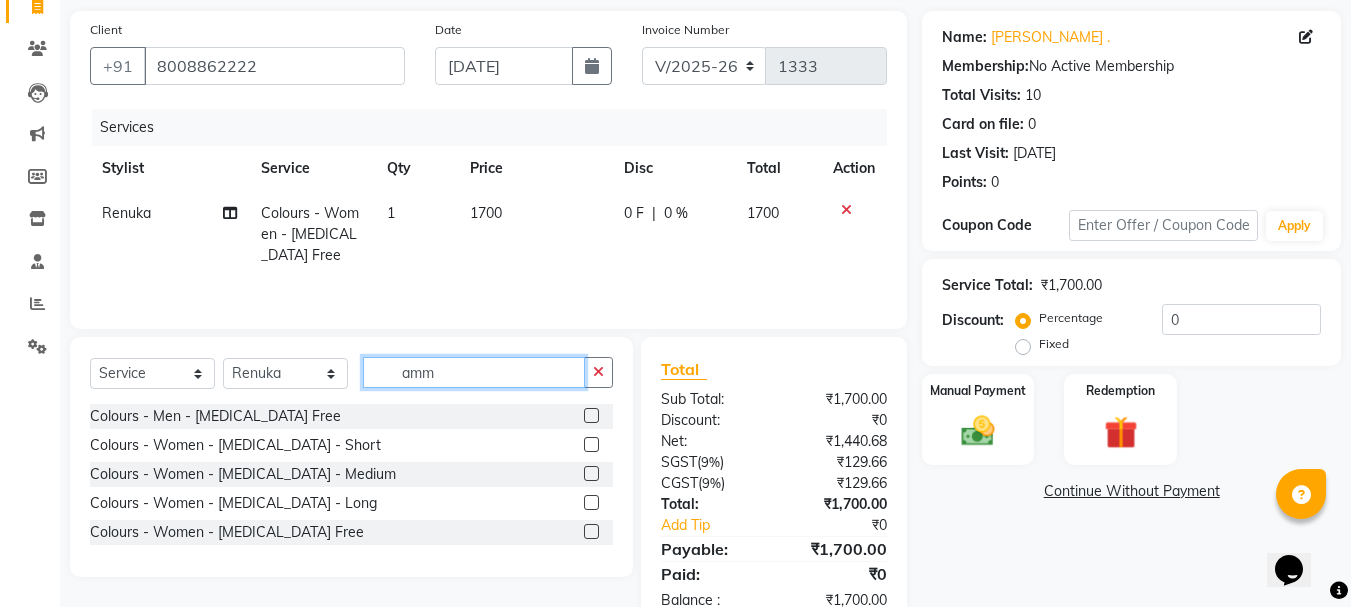 click on "amm" 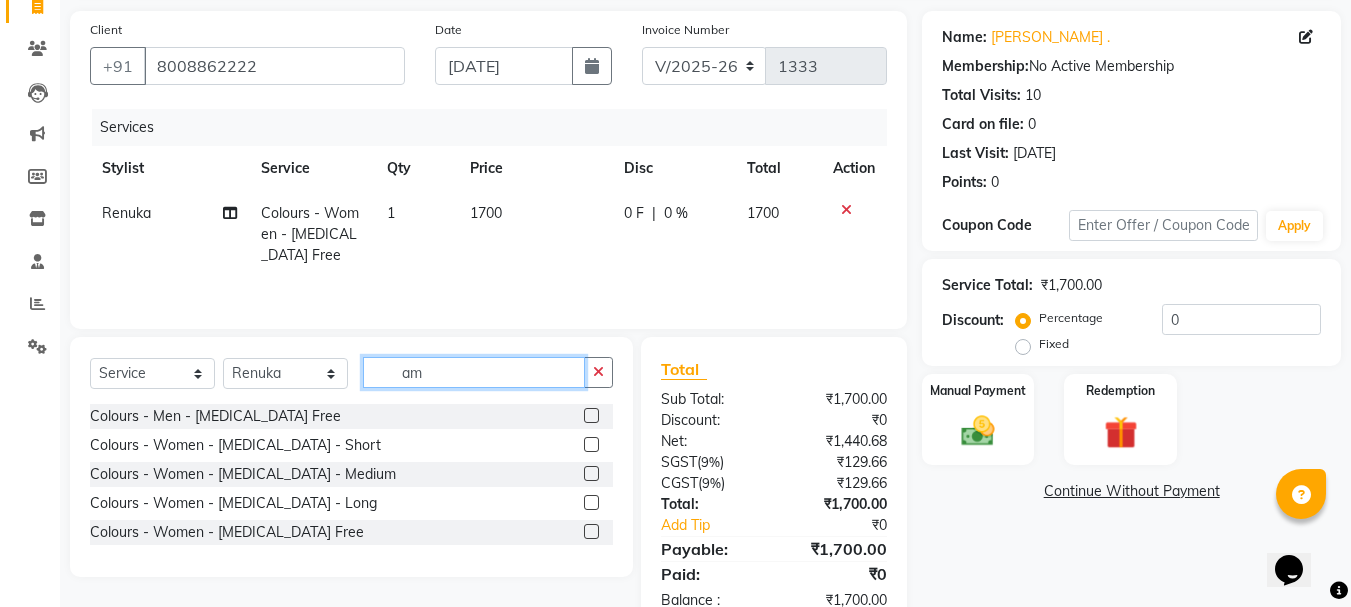 type on "a" 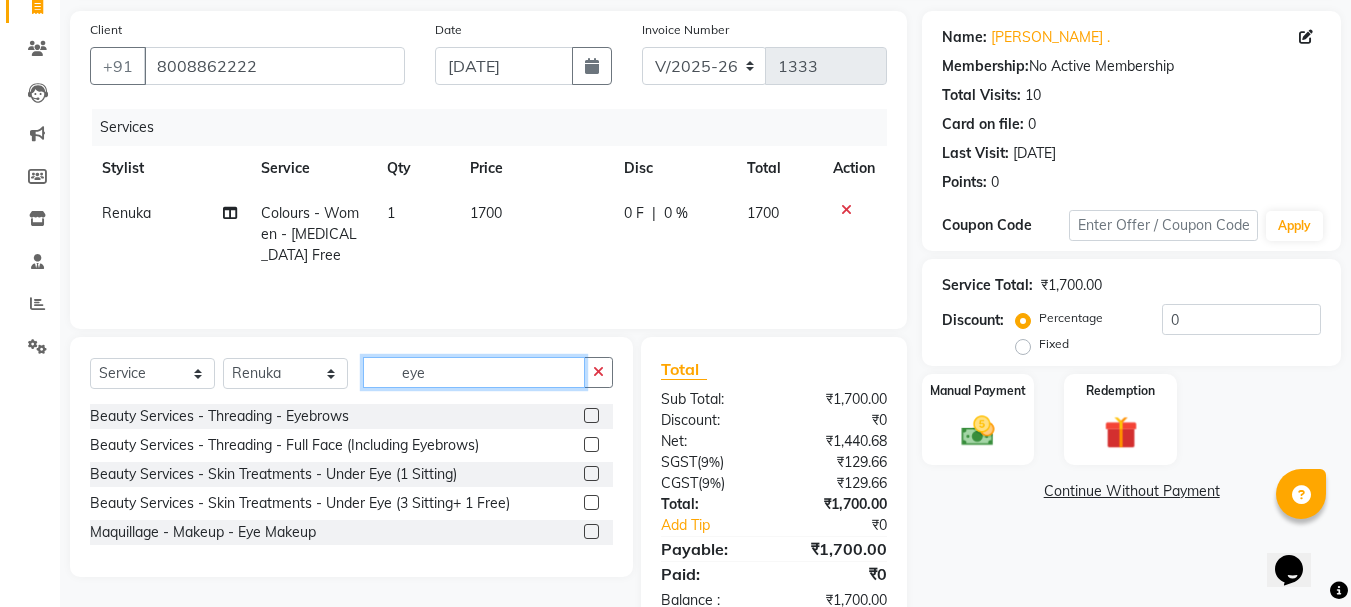 type on "eye" 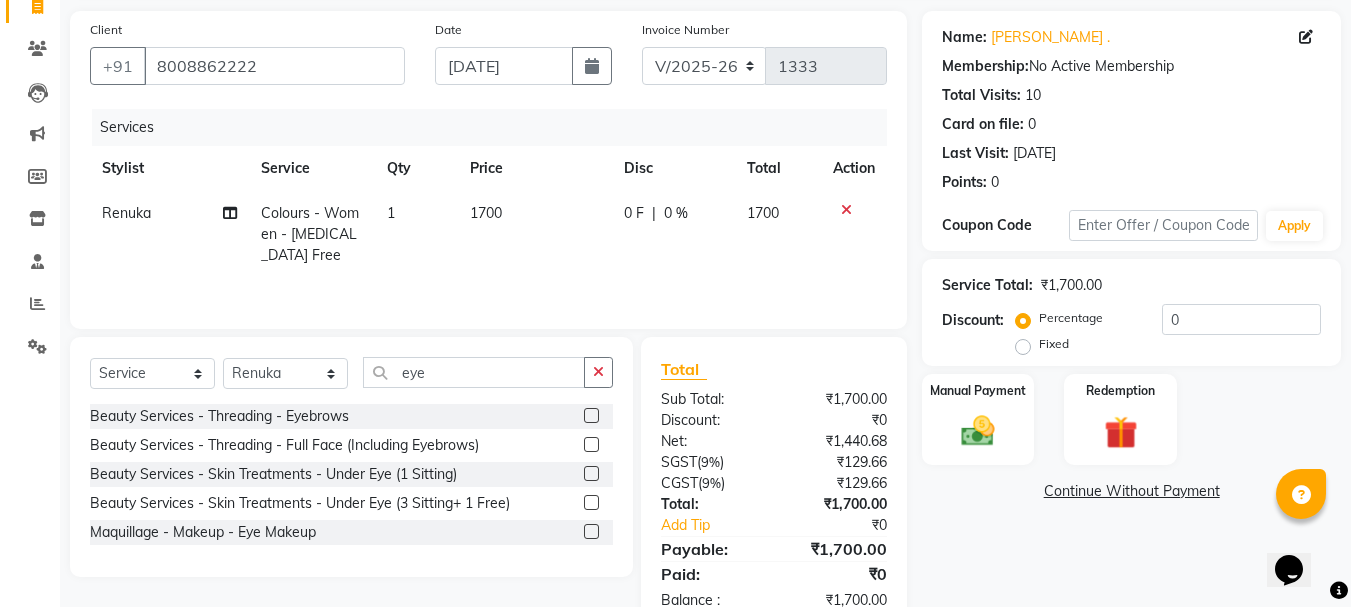 click 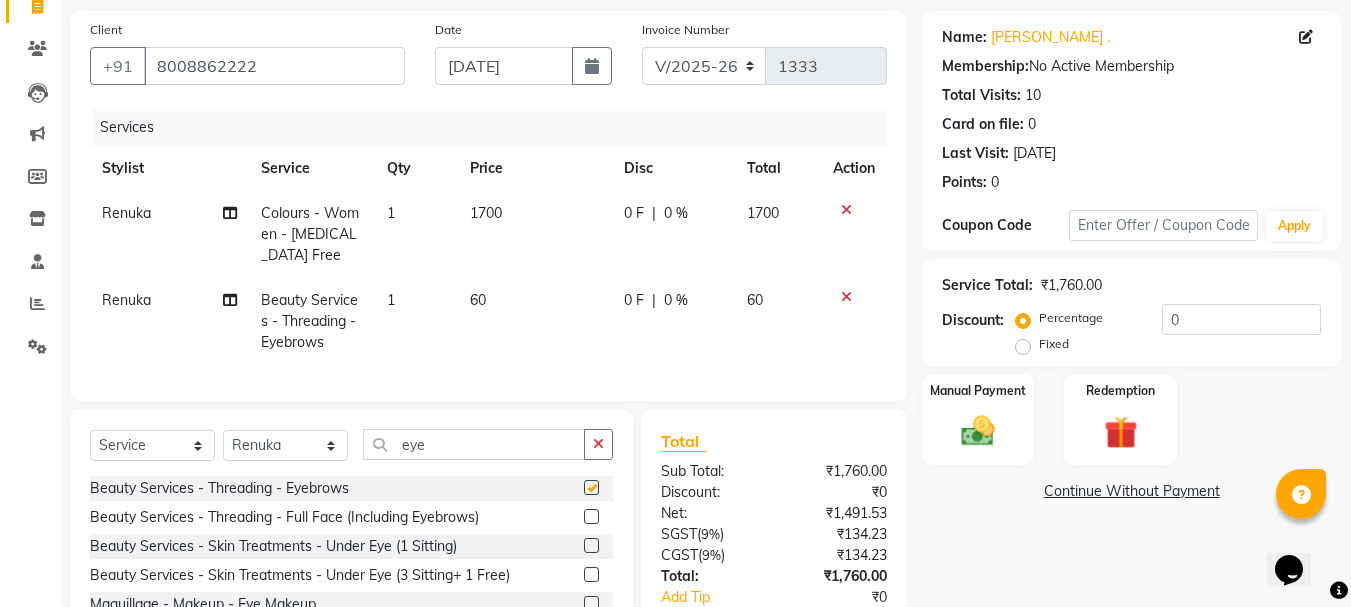 checkbox on "false" 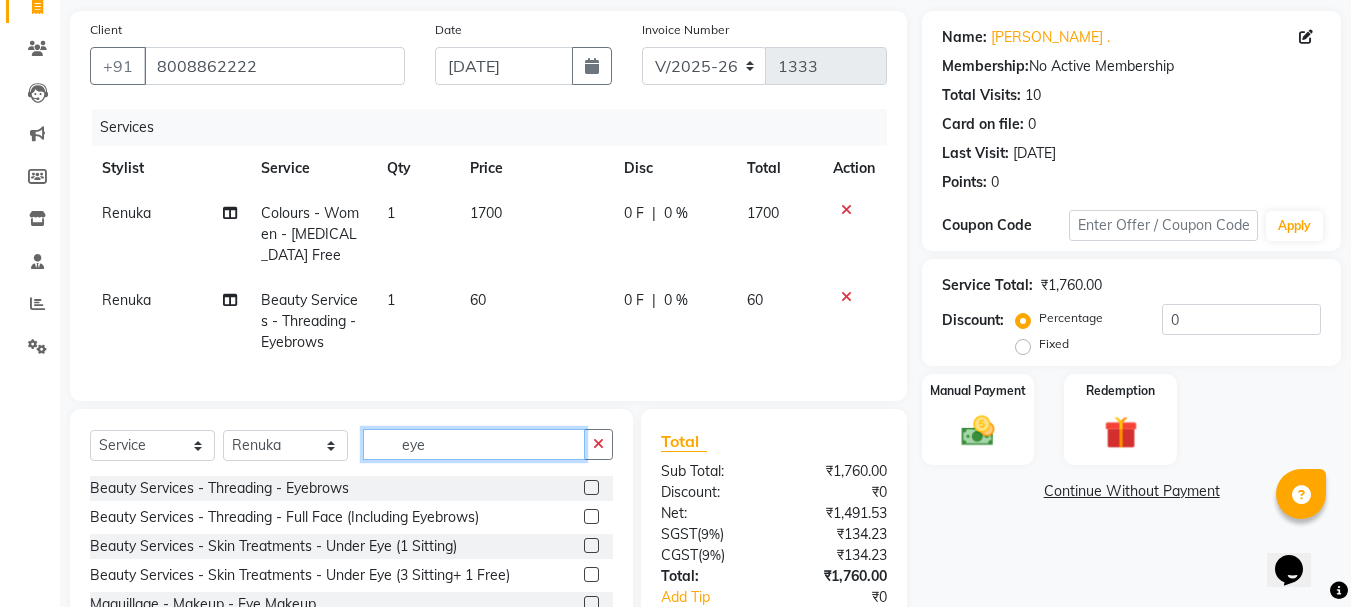 click on "eye" 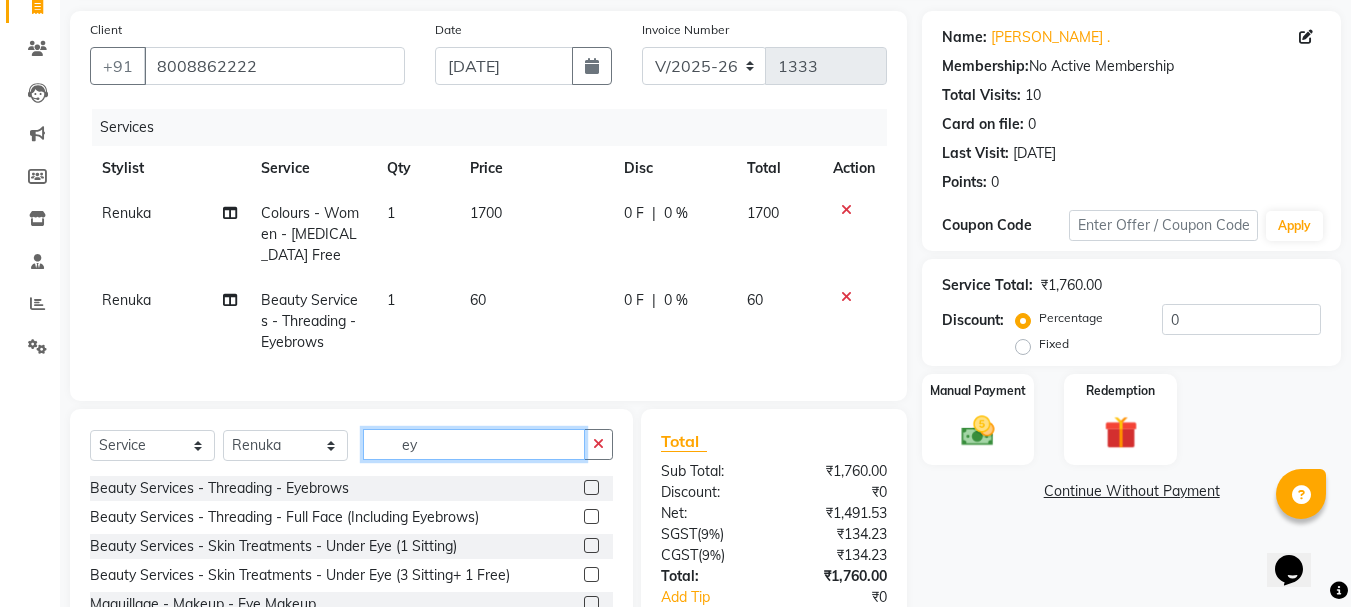 type on "e" 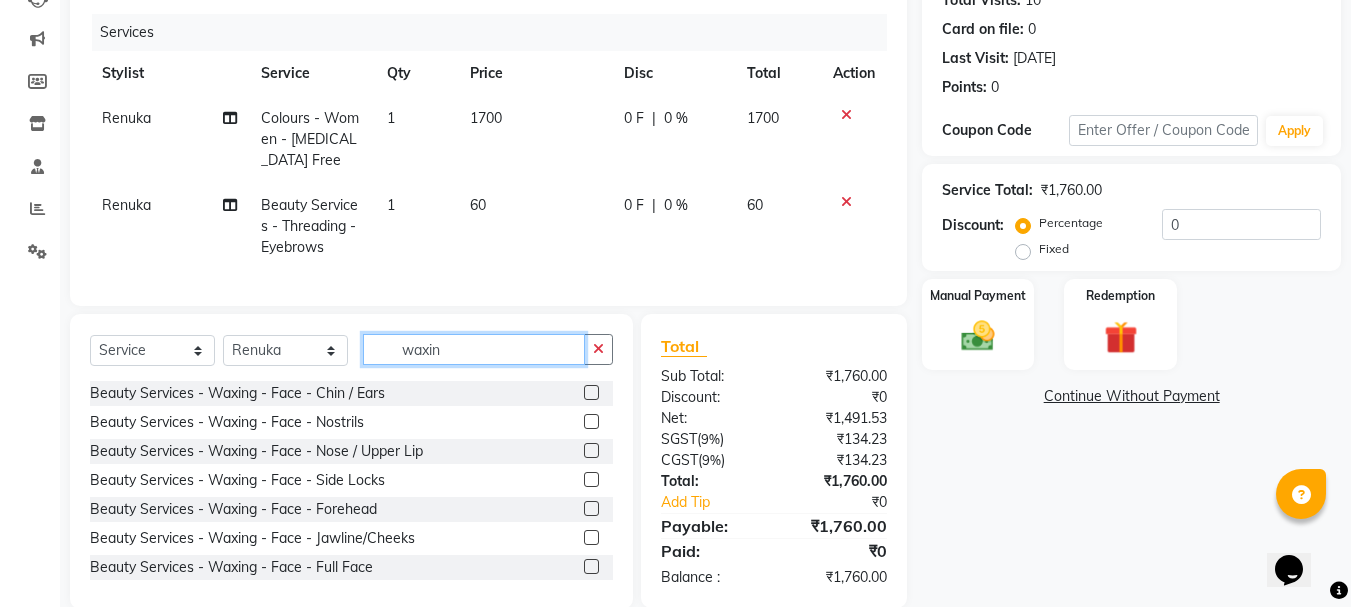scroll, scrollTop: 239, scrollLeft: 0, axis: vertical 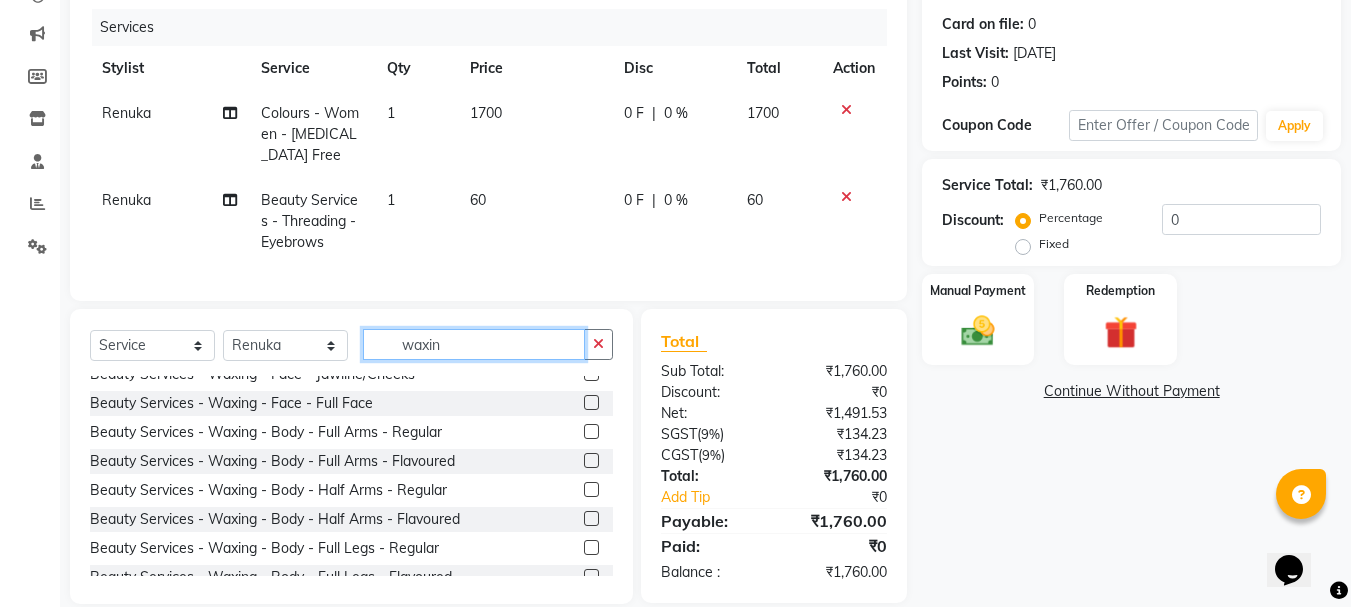 type on "waxin" 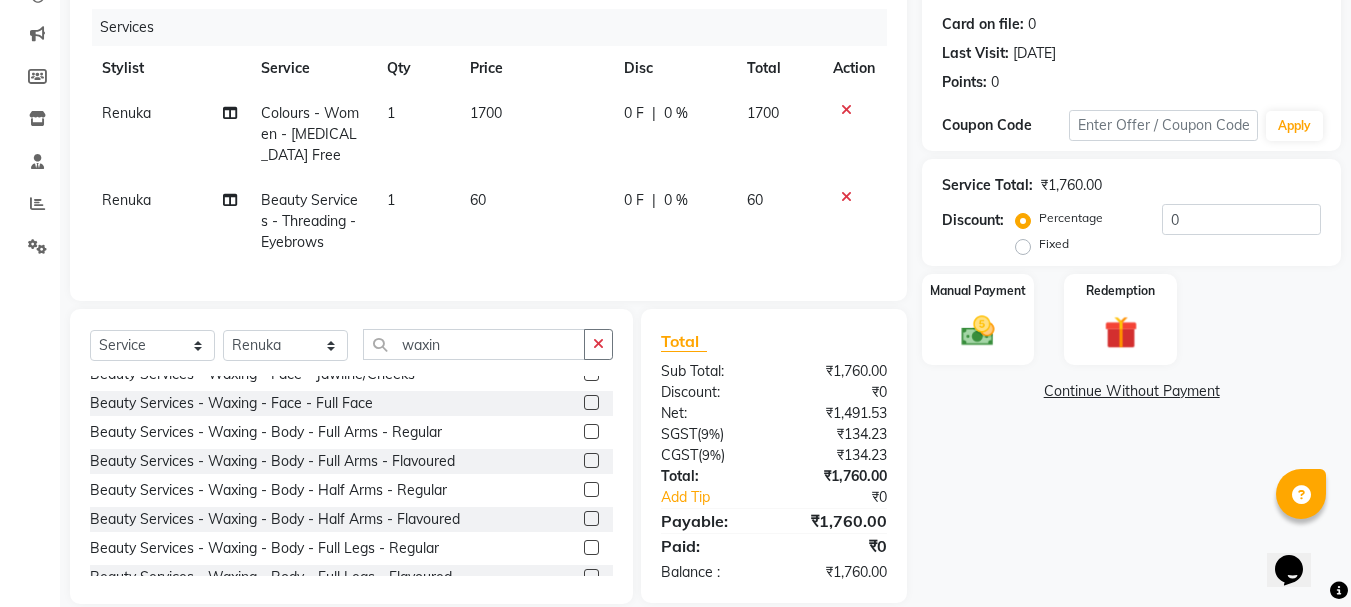 click 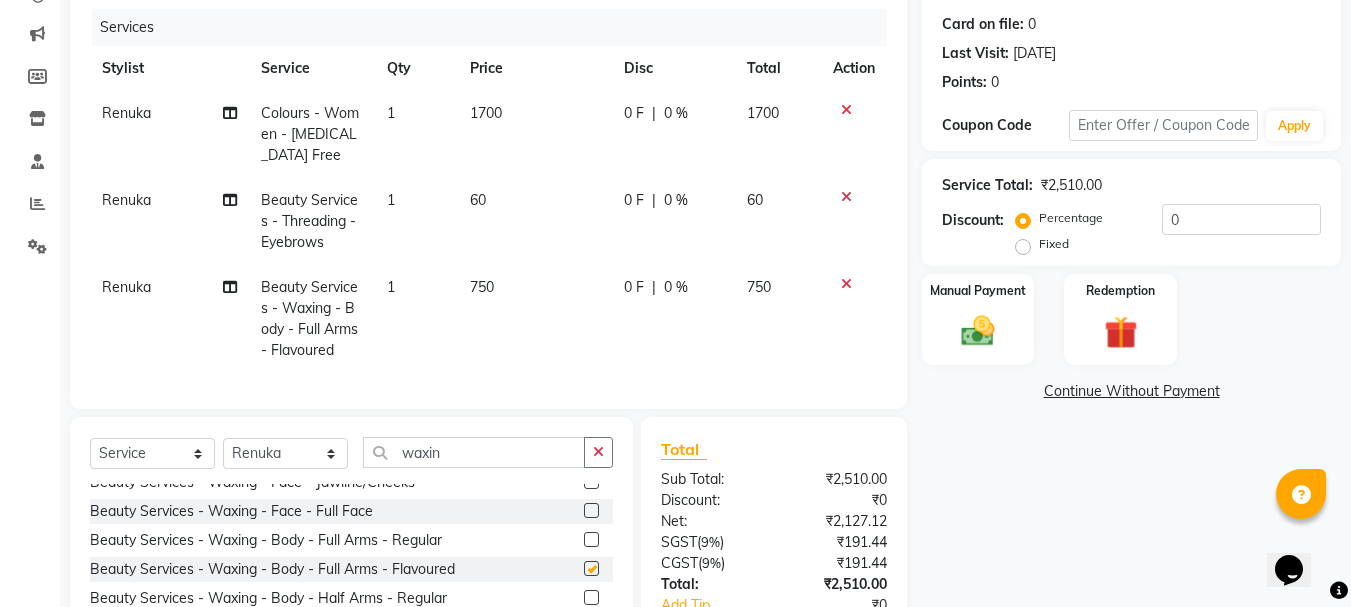 checkbox on "false" 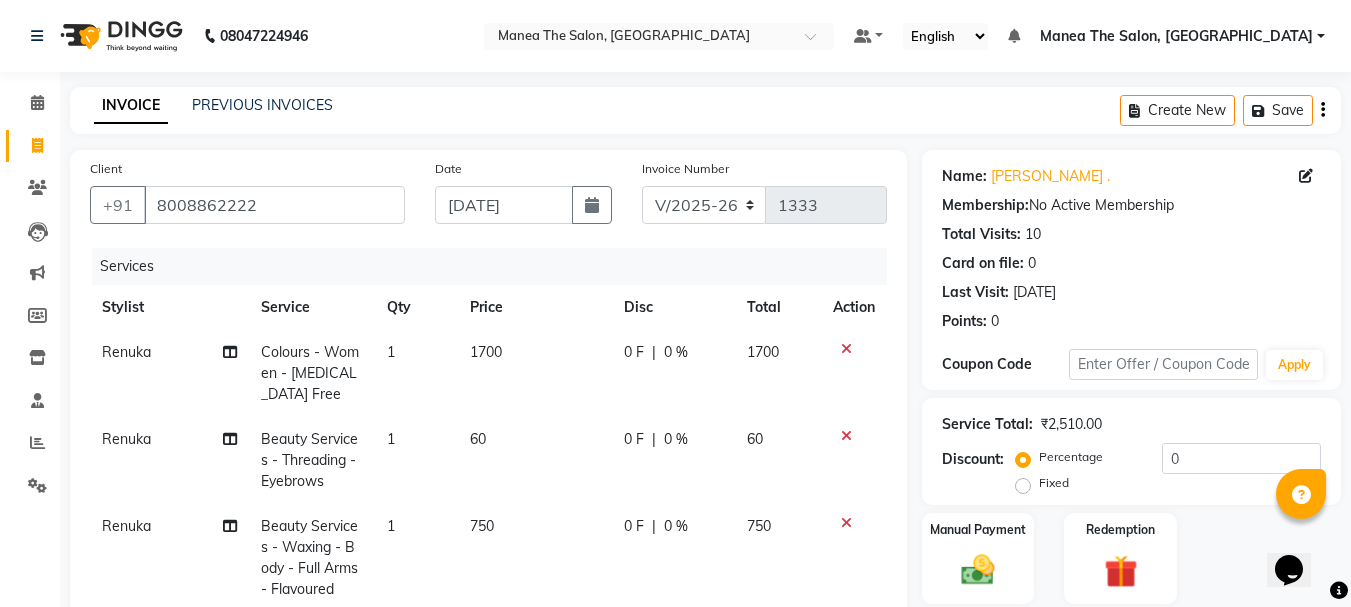 scroll, scrollTop: 389, scrollLeft: 0, axis: vertical 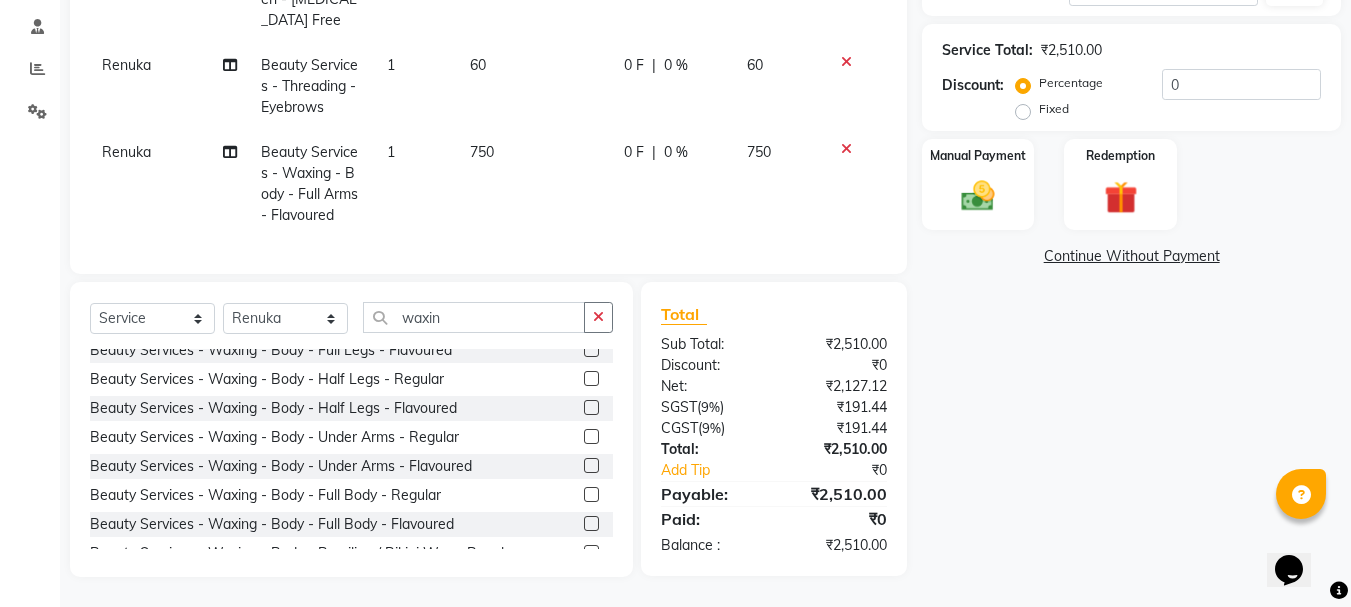click 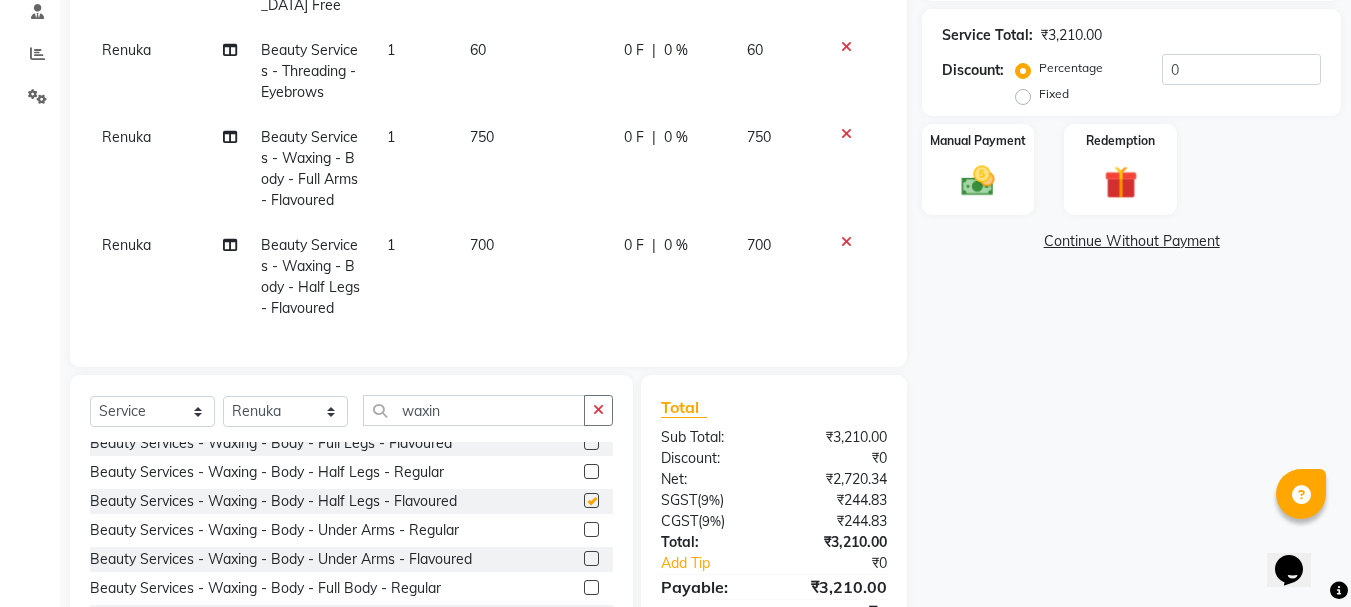 checkbox on "false" 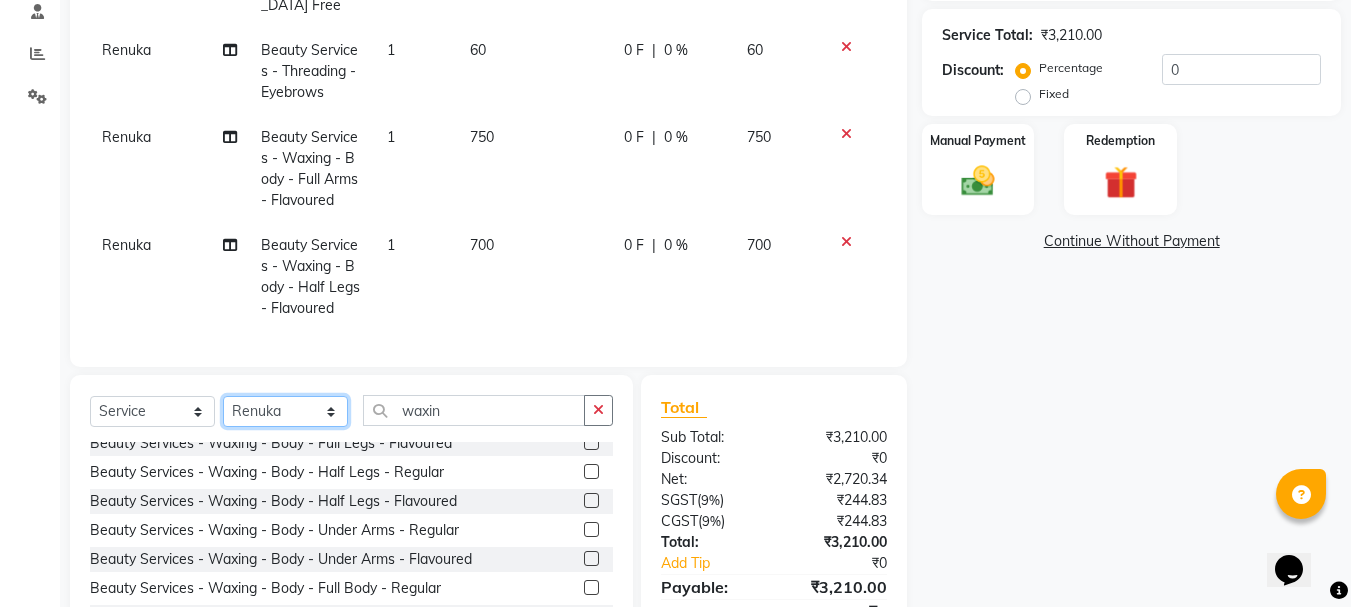 click on "Select Stylist aman Azeem Divya Prasad Rajyalaxmi Renuka shireesha Sulthana" 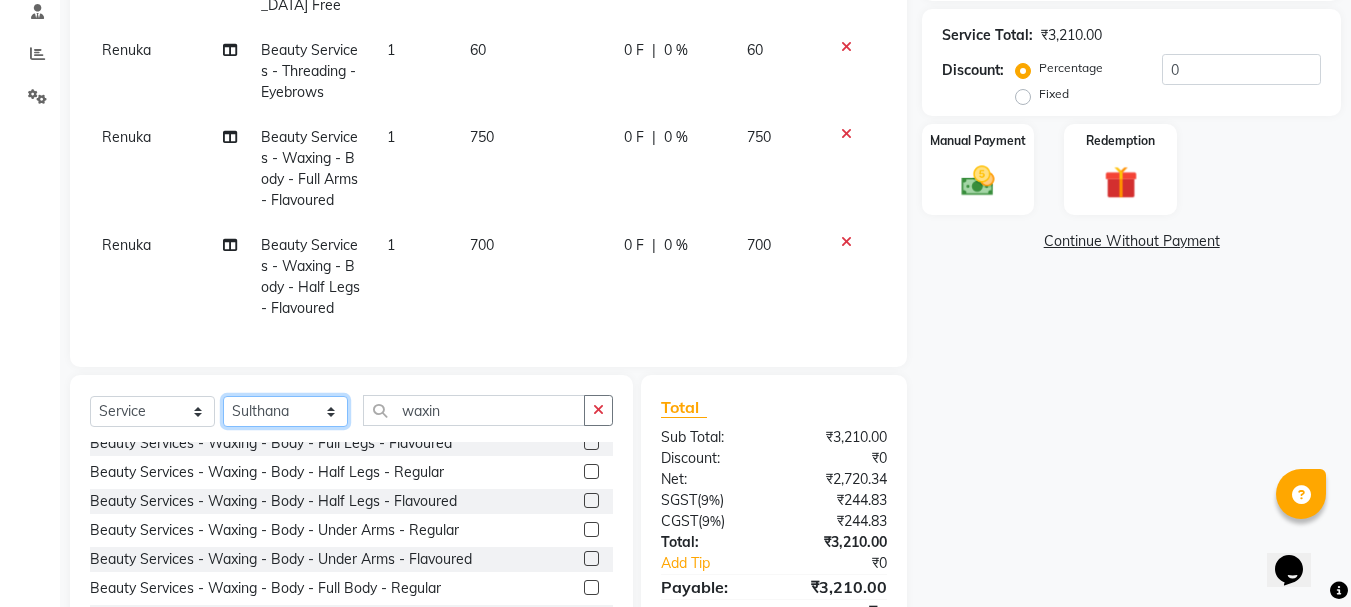 click on "Select Stylist aman Azeem Divya Prasad Rajyalaxmi Renuka shireesha Sulthana" 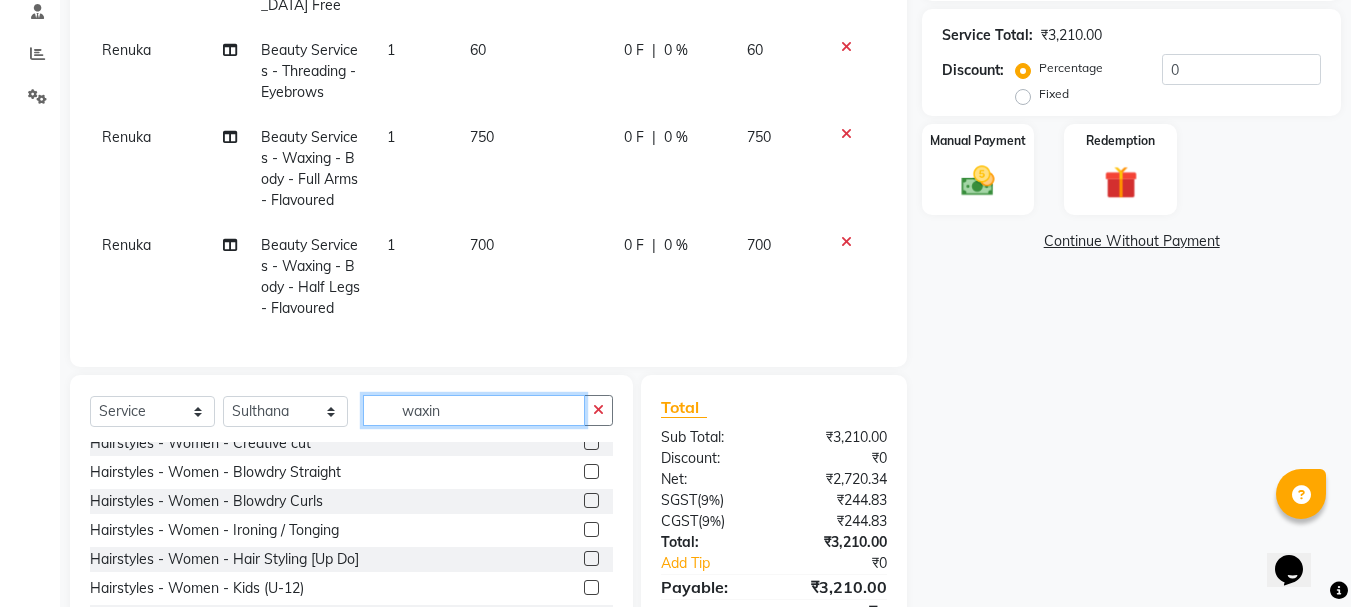 click on "waxin" 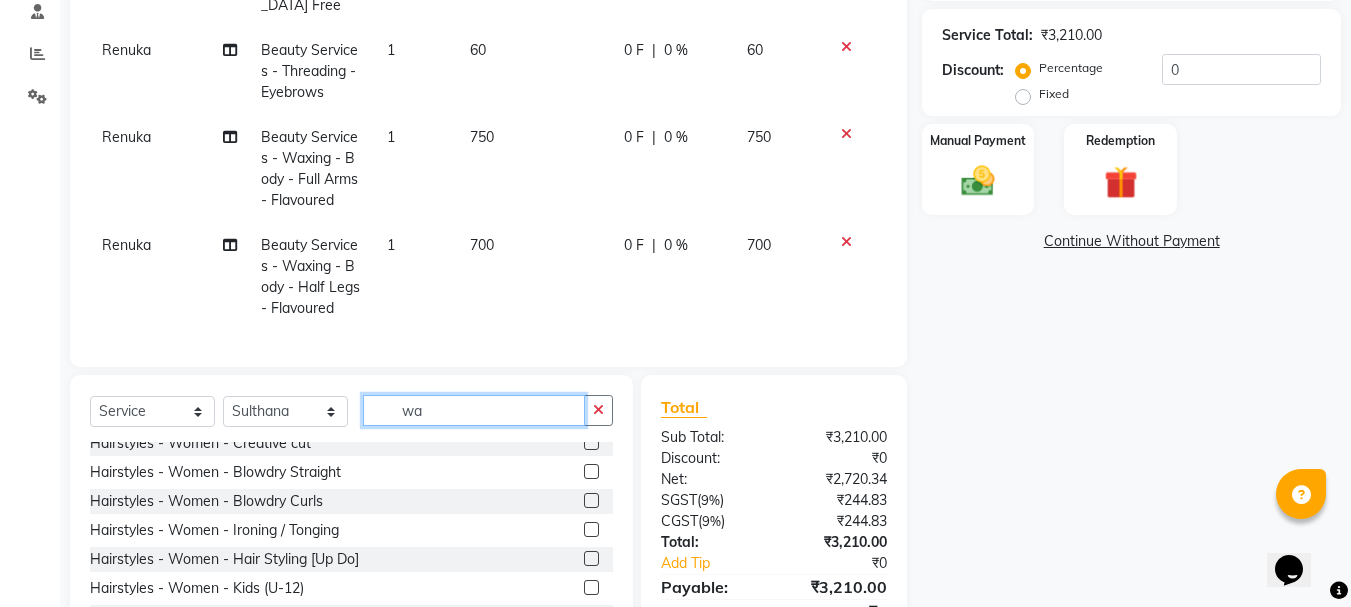 type on "w" 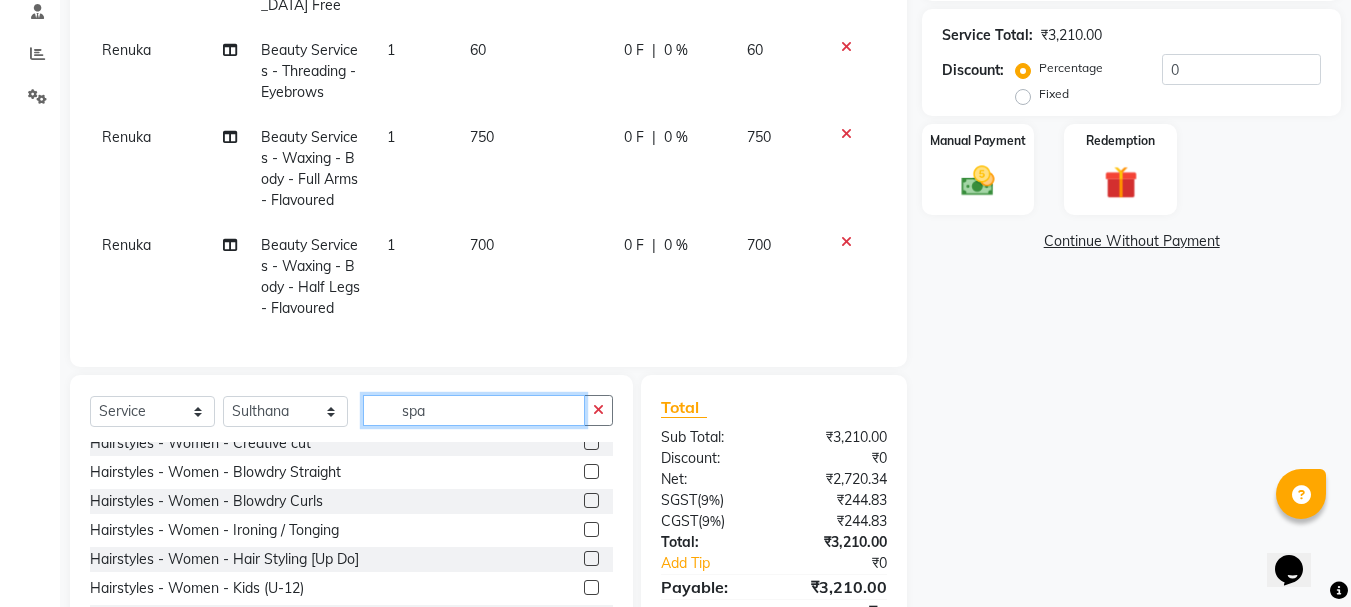 scroll, scrollTop: 0, scrollLeft: 0, axis: both 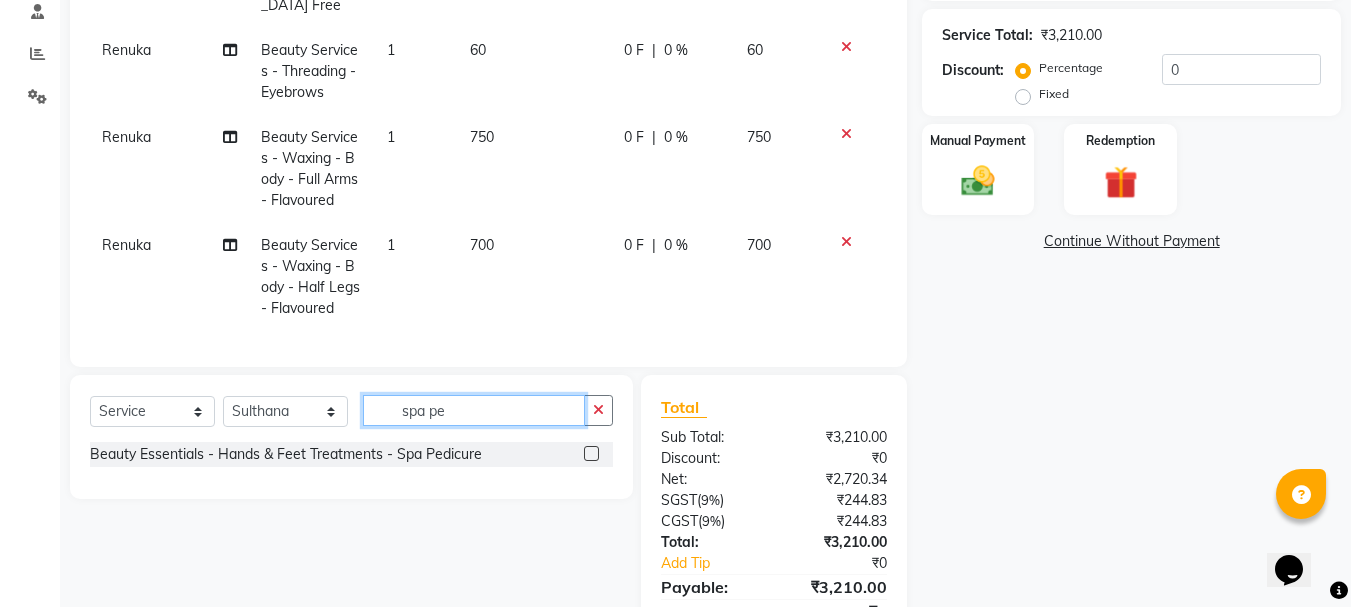 type on "spa pe" 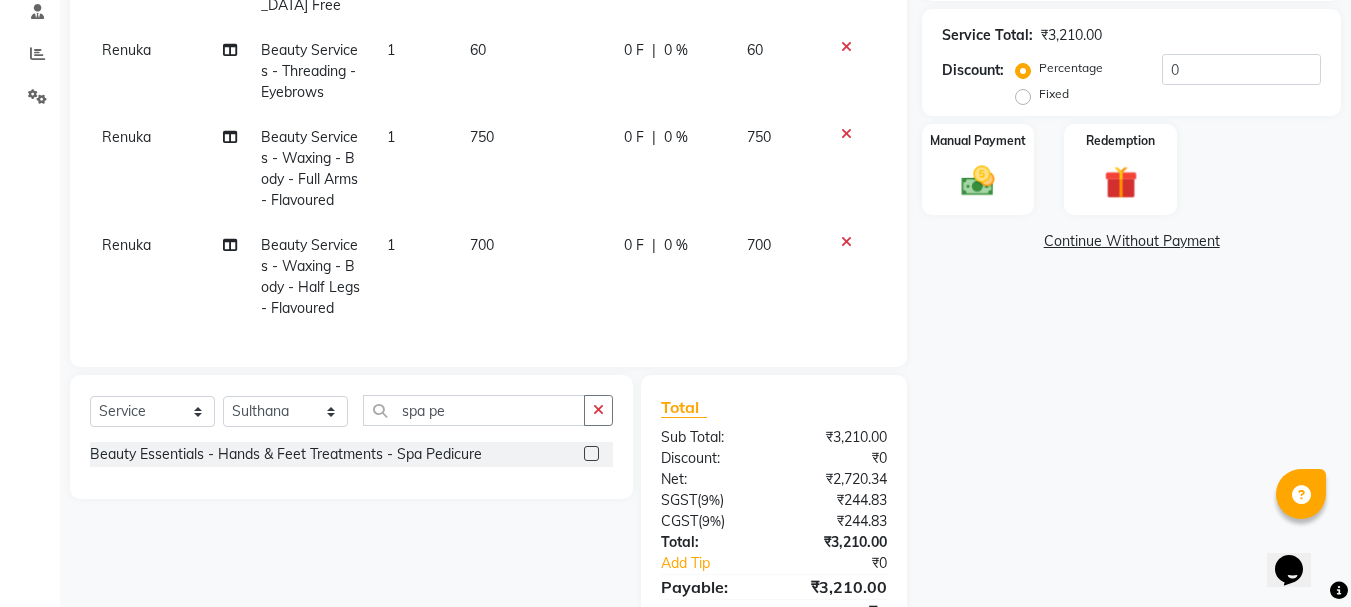 click 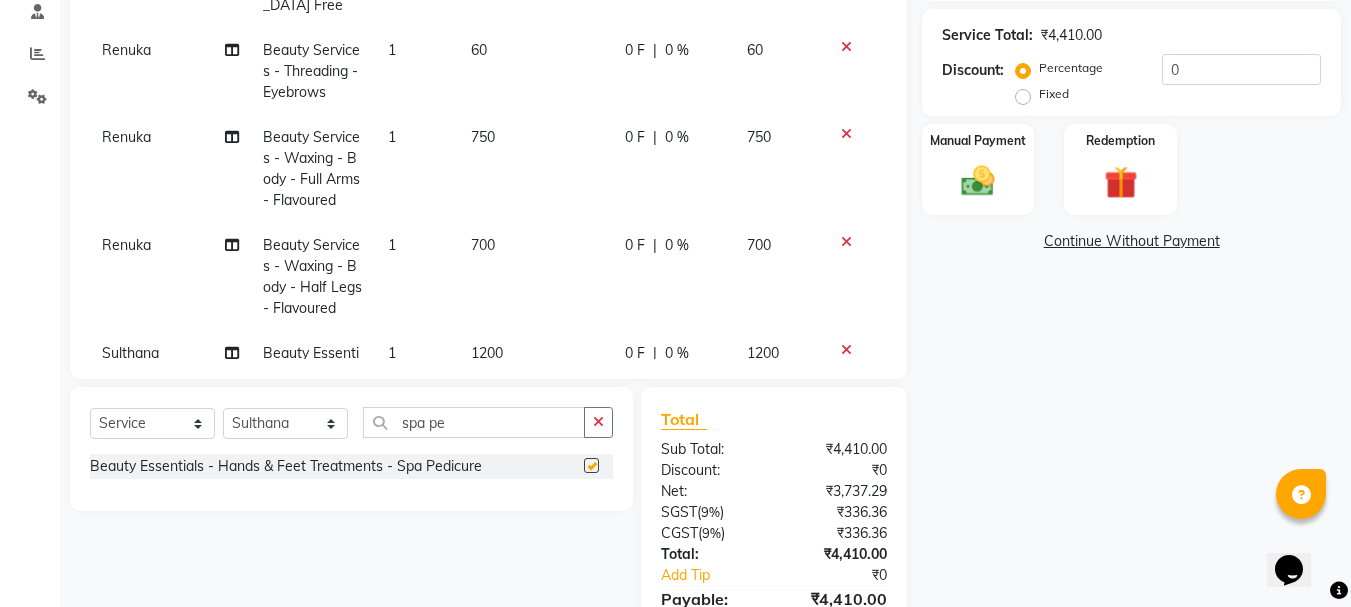 checkbox on "false" 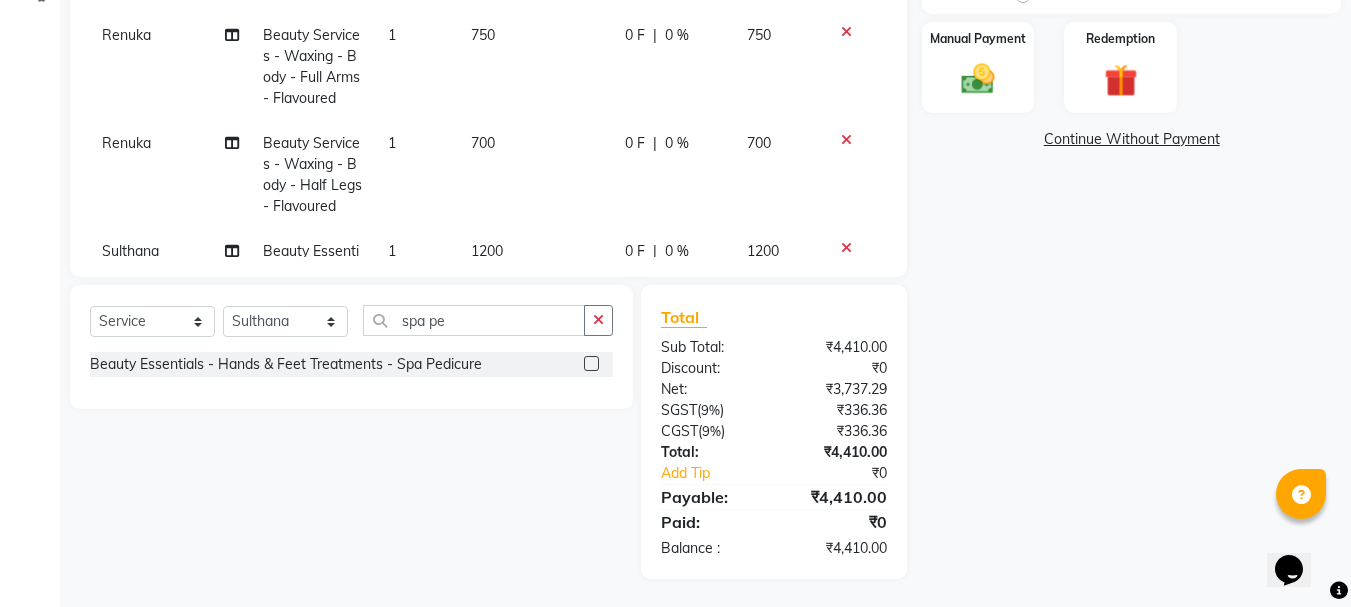 scroll, scrollTop: 493, scrollLeft: 0, axis: vertical 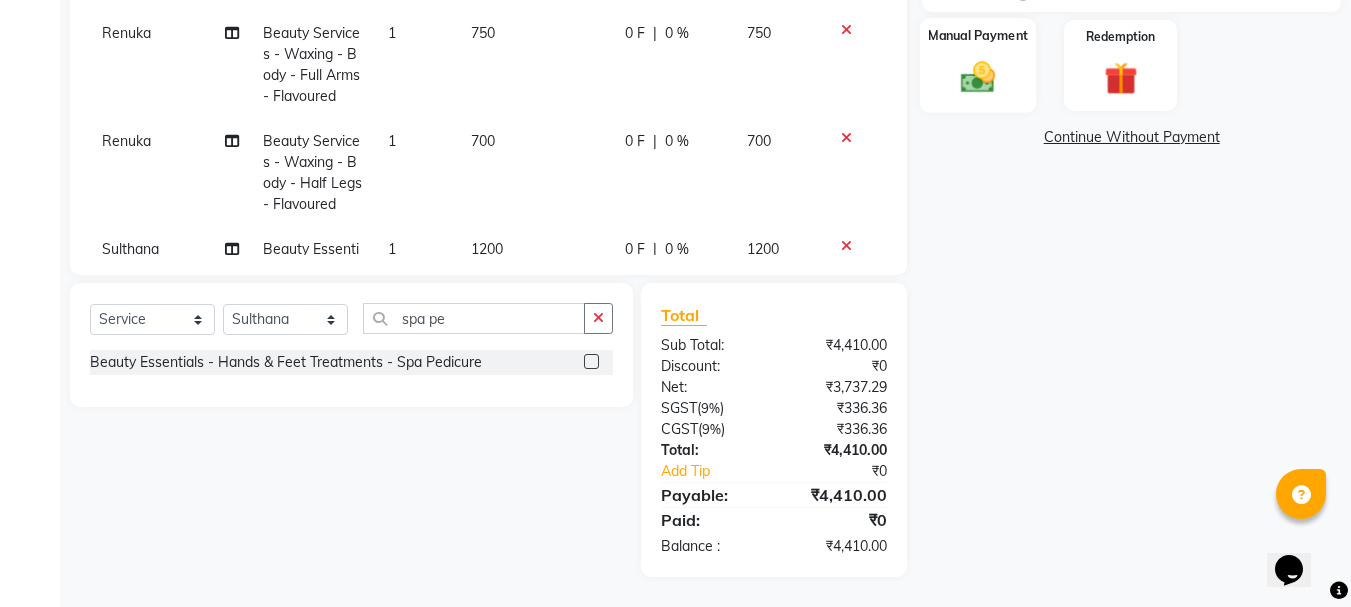 click 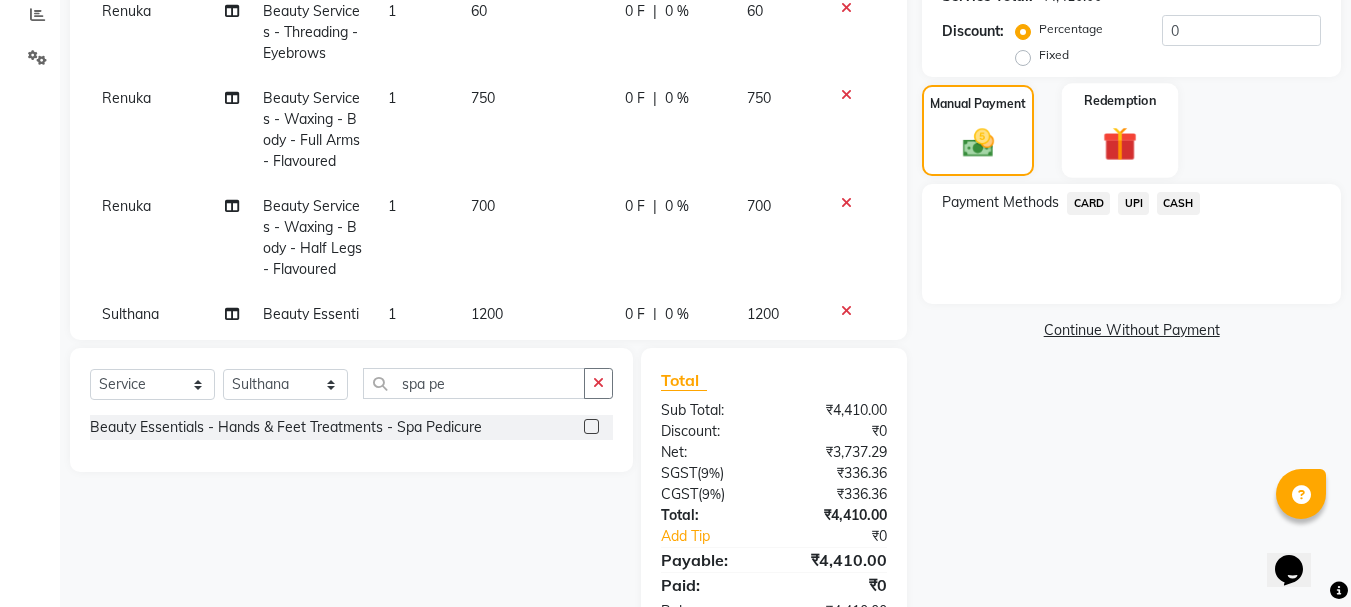scroll, scrollTop: 393, scrollLeft: 0, axis: vertical 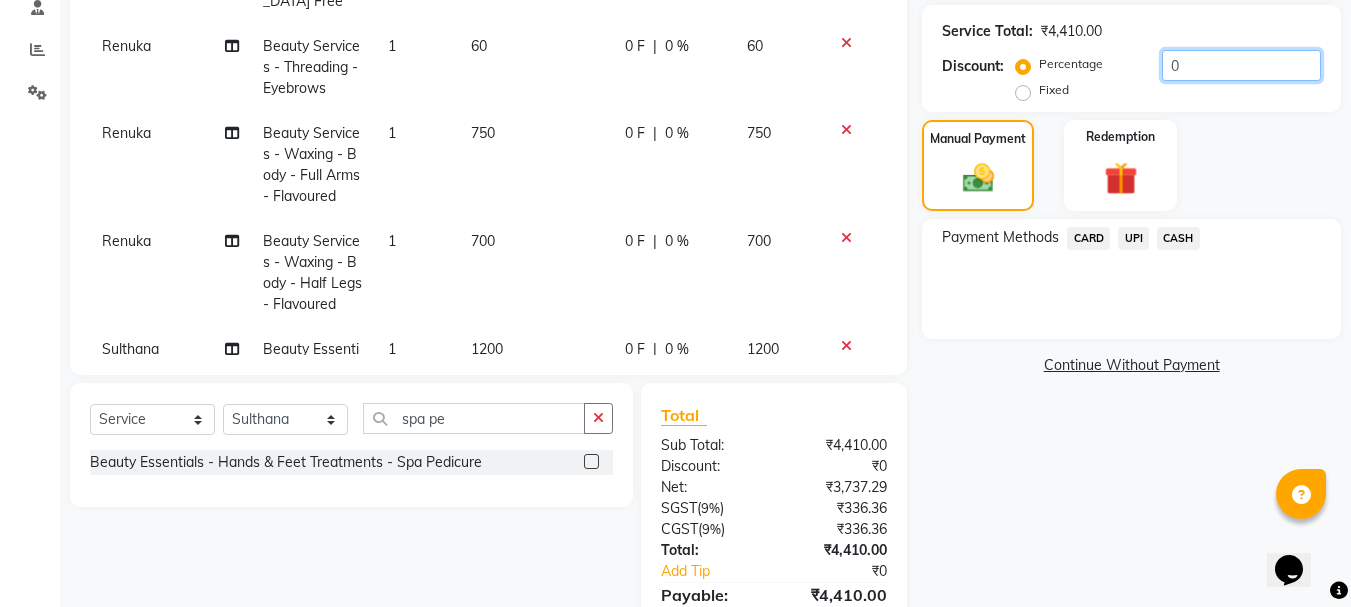 click on "0" 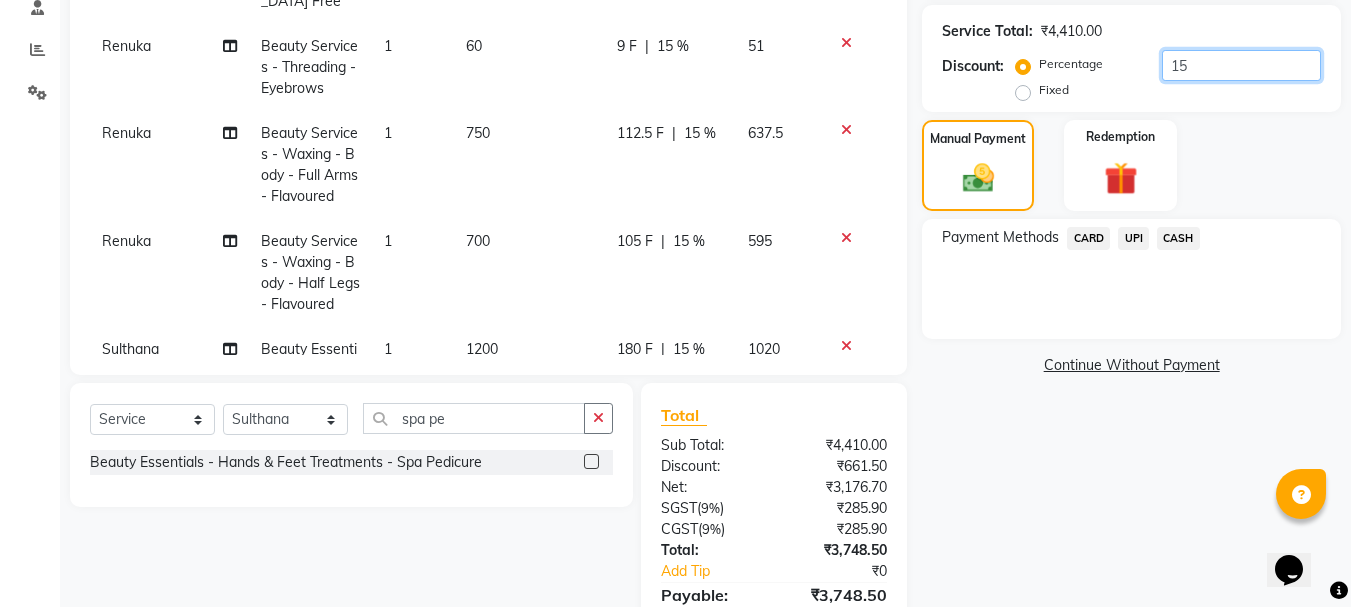 type on "15" 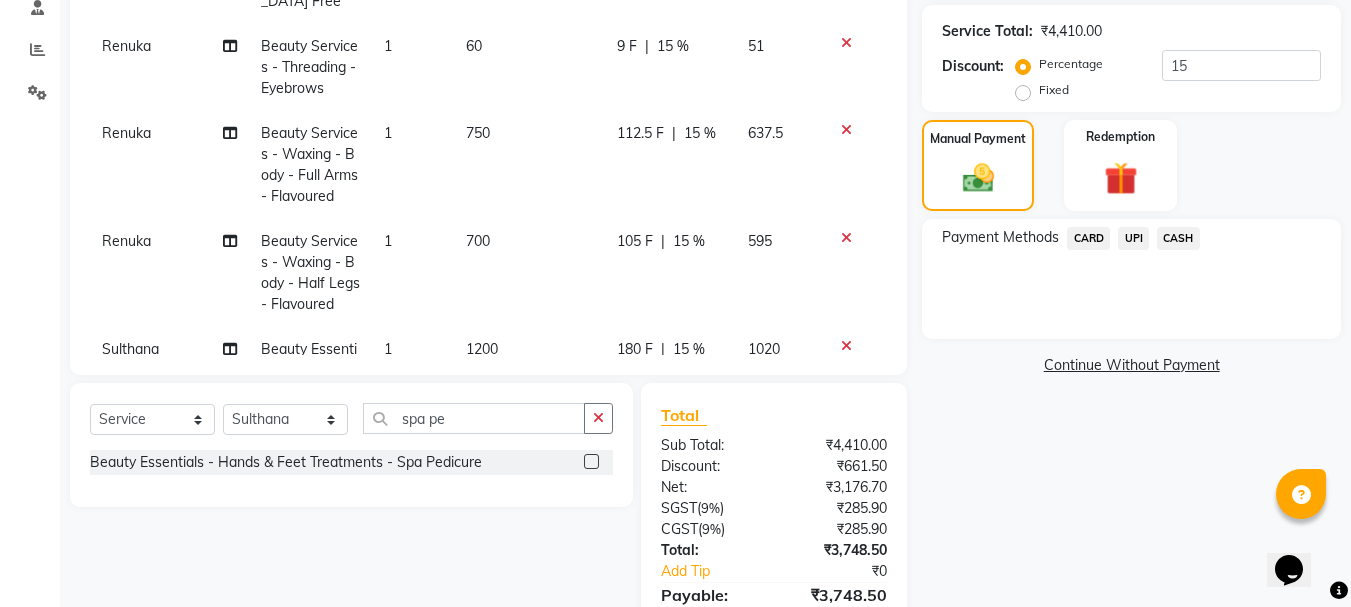 click on "UPI" 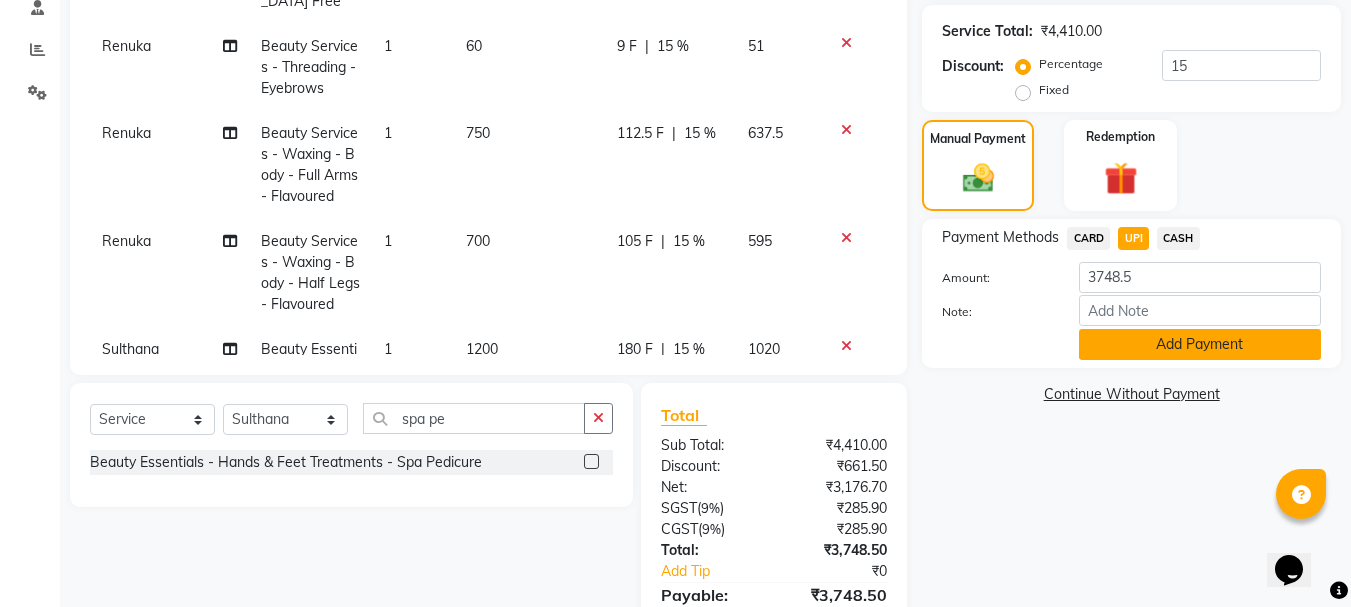 click on "Add Payment" 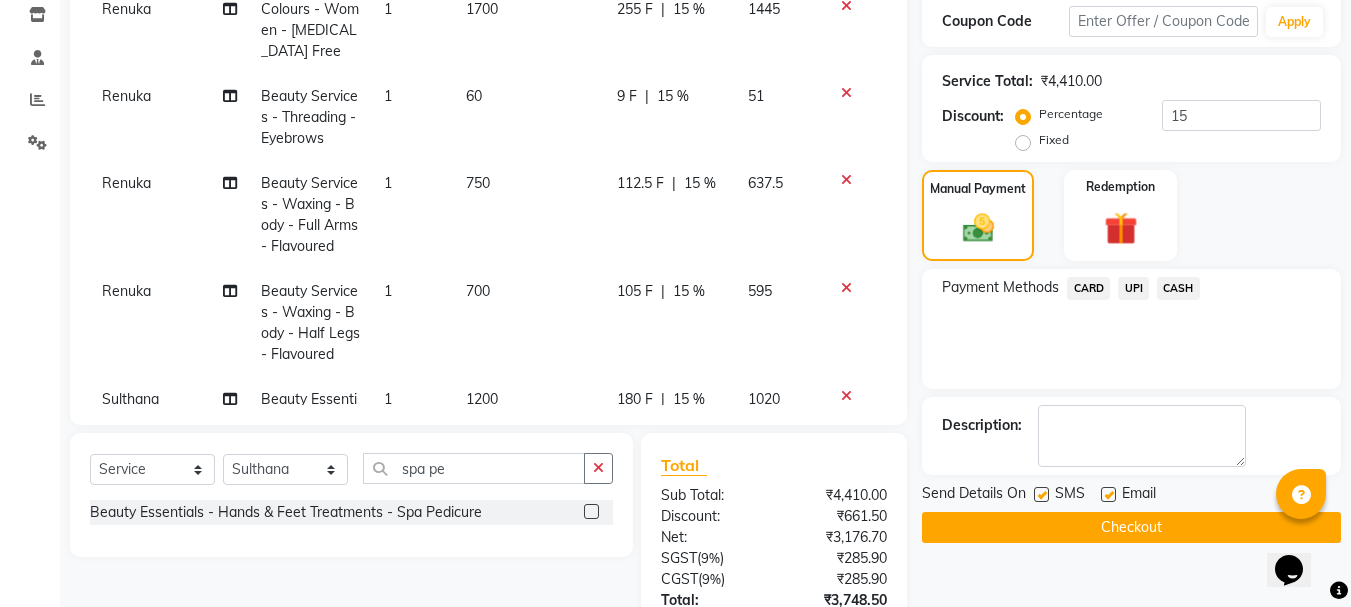 scroll, scrollTop: 335, scrollLeft: 0, axis: vertical 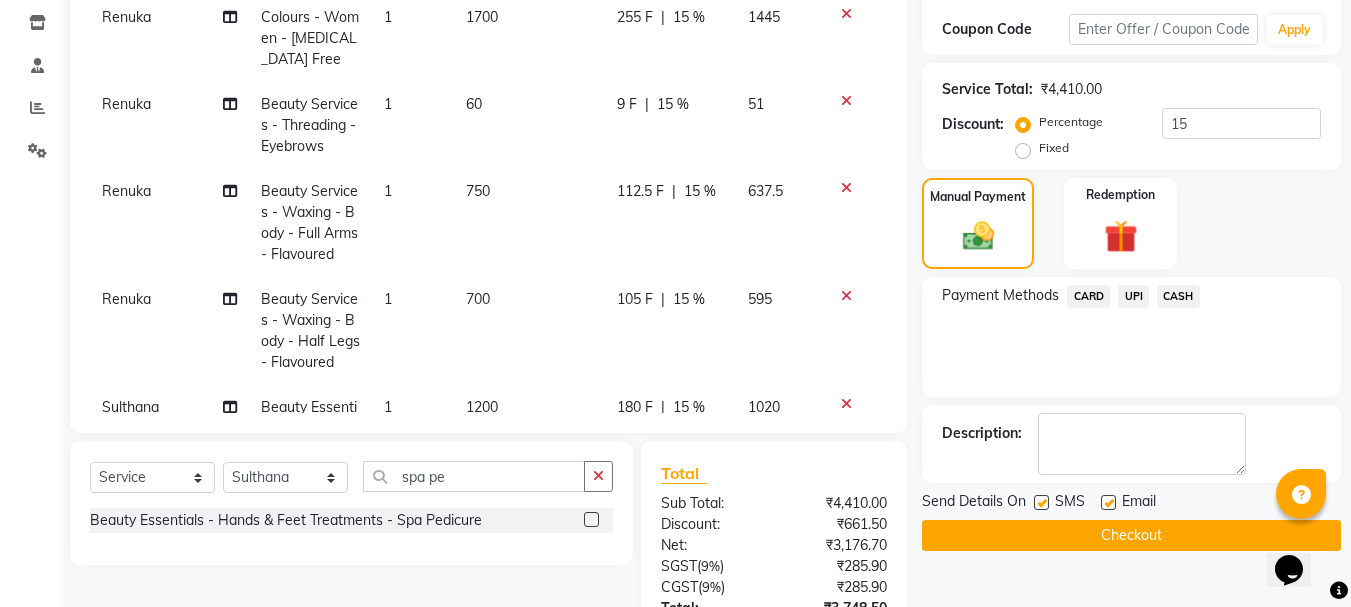 click on "Checkout" 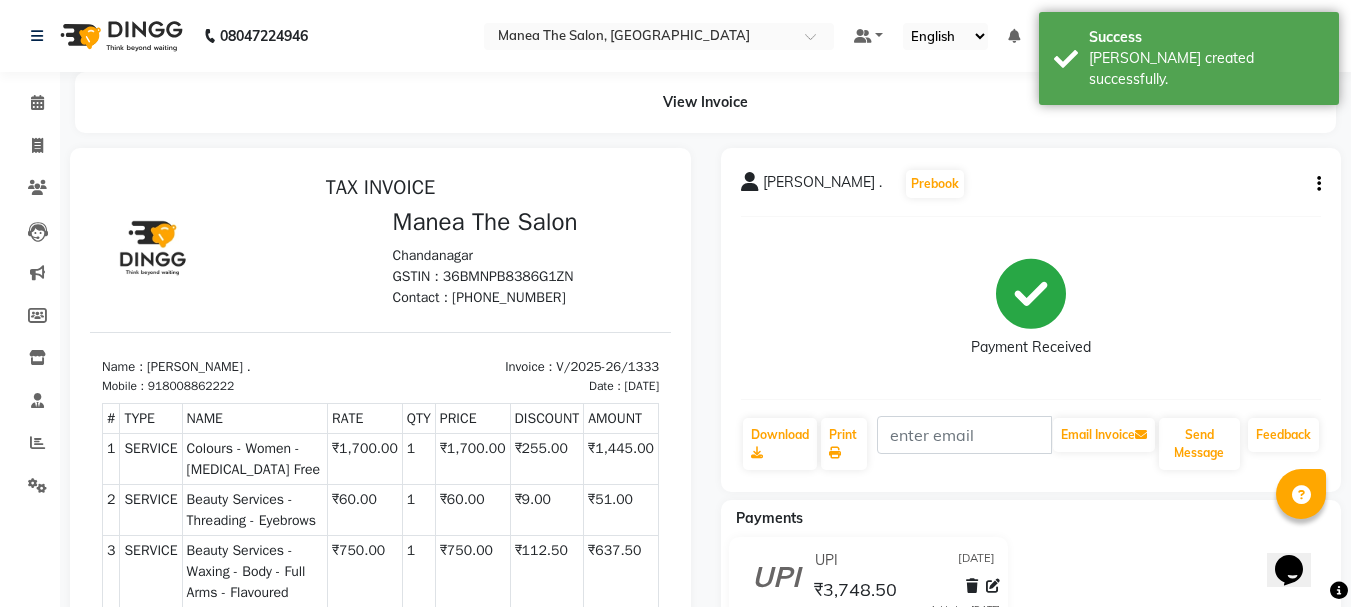 scroll, scrollTop: 0, scrollLeft: 0, axis: both 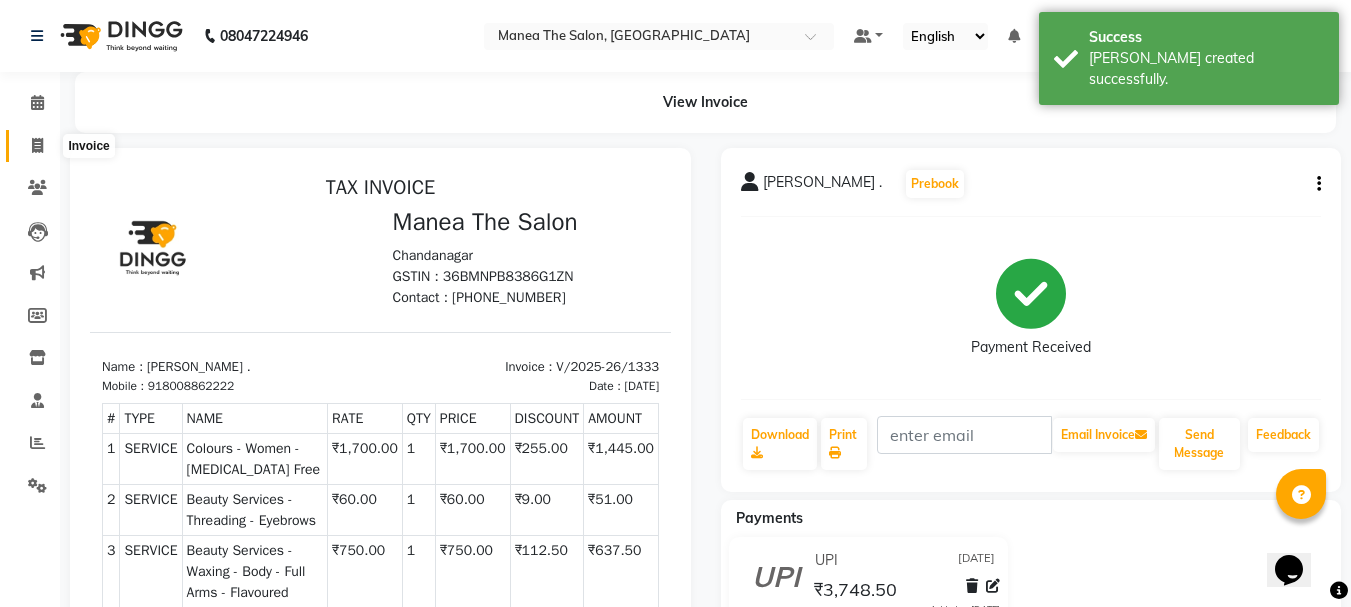click 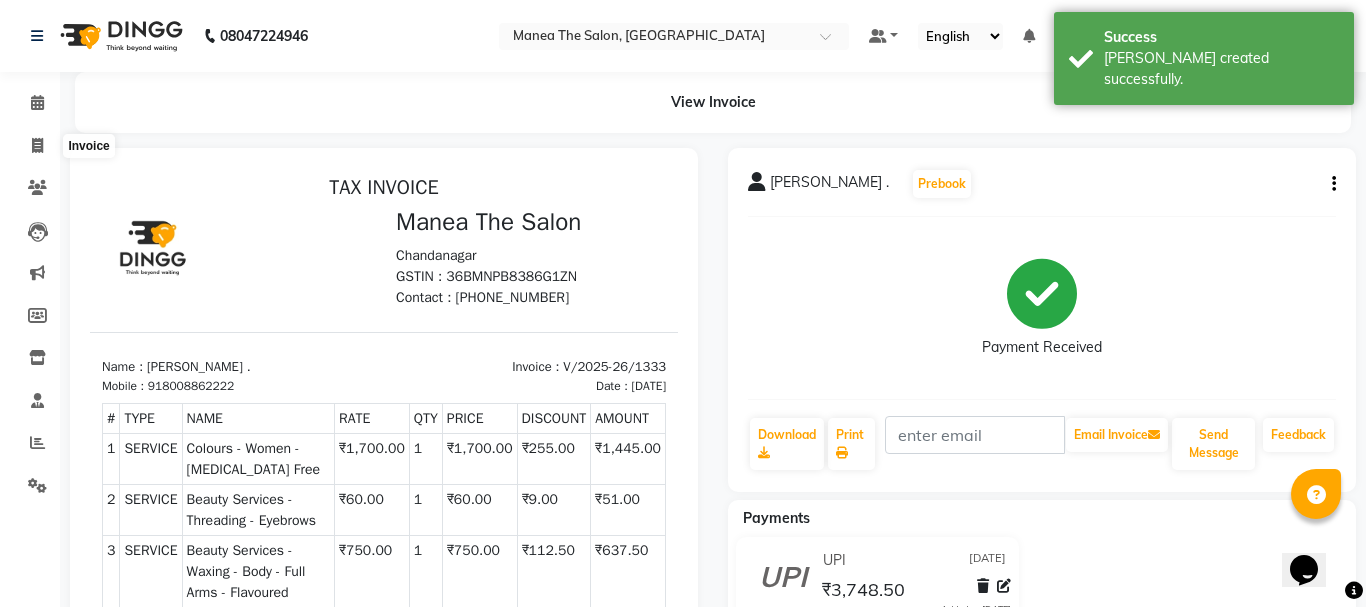 select on "service" 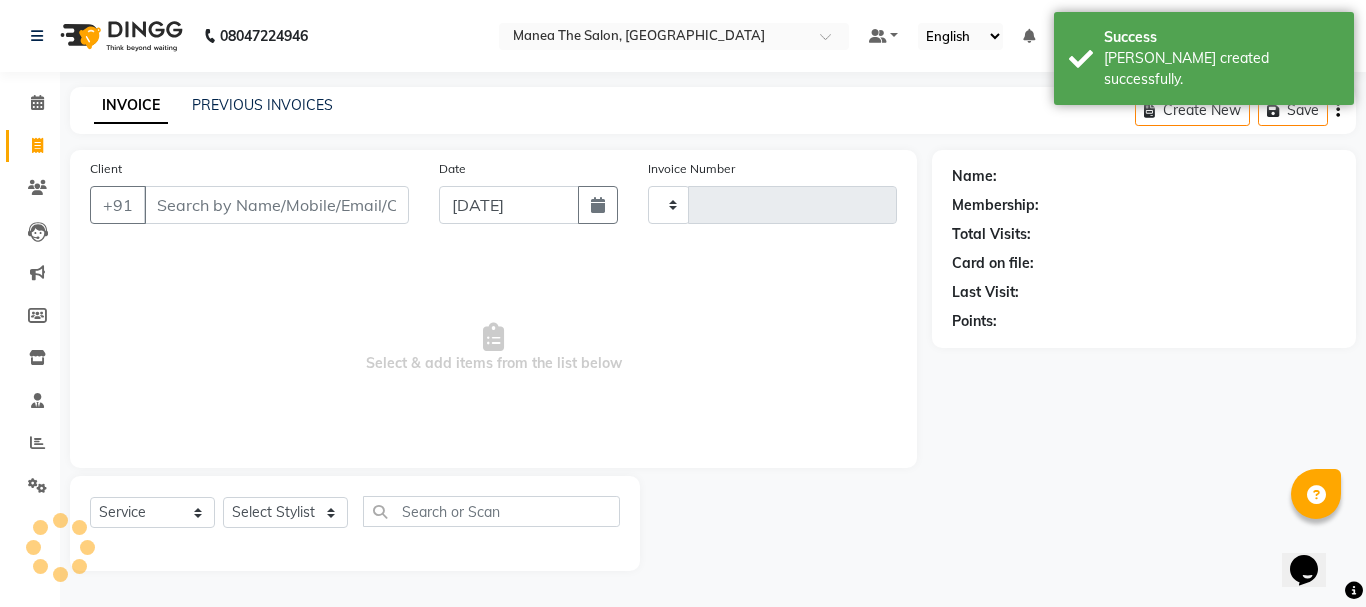 type on "1334" 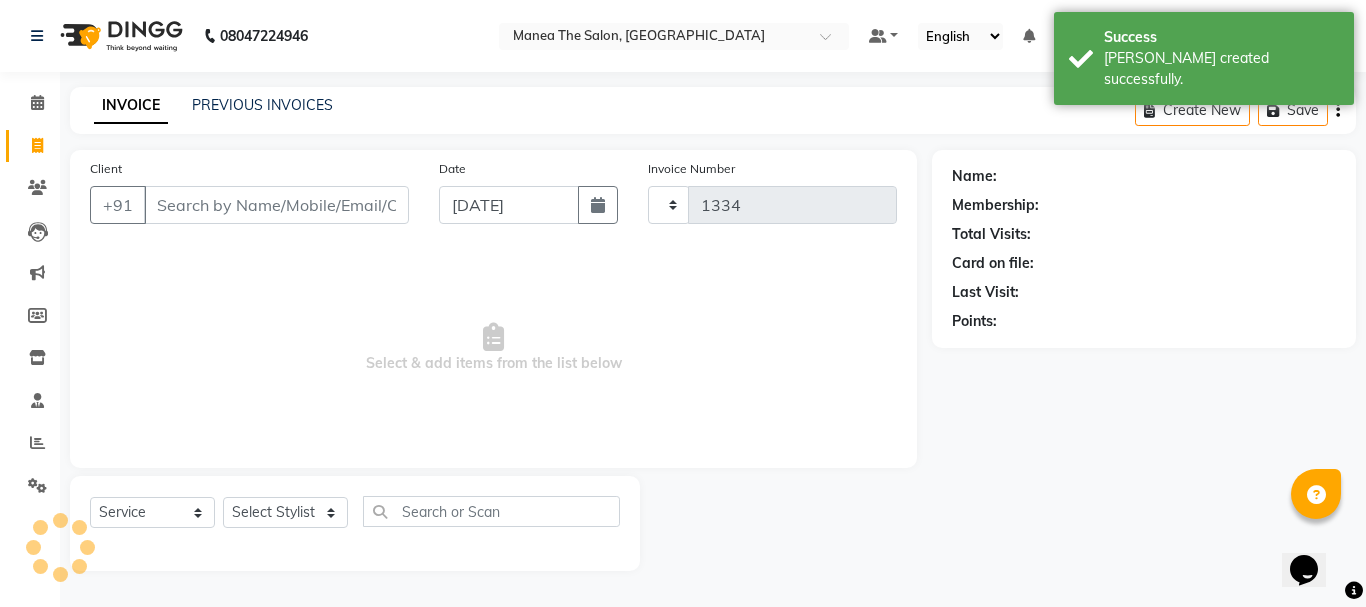select on "7351" 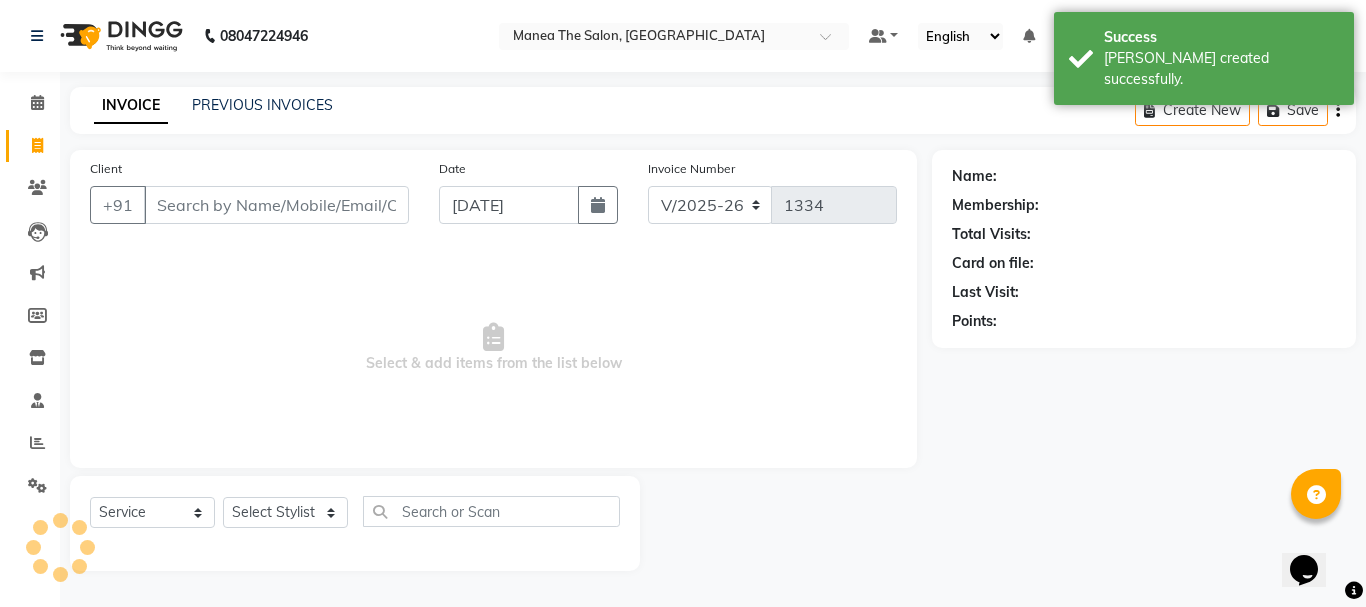 click on "Client" at bounding box center (276, 205) 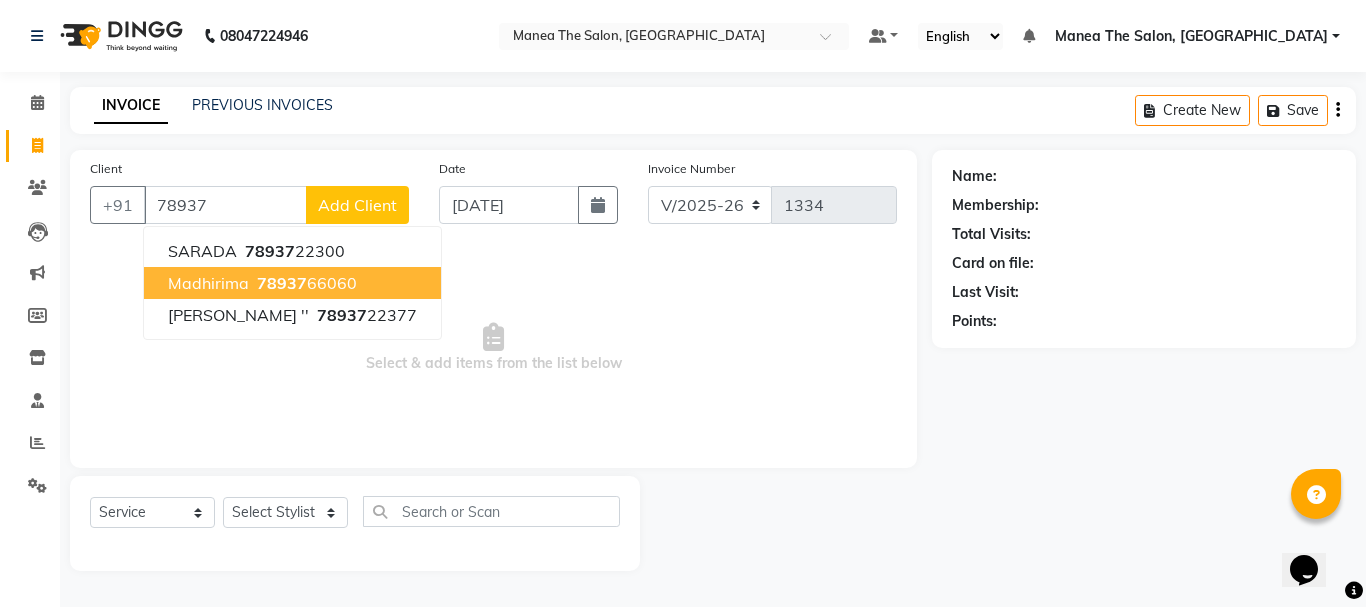click on "madhirima" at bounding box center (208, 283) 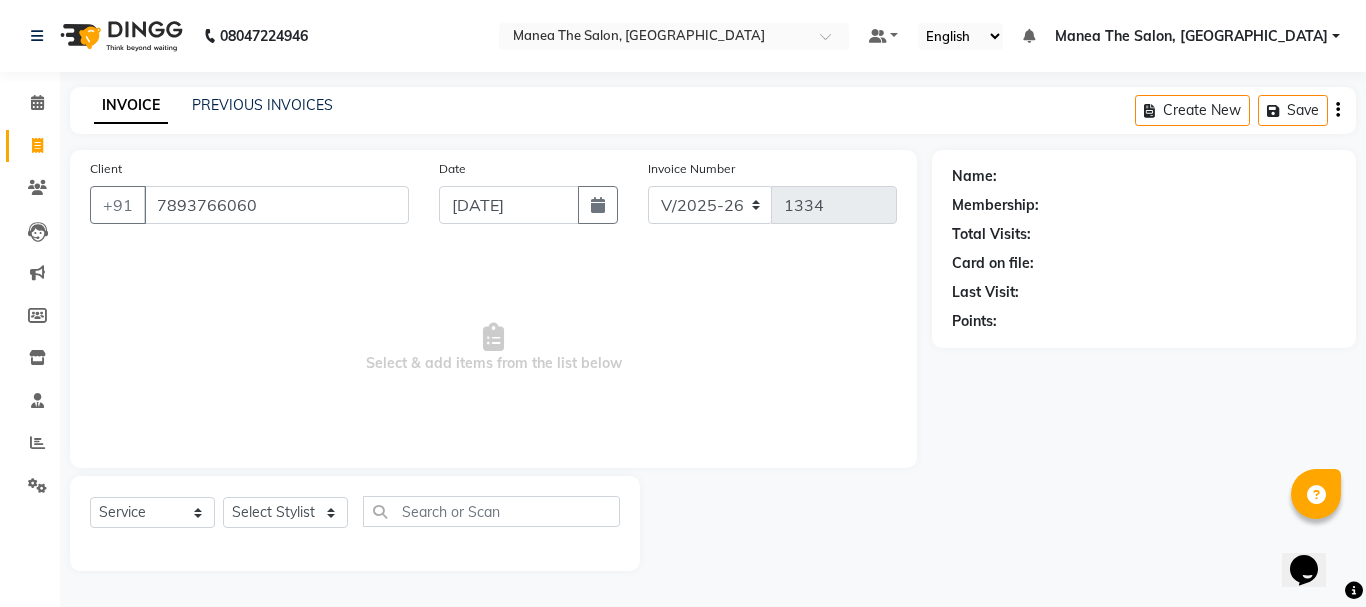 type on "7893766060" 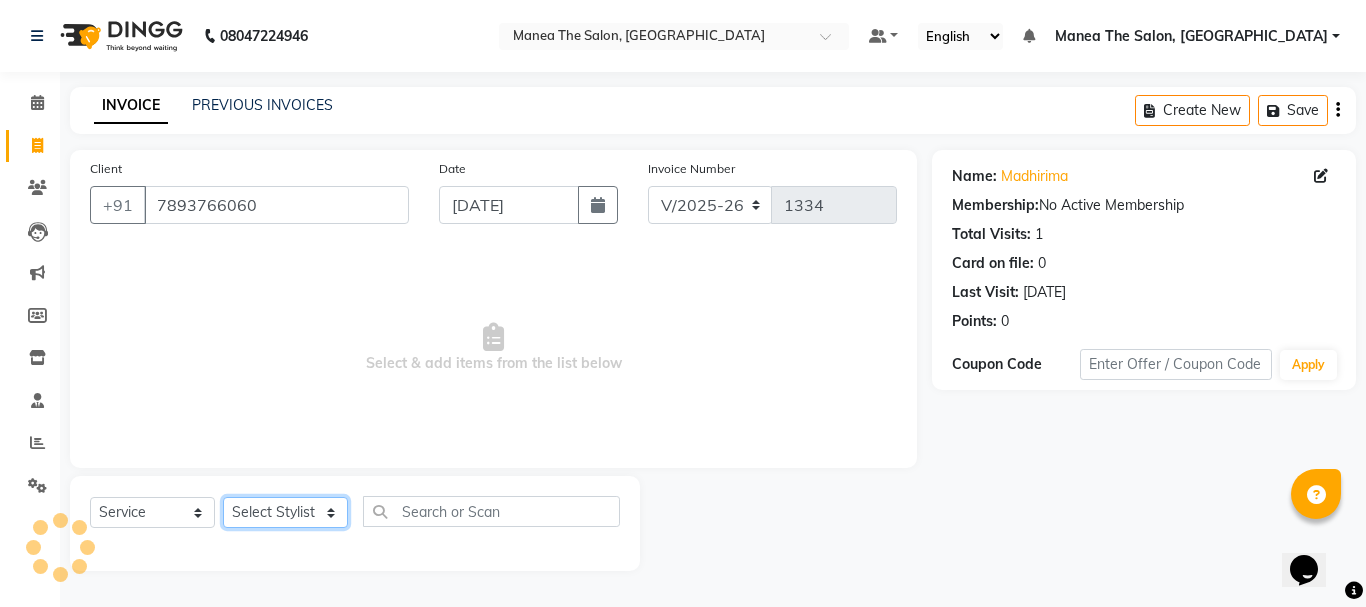 click on "Select Stylist aman Azeem Divya Prasad Rajyalaxmi Renuka shireesha Sulthana" 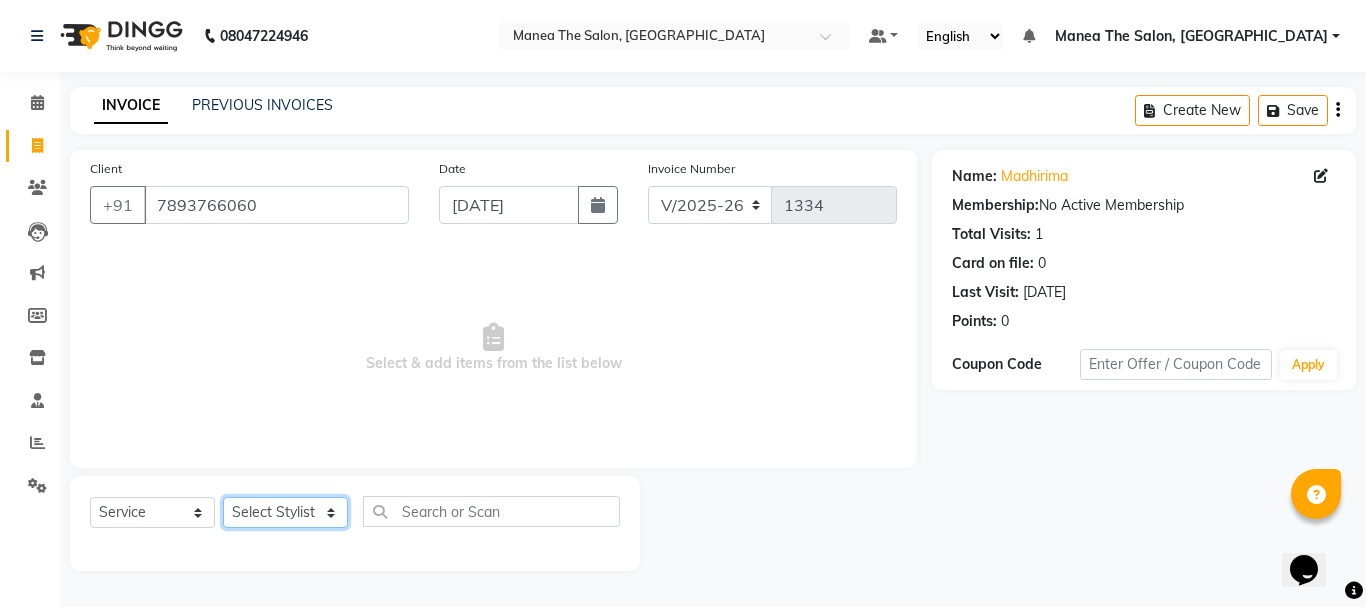 select on "68191" 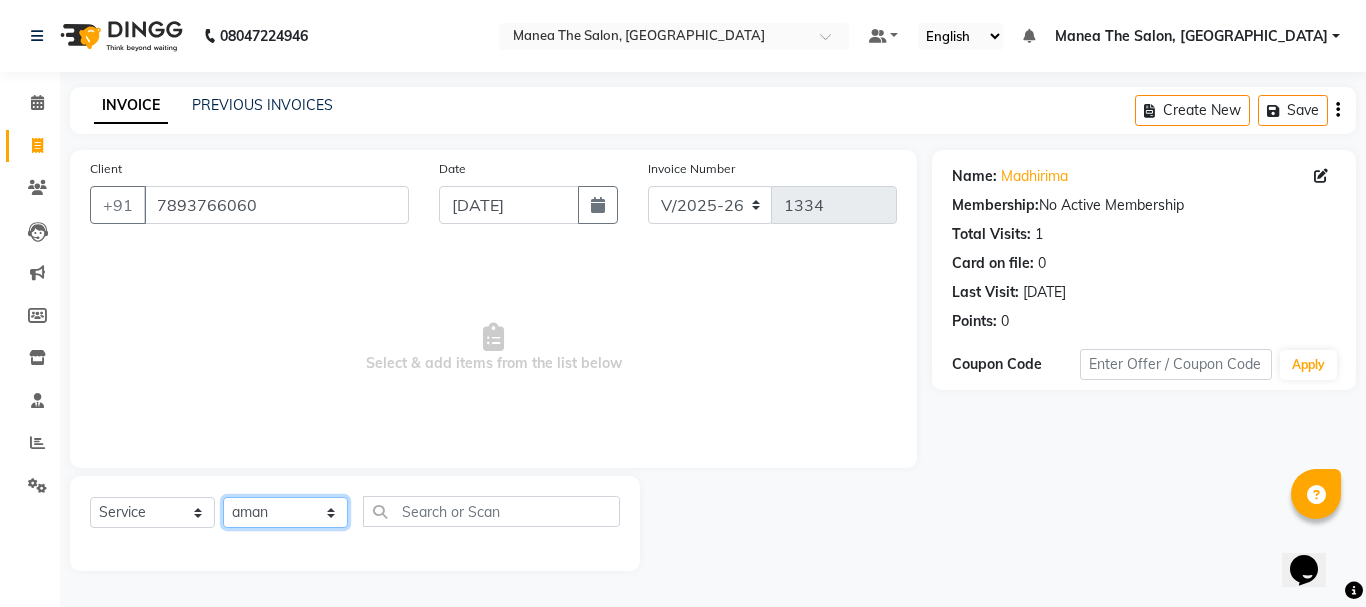 click on "Select Stylist aman Azeem Divya Prasad Rajyalaxmi Renuka shireesha Sulthana" 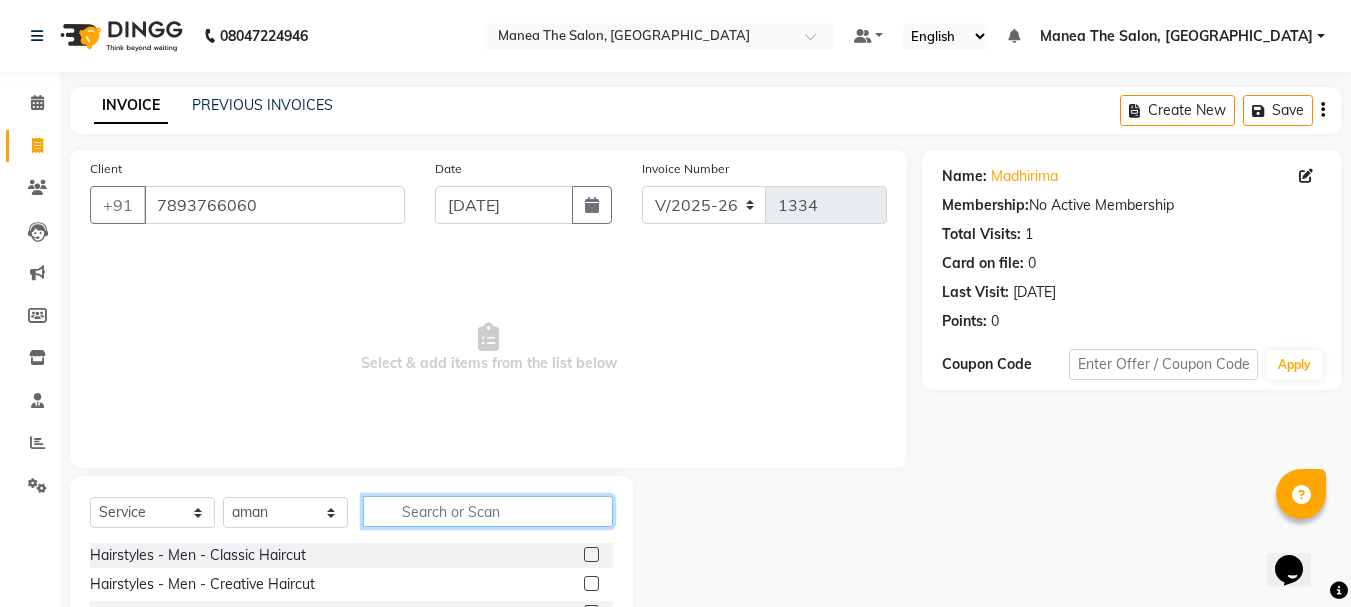 click 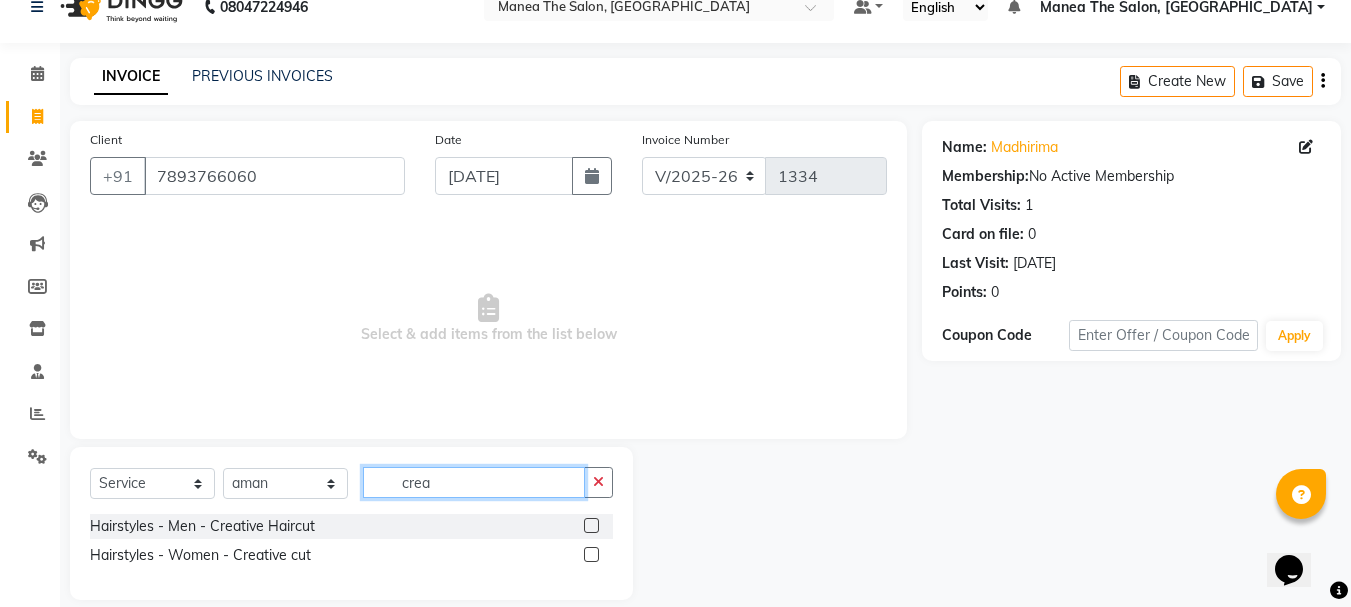 scroll, scrollTop: 52, scrollLeft: 0, axis: vertical 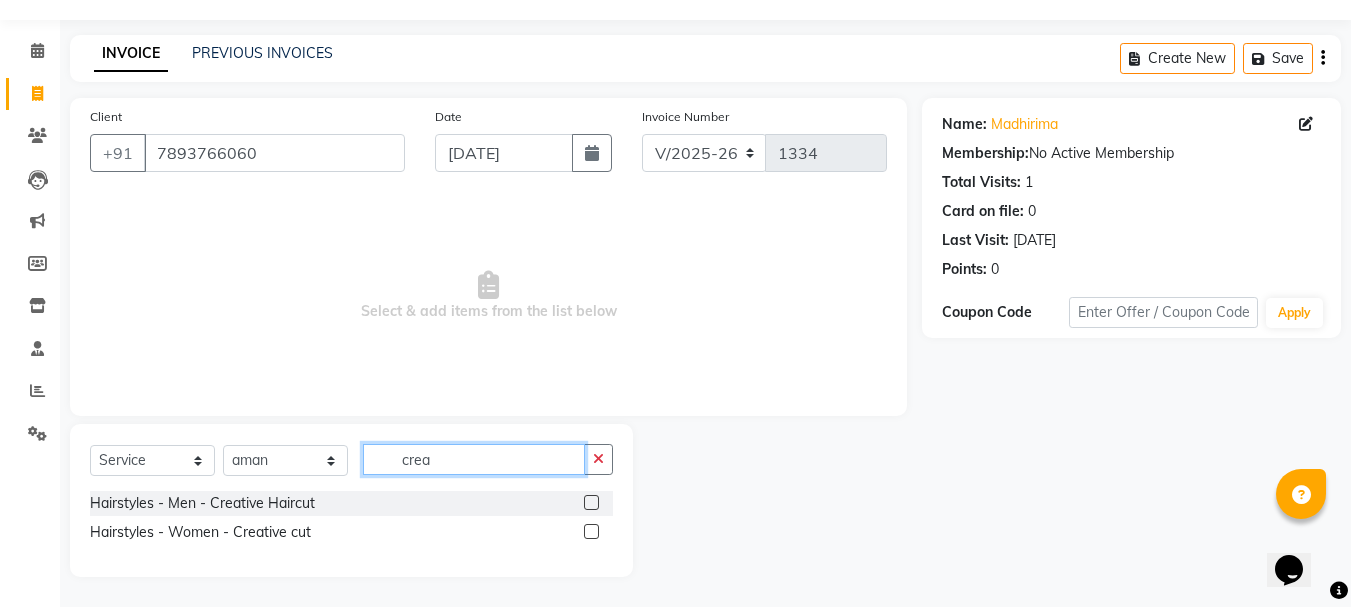 type on "crea" 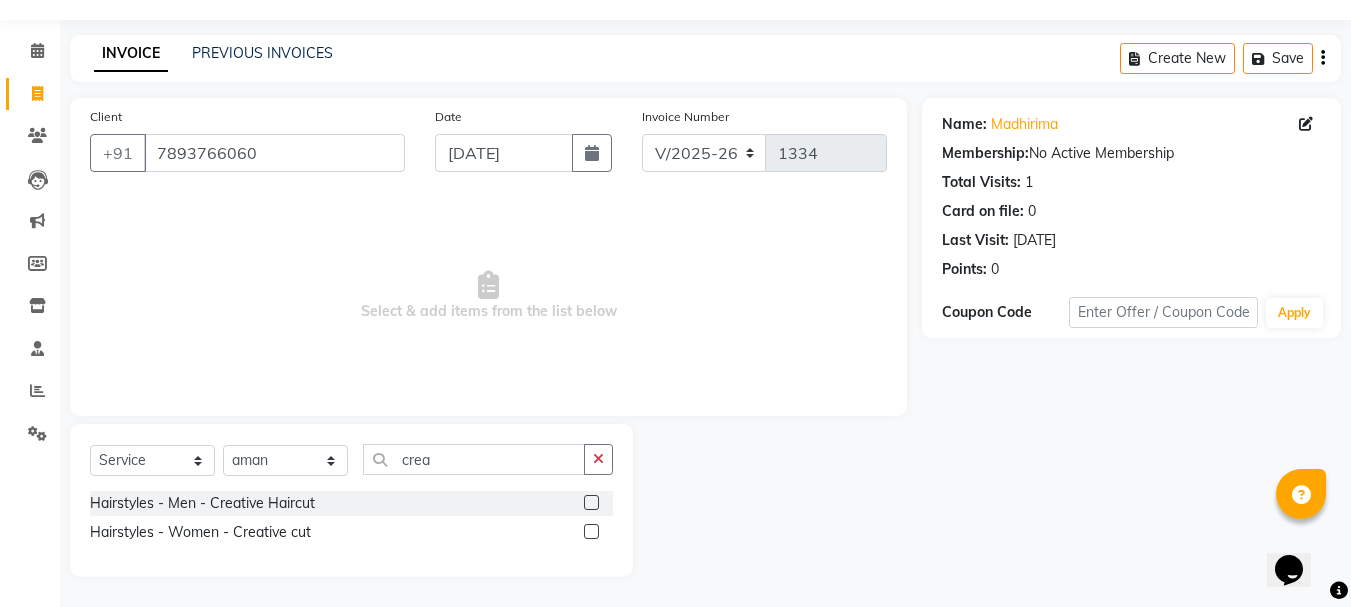 click 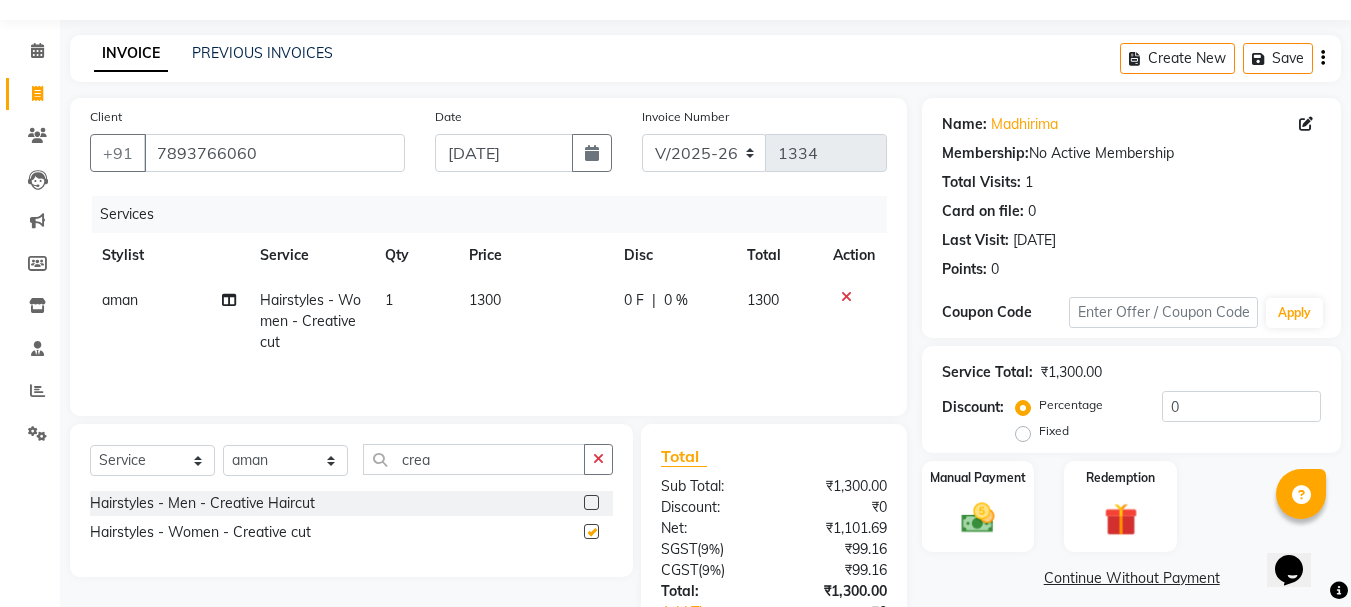 checkbox on "false" 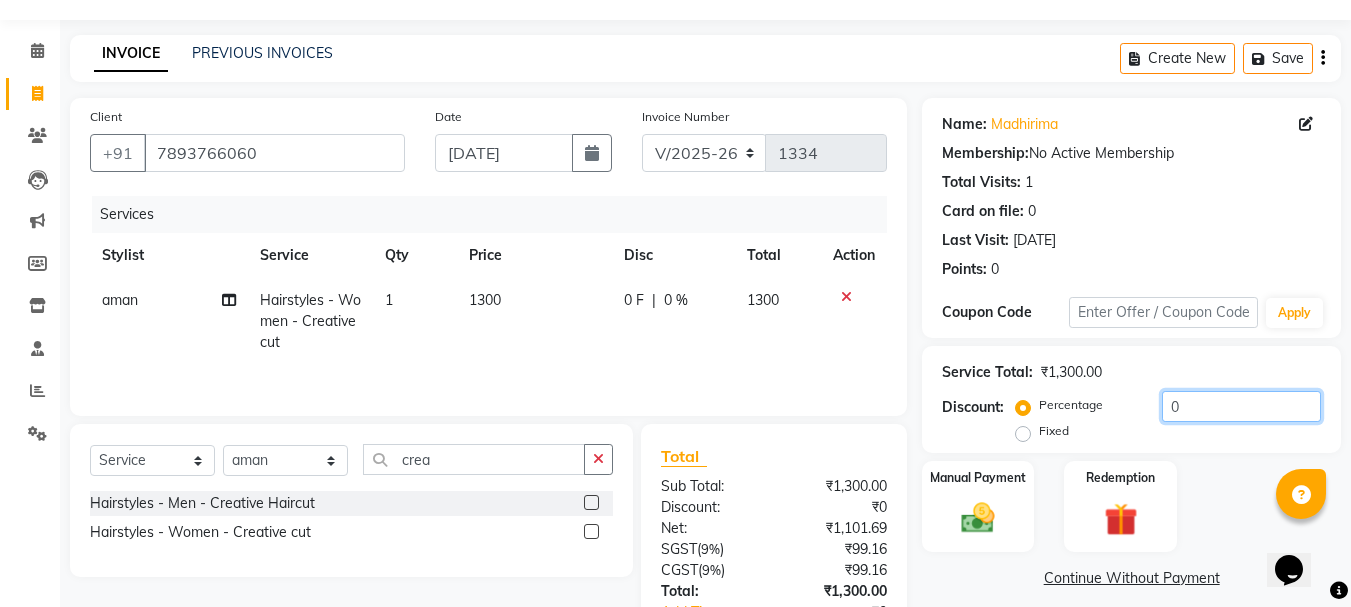 click on "0" 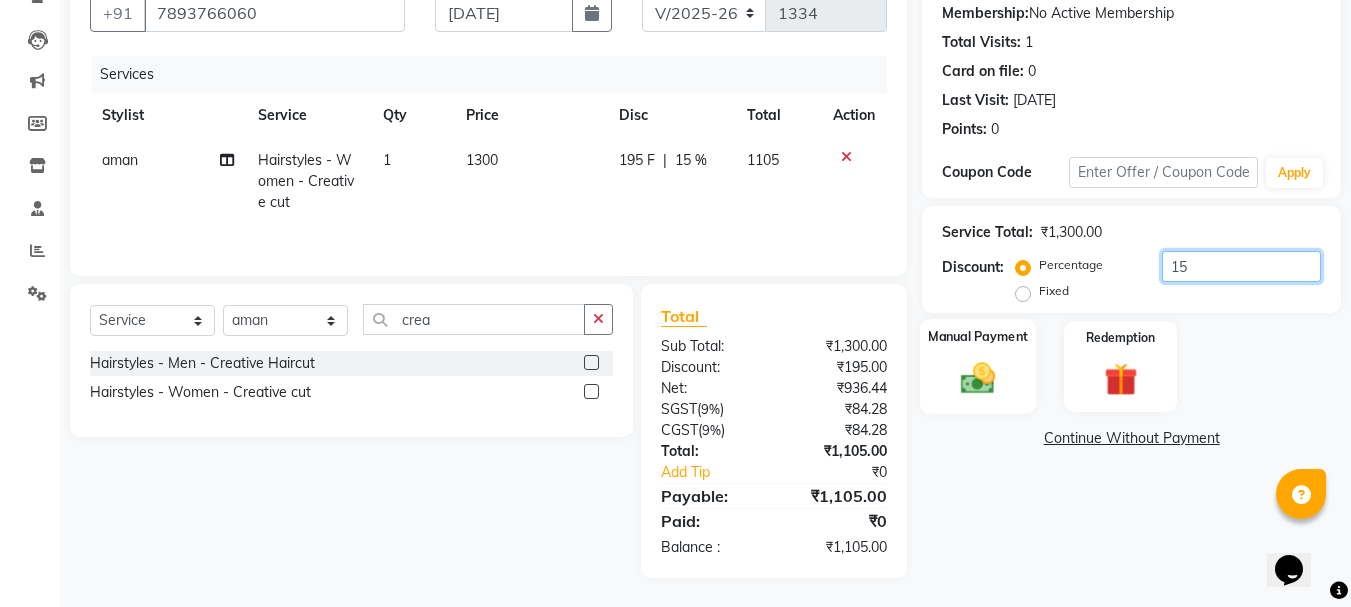 scroll, scrollTop: 193, scrollLeft: 0, axis: vertical 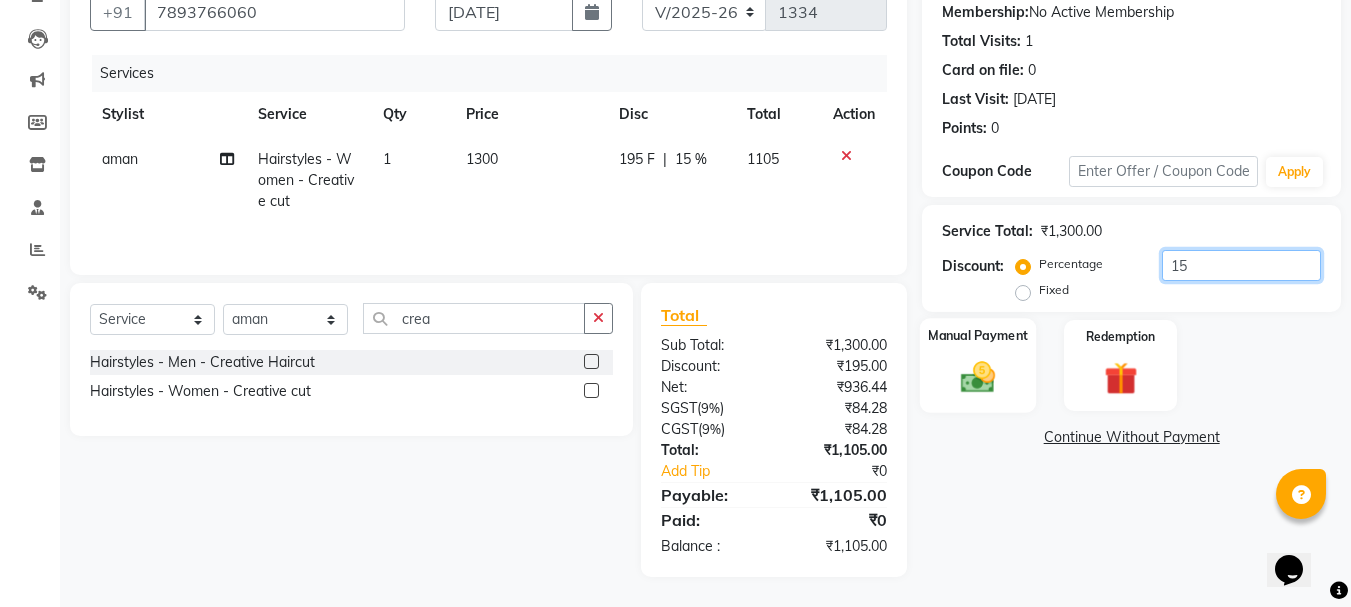 type on "15" 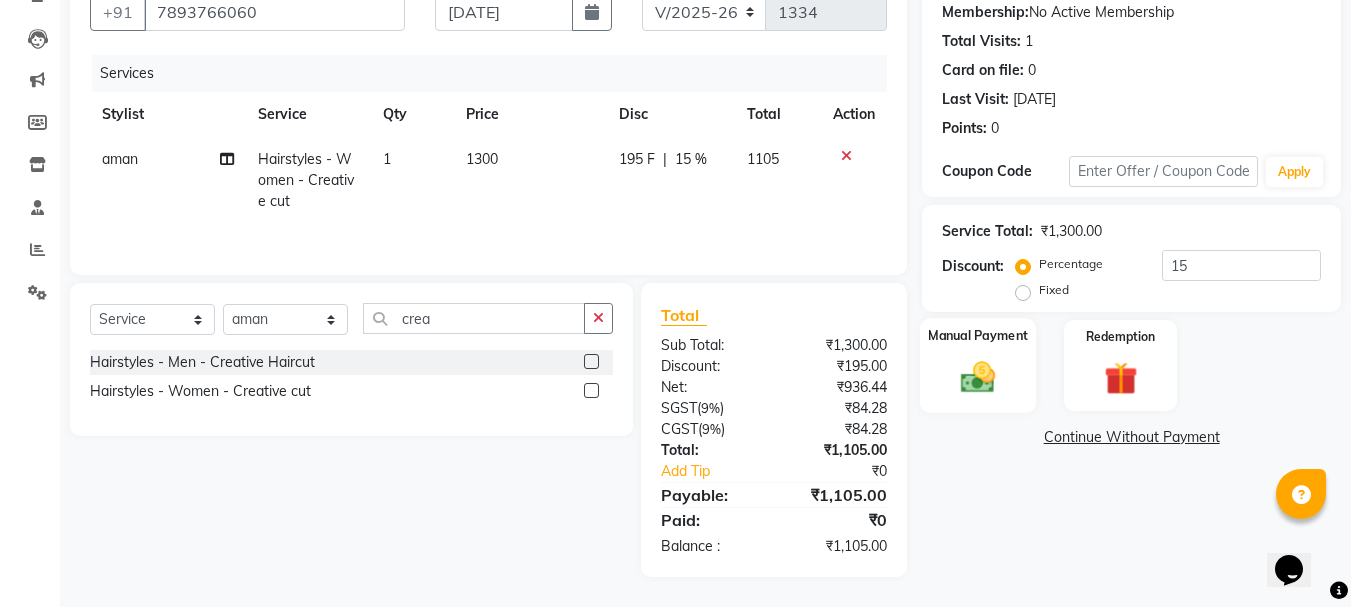 click 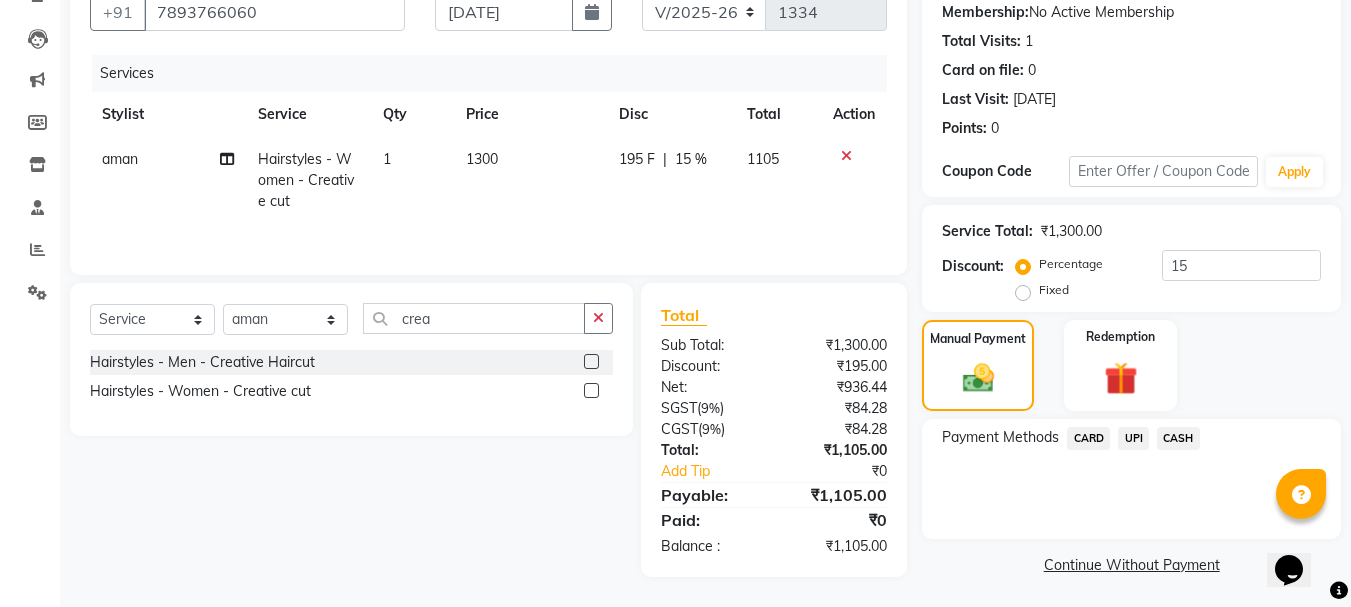drag, startPoint x: 1129, startPoint y: 439, endPoint x: 1128, endPoint y: 450, distance: 11.045361 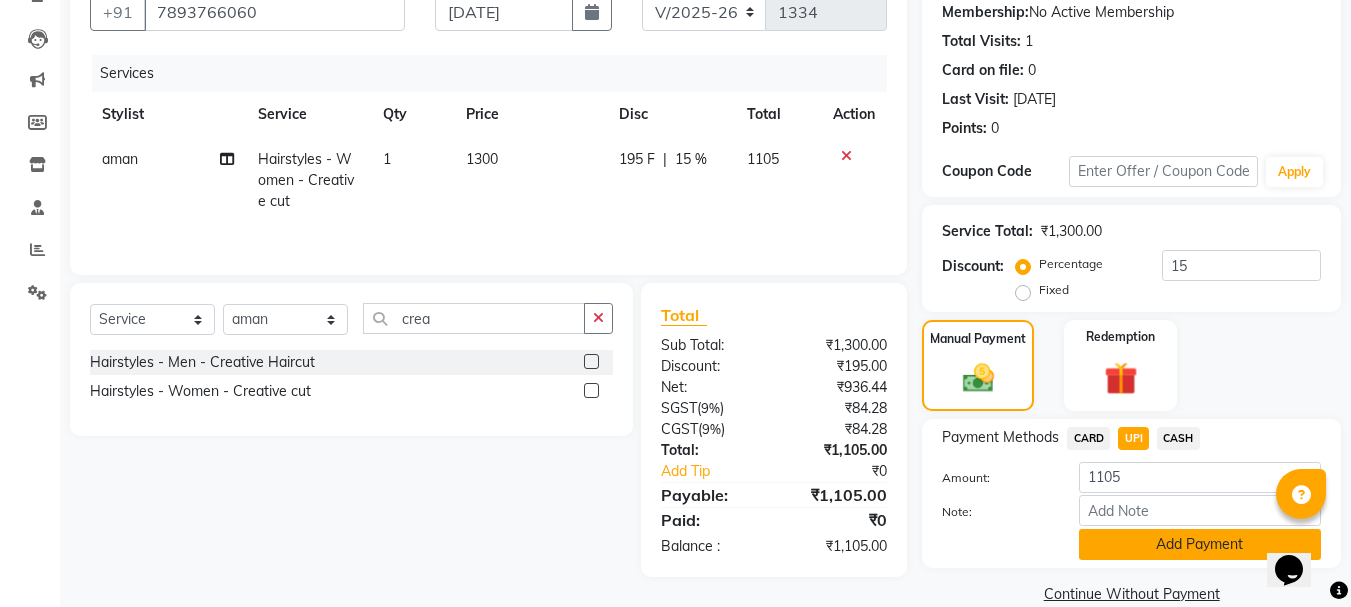 click on "Add Payment" 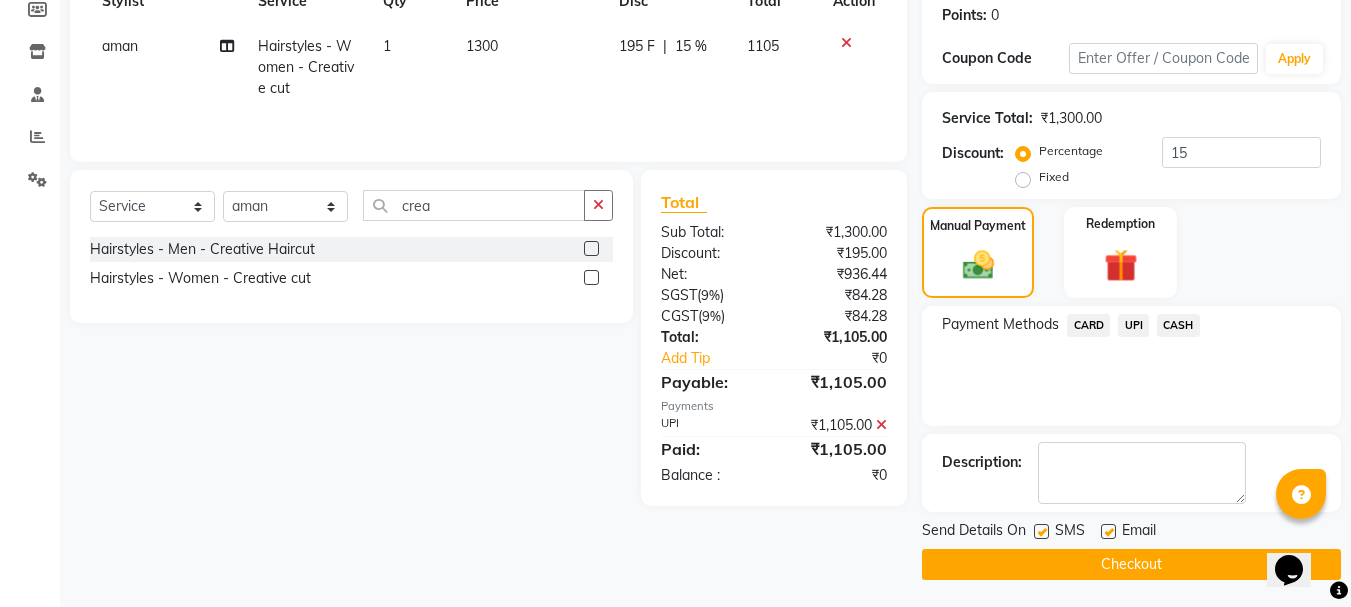 scroll, scrollTop: 309, scrollLeft: 0, axis: vertical 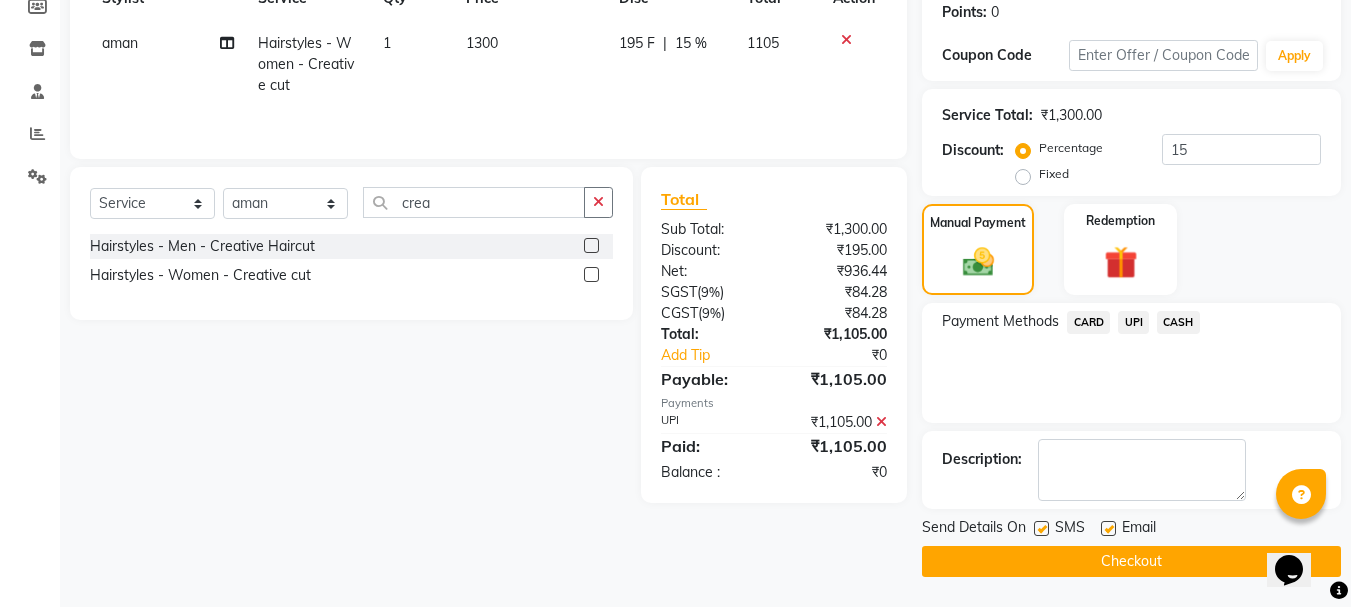 click on "Checkout" 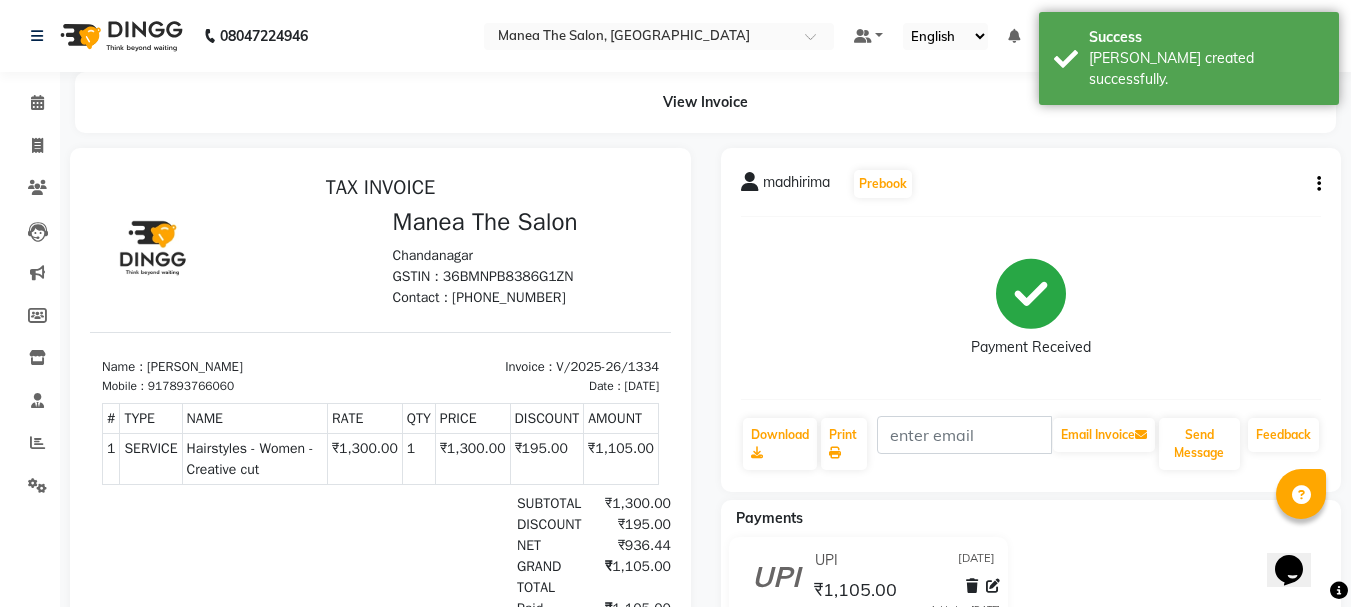scroll, scrollTop: 0, scrollLeft: 0, axis: both 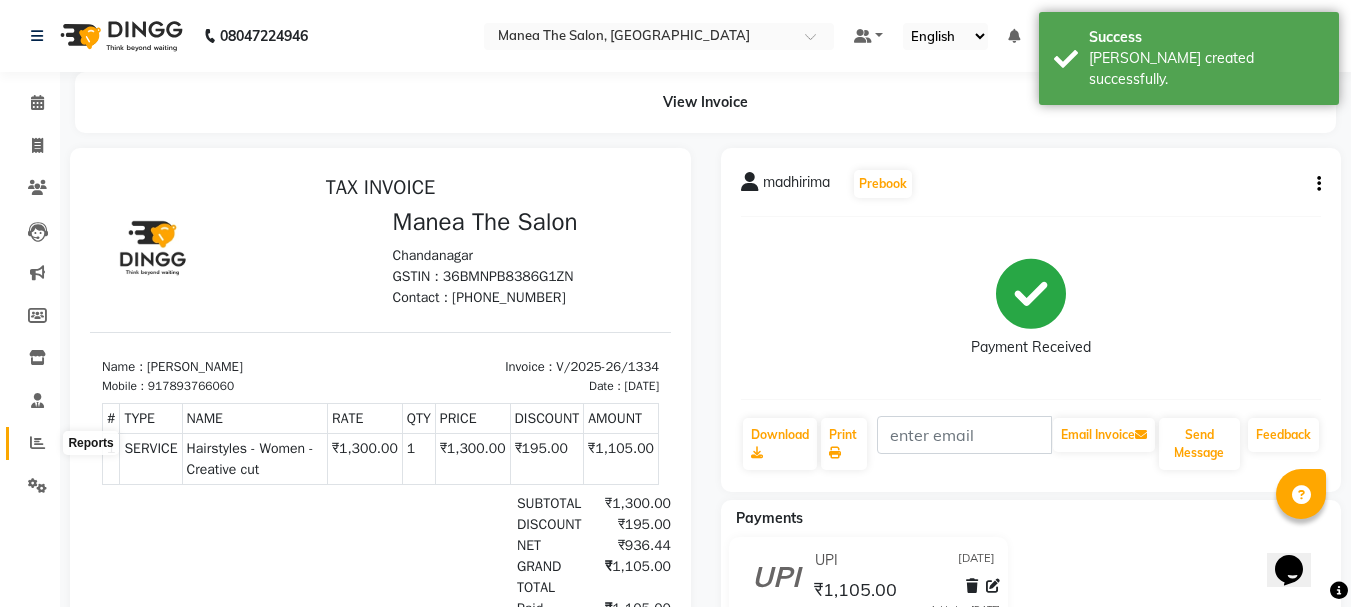 click 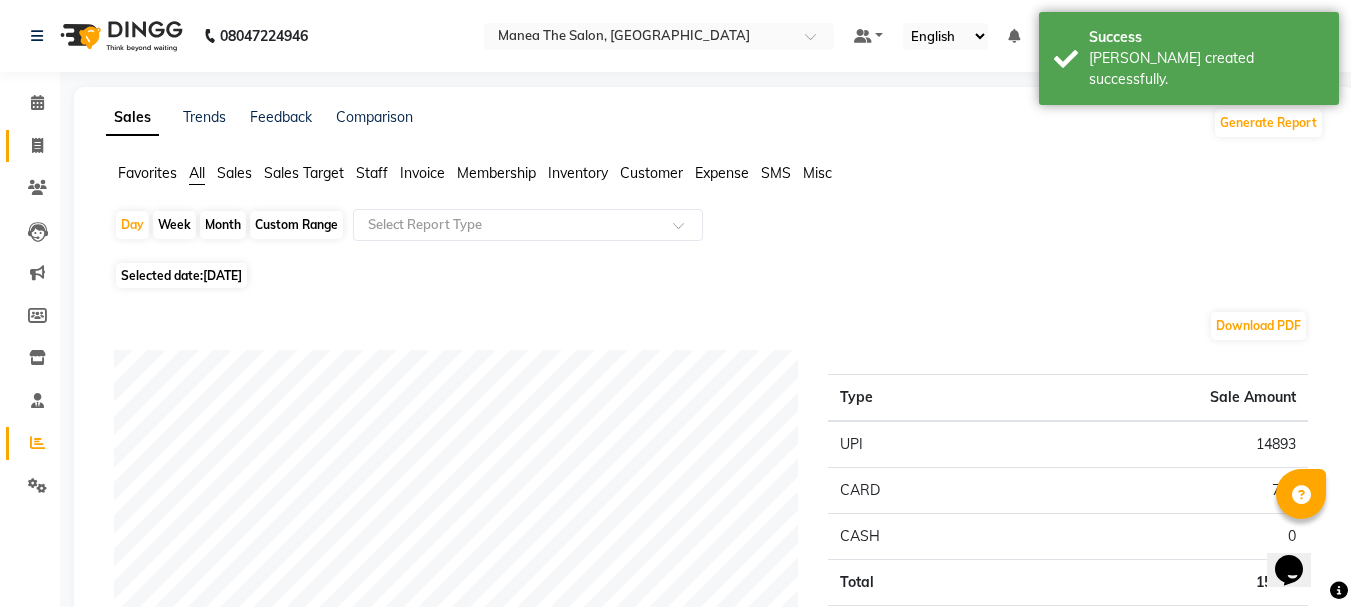 click 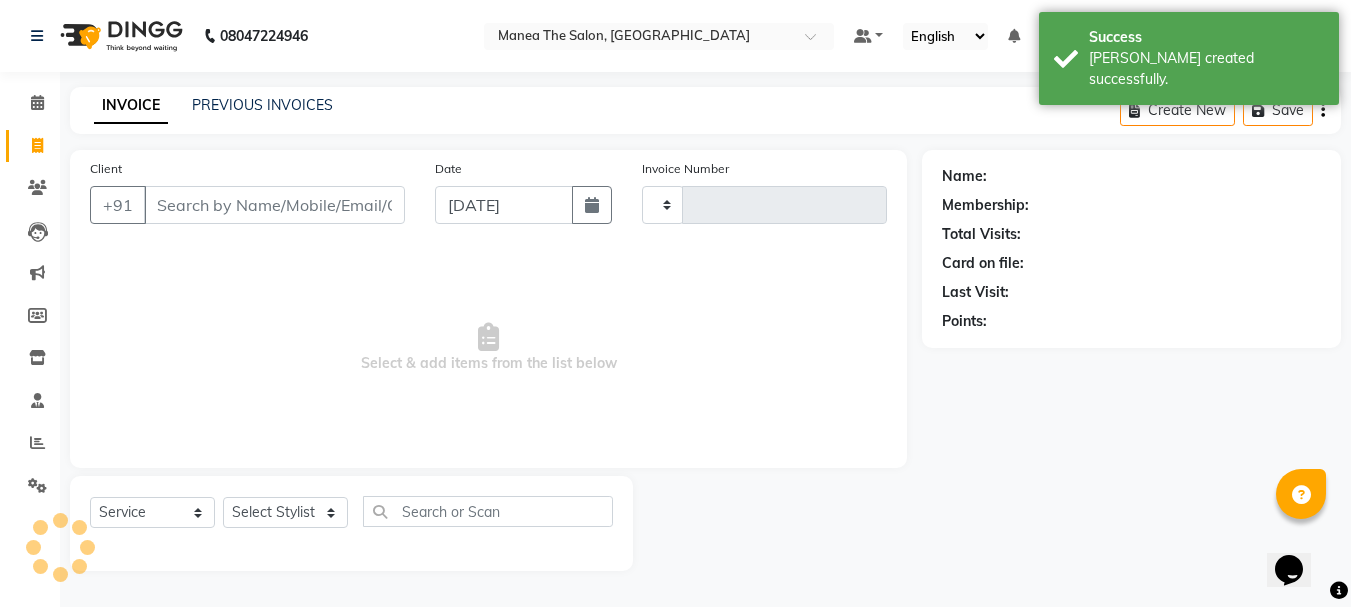 type on "1335" 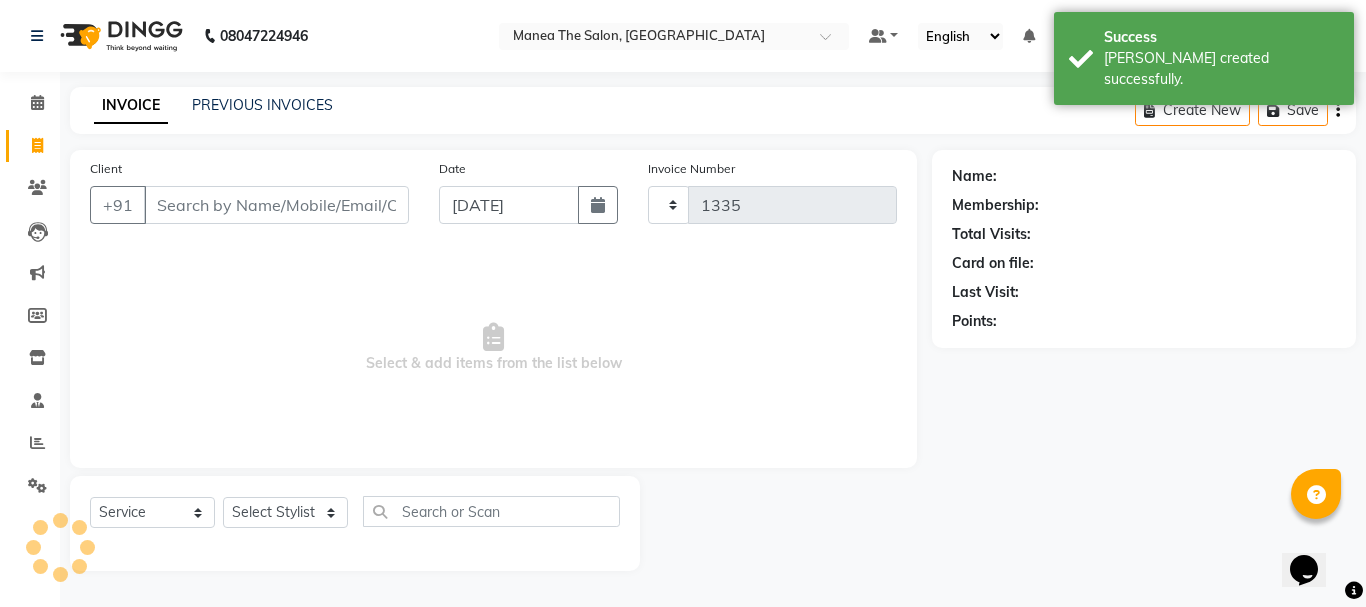 select on "7351" 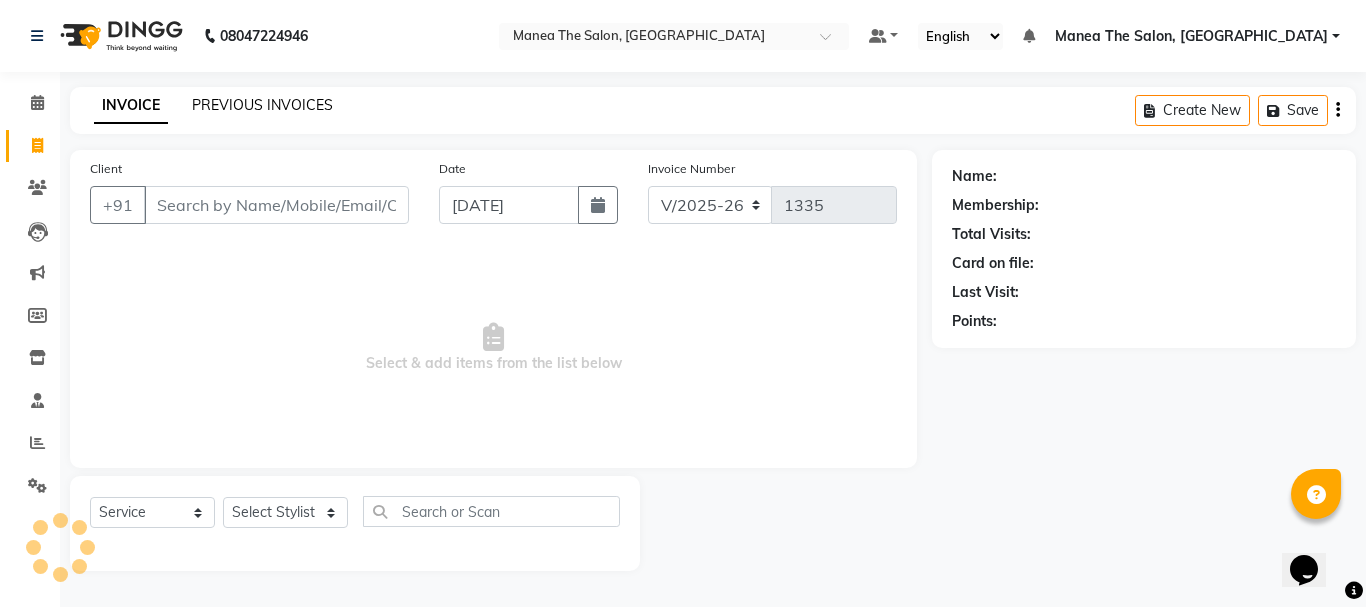 click on "PREVIOUS INVOICES" 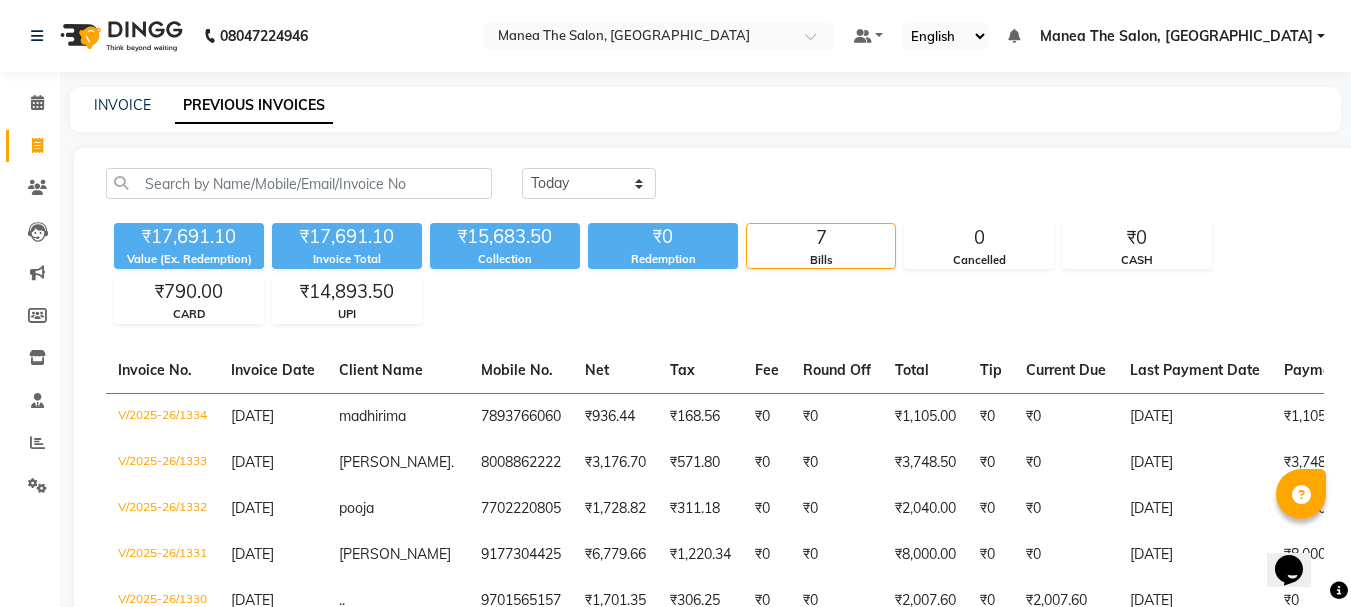 scroll, scrollTop: 100, scrollLeft: 0, axis: vertical 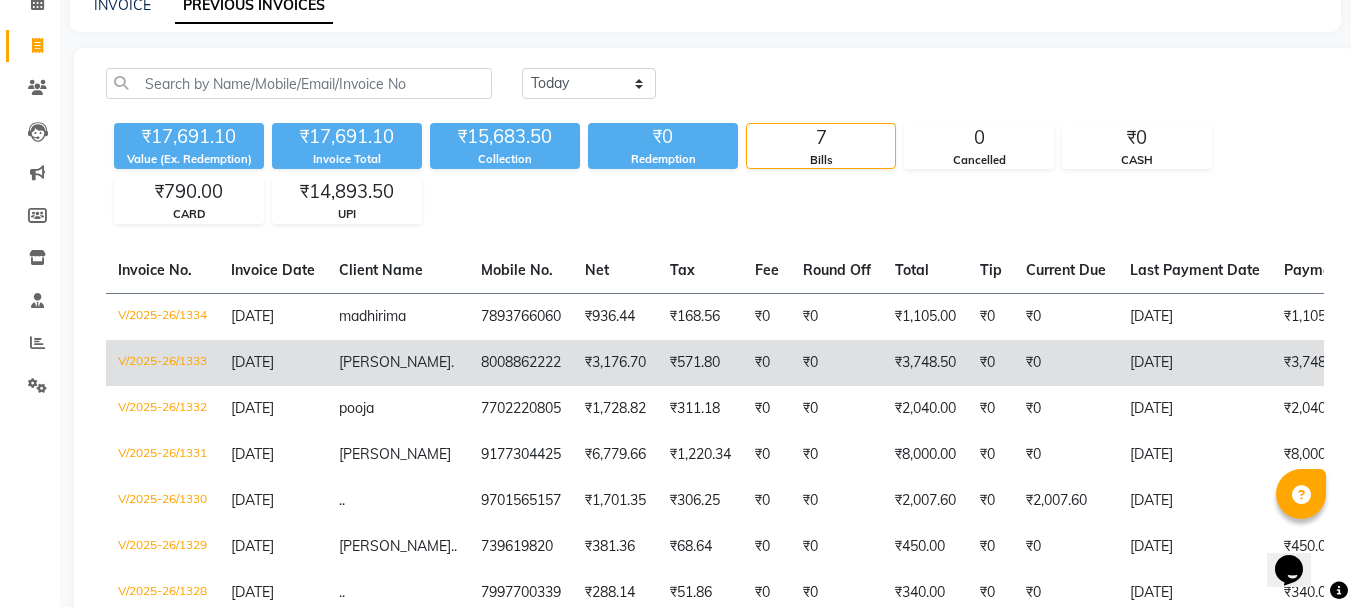 click on "₹3,176.70" 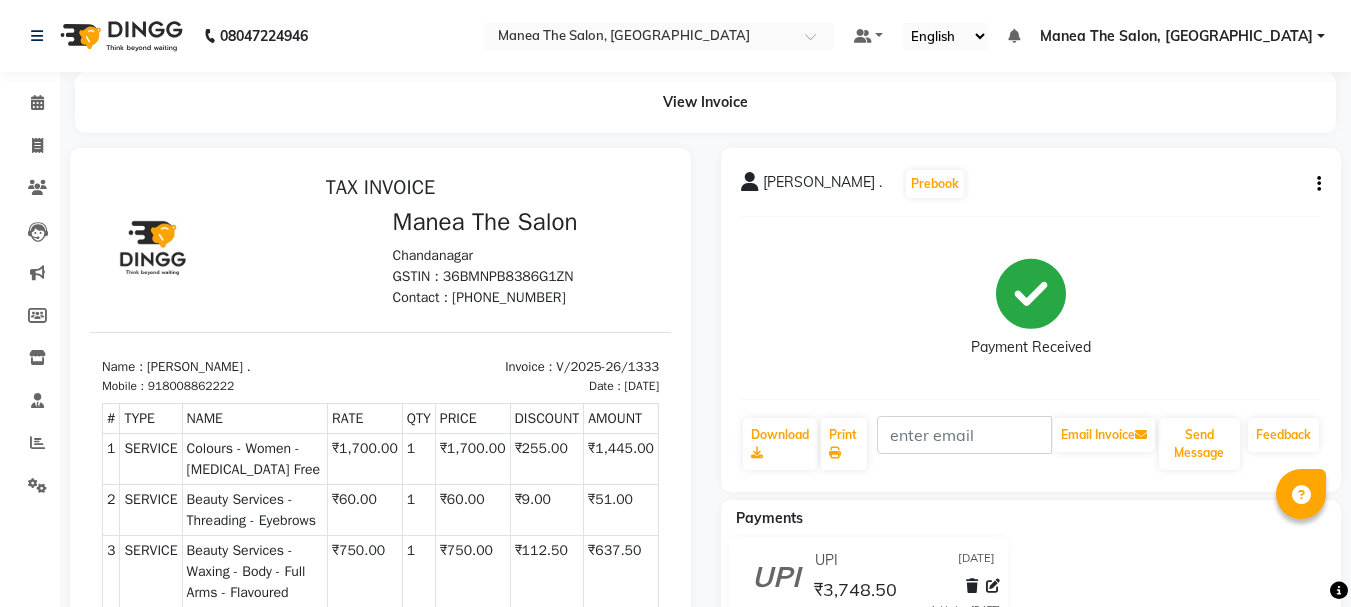 scroll, scrollTop: 0, scrollLeft: 0, axis: both 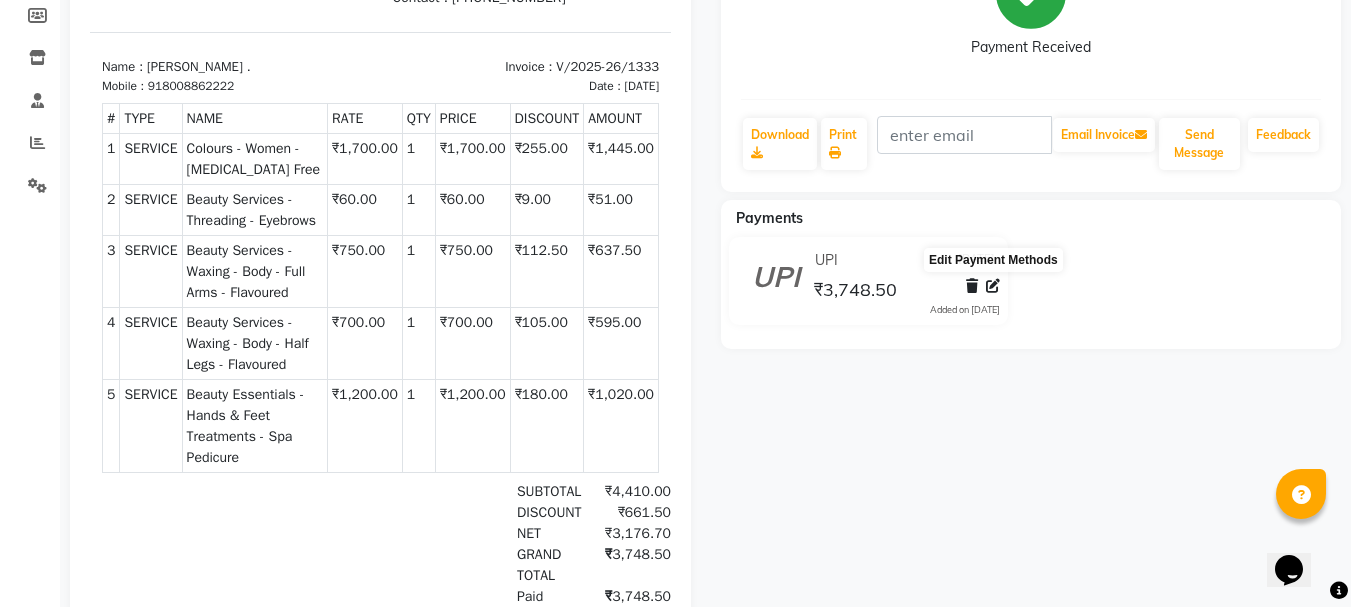 click 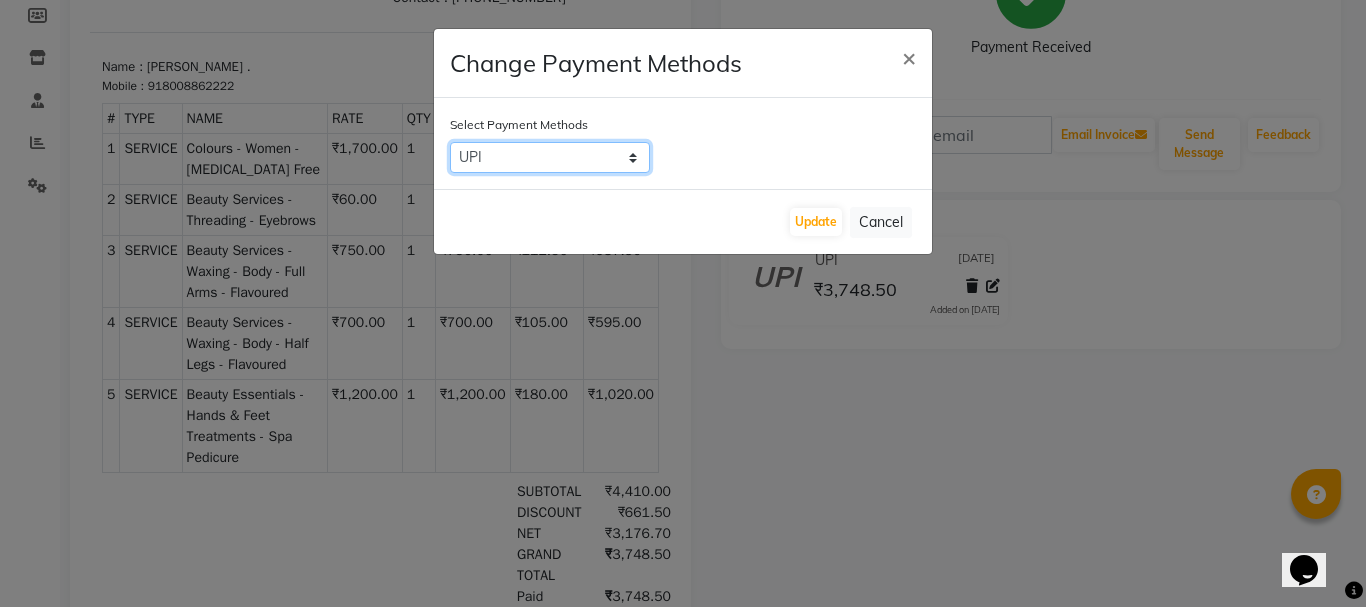 drag, startPoint x: 569, startPoint y: 153, endPoint x: 571, endPoint y: 168, distance: 15.132746 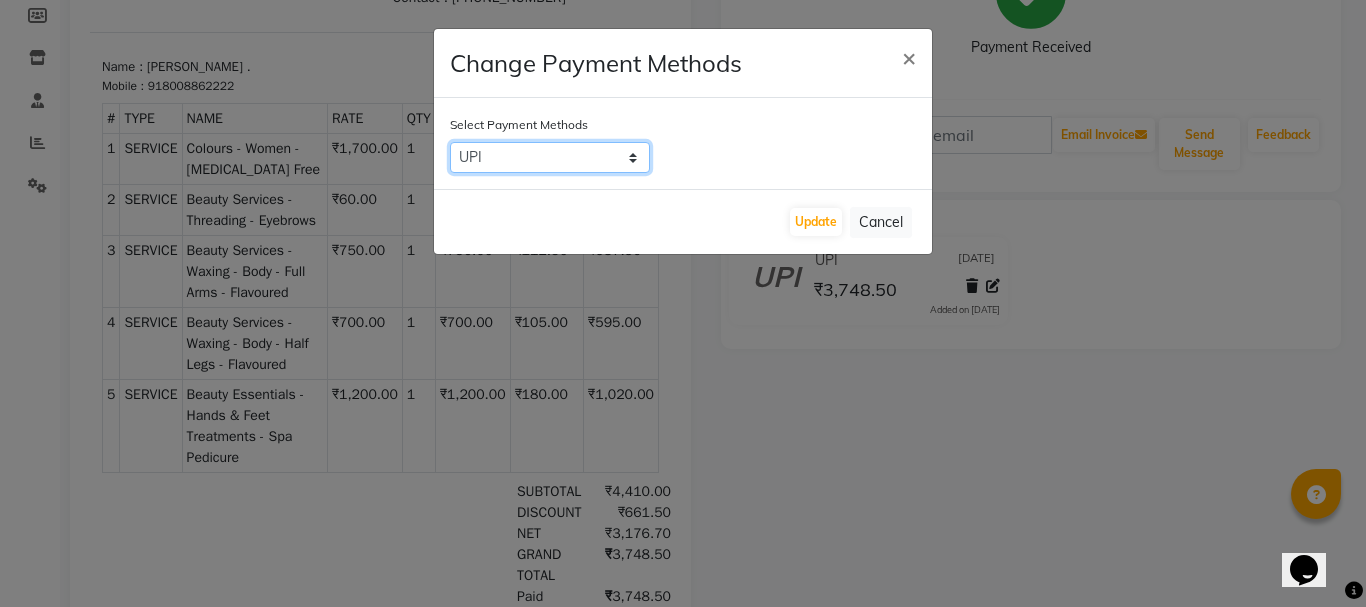 select on "2" 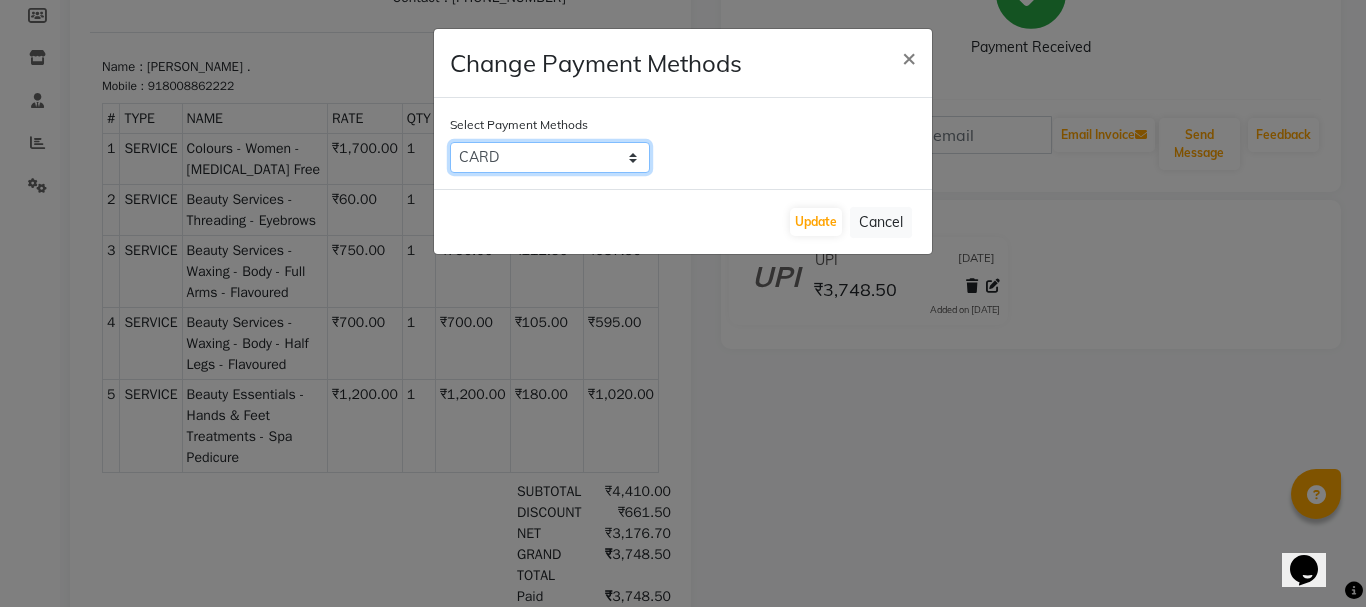 click on "CARD   UPI   CASH" 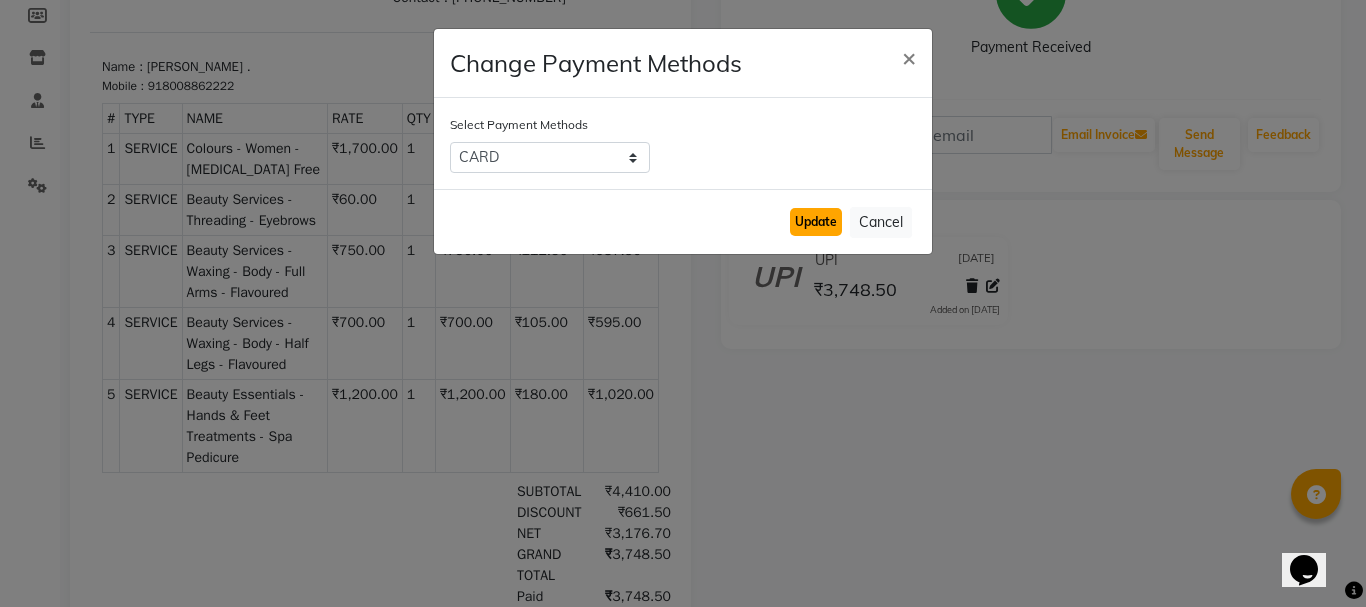 click on "Update" 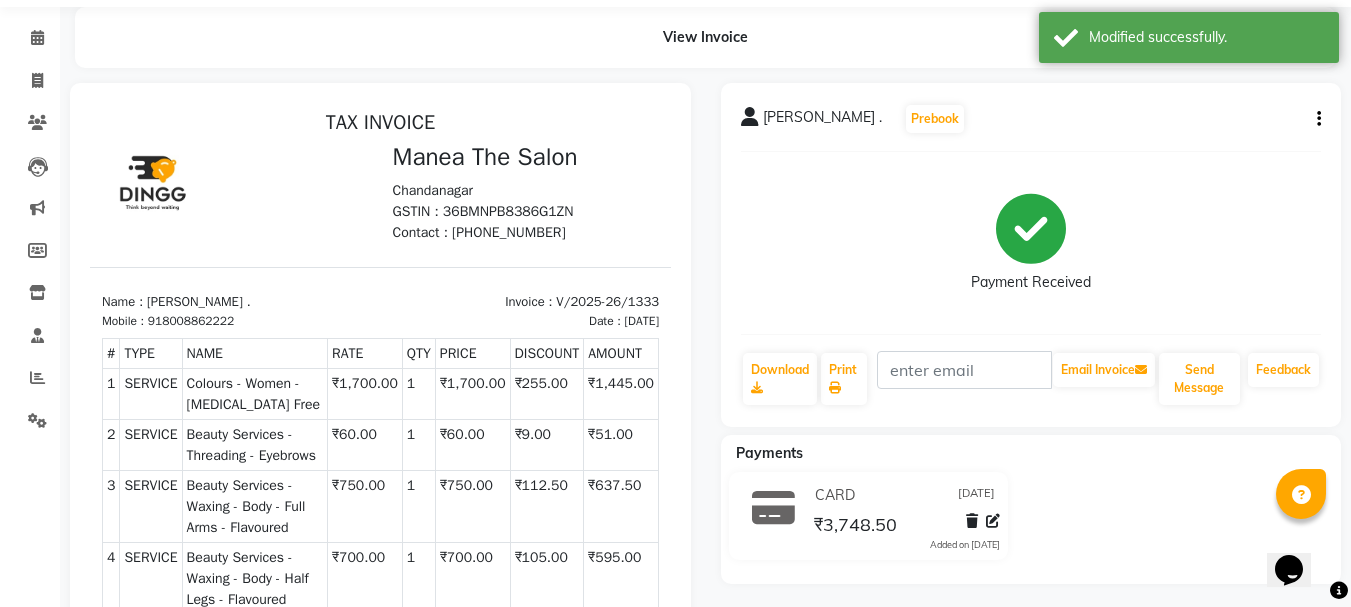 scroll, scrollTop: 0, scrollLeft: 0, axis: both 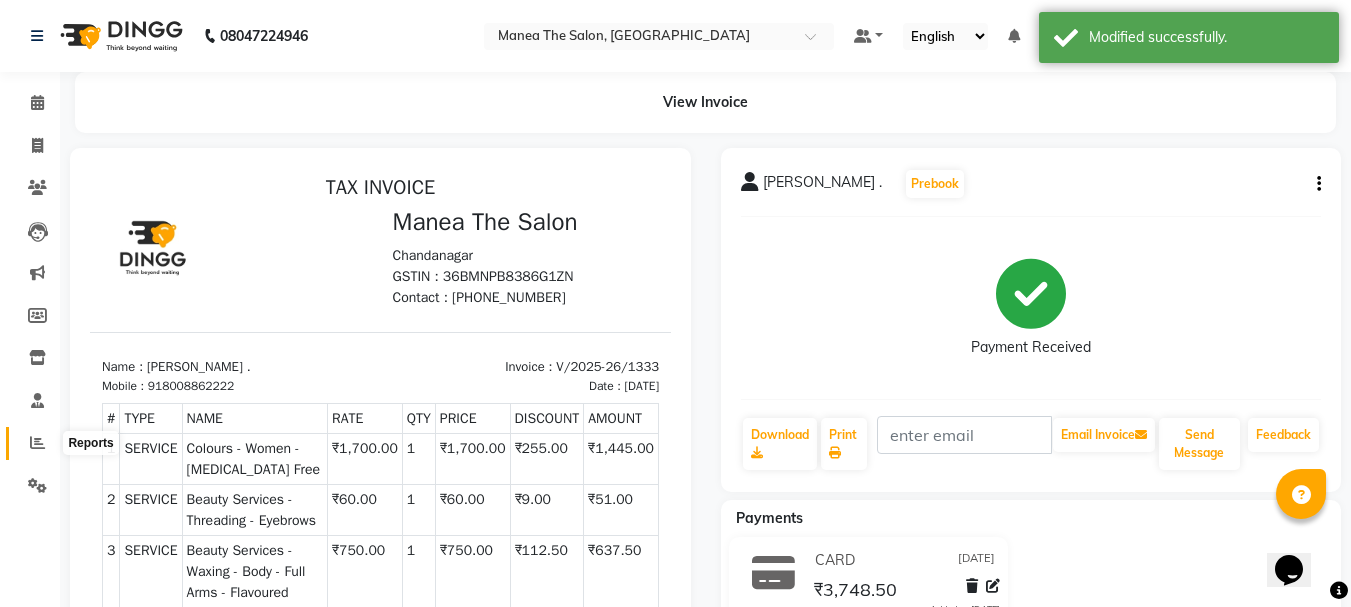click 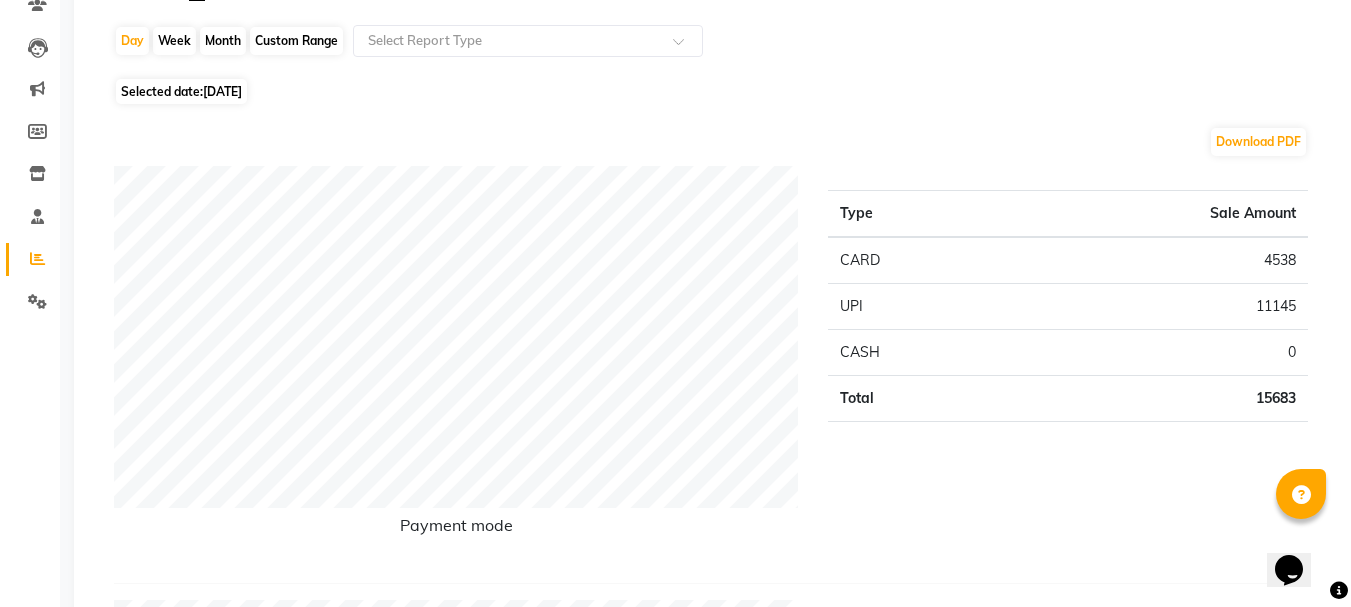 scroll, scrollTop: 0, scrollLeft: 0, axis: both 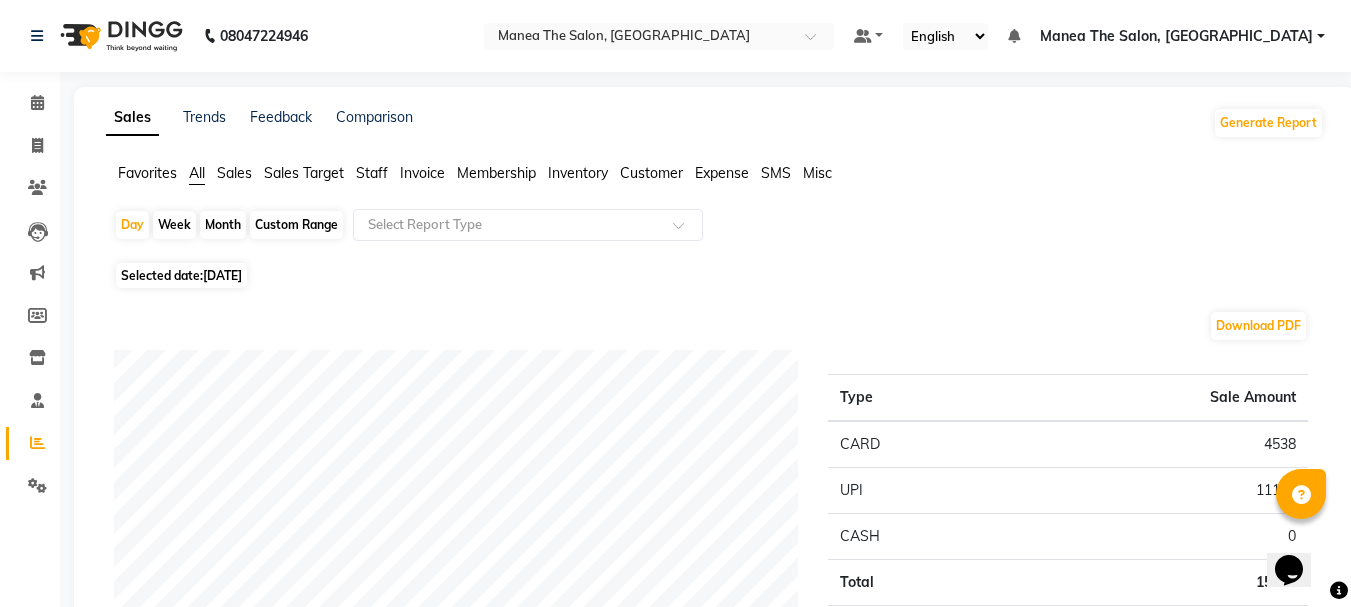 click on "Month" 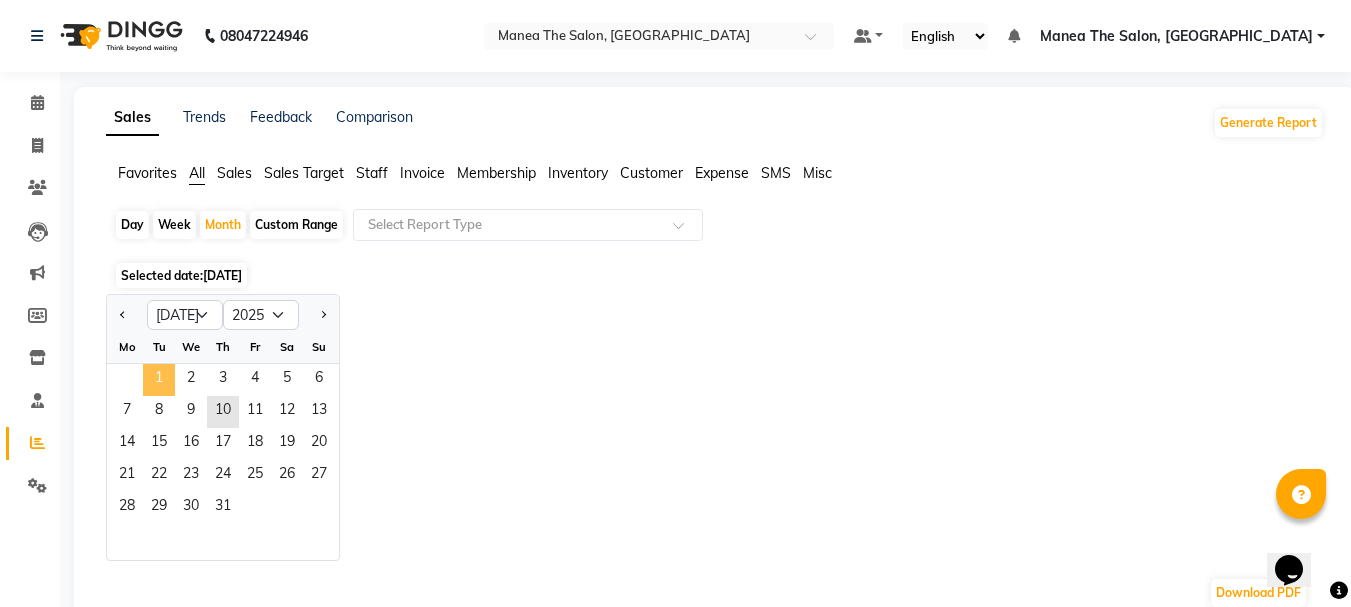click on "1" 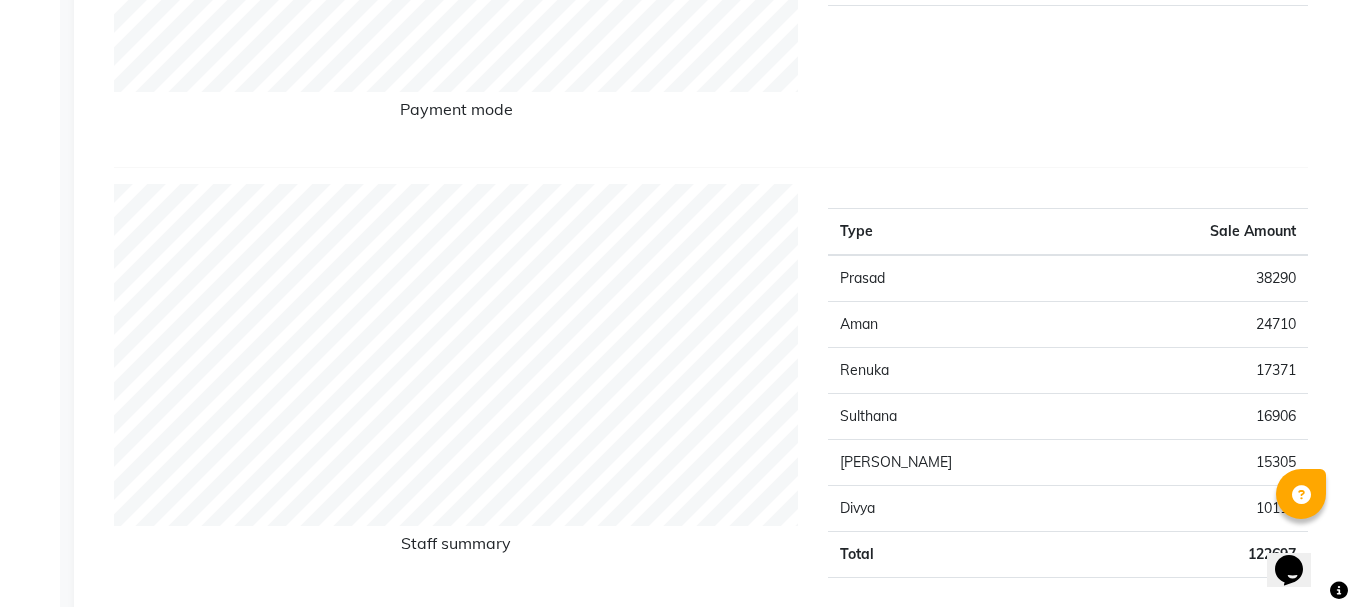 scroll, scrollTop: 700, scrollLeft: 0, axis: vertical 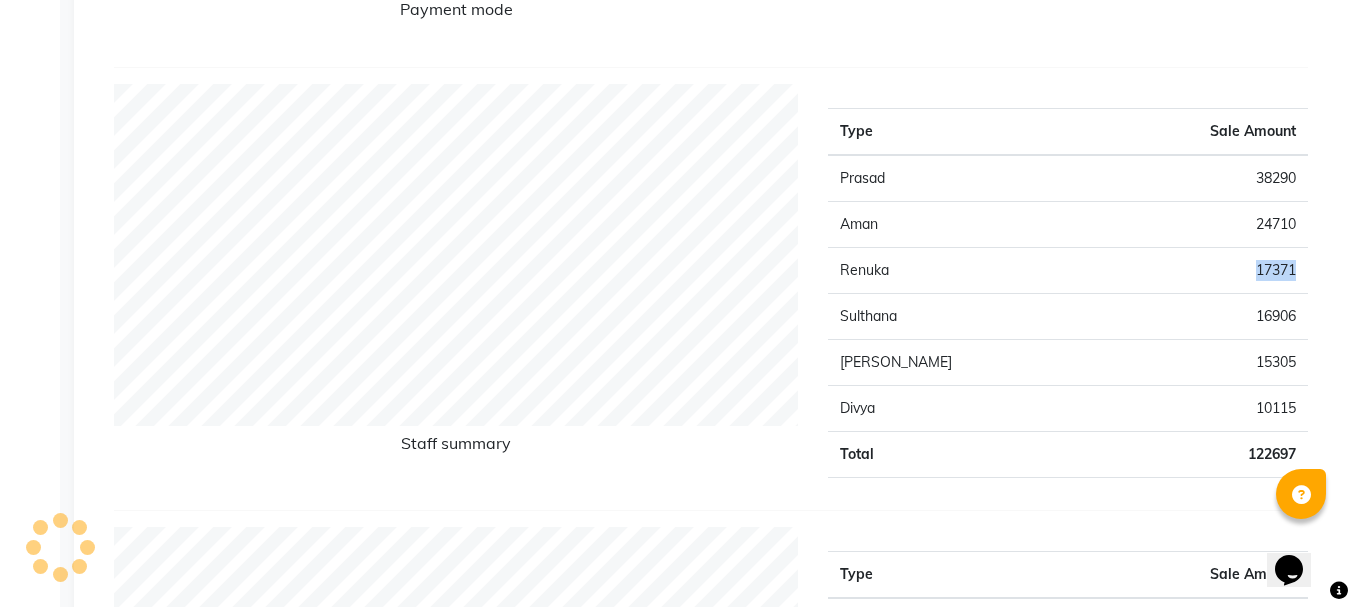 drag, startPoint x: 1300, startPoint y: 263, endPoint x: 1213, endPoint y: 272, distance: 87.46428 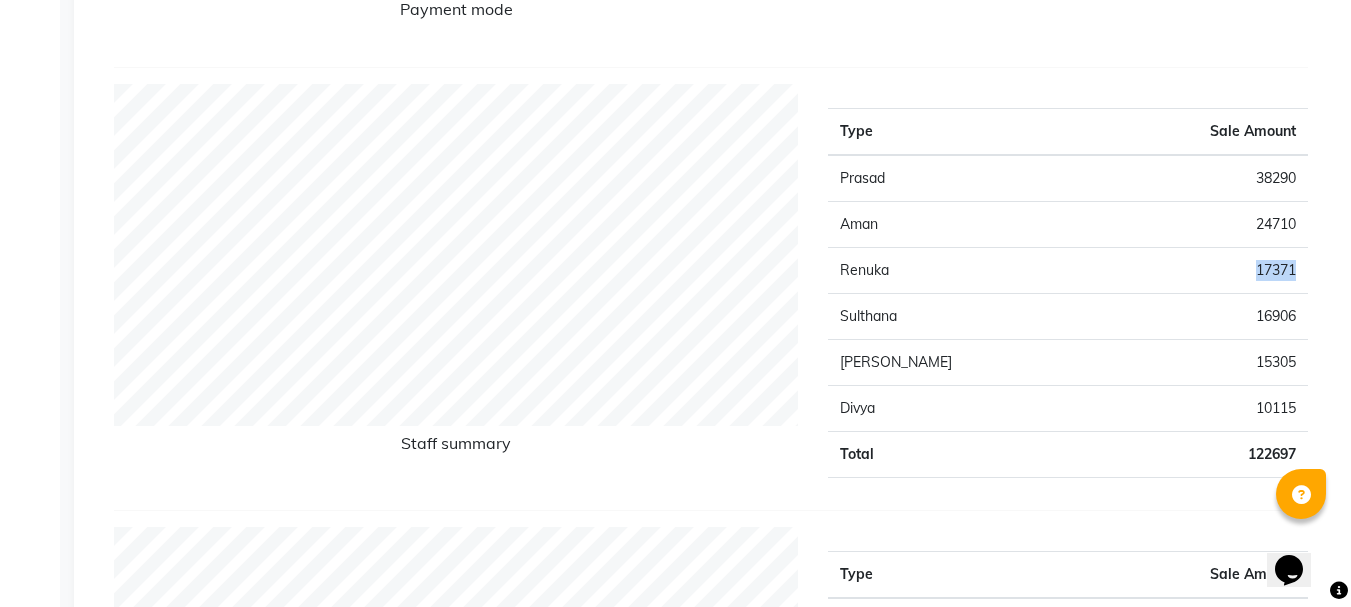 click on "17371" 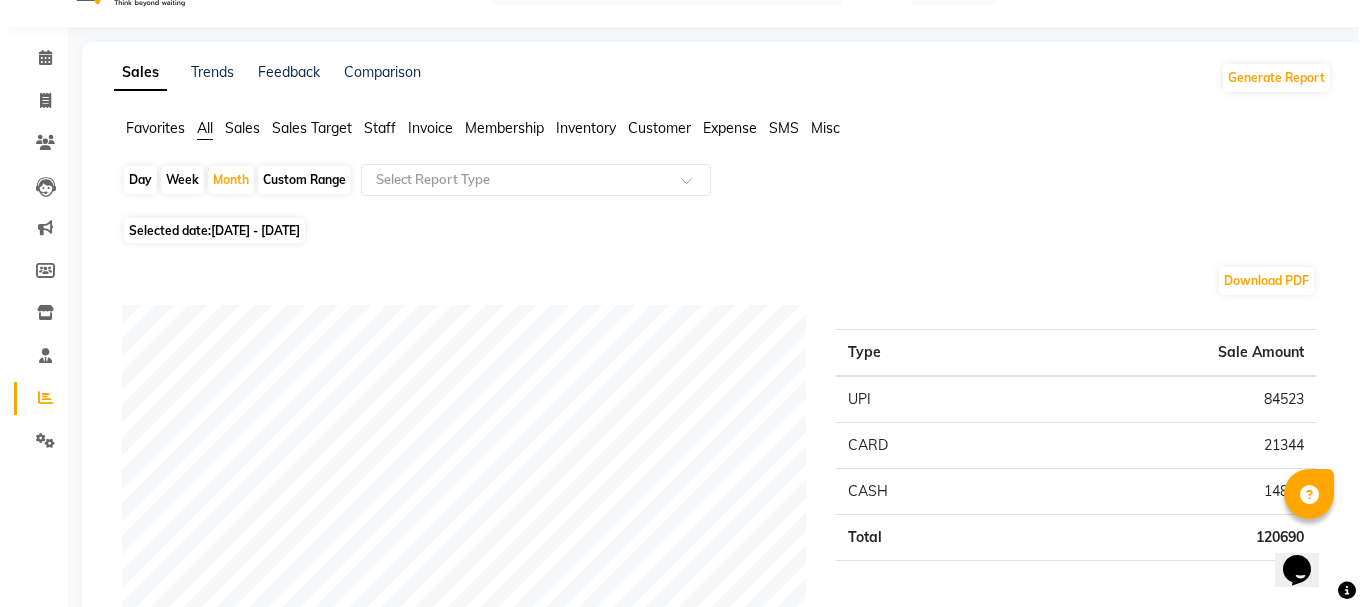 scroll, scrollTop: 0, scrollLeft: 0, axis: both 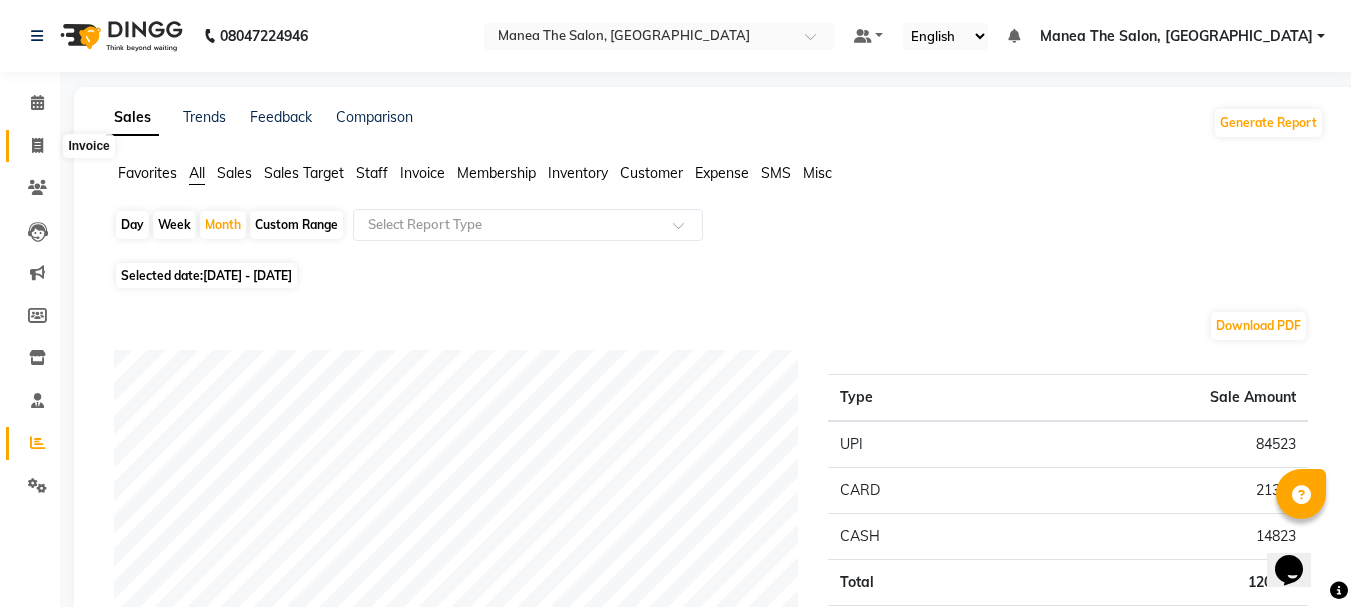 click 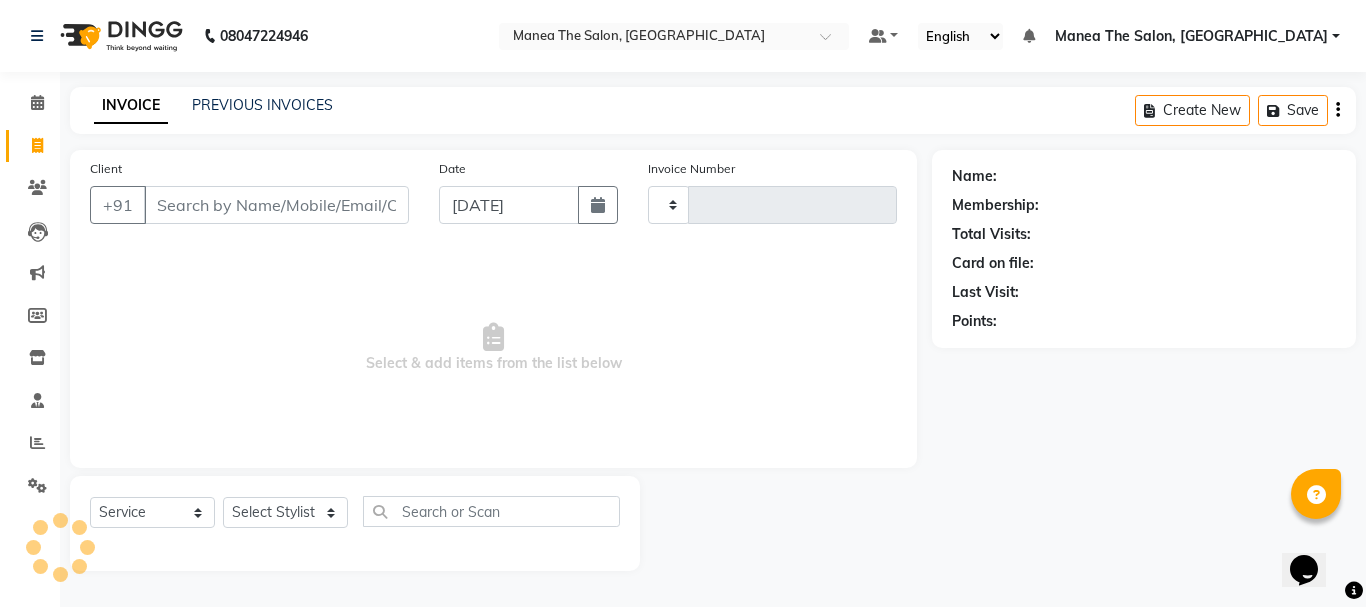 type on "1335" 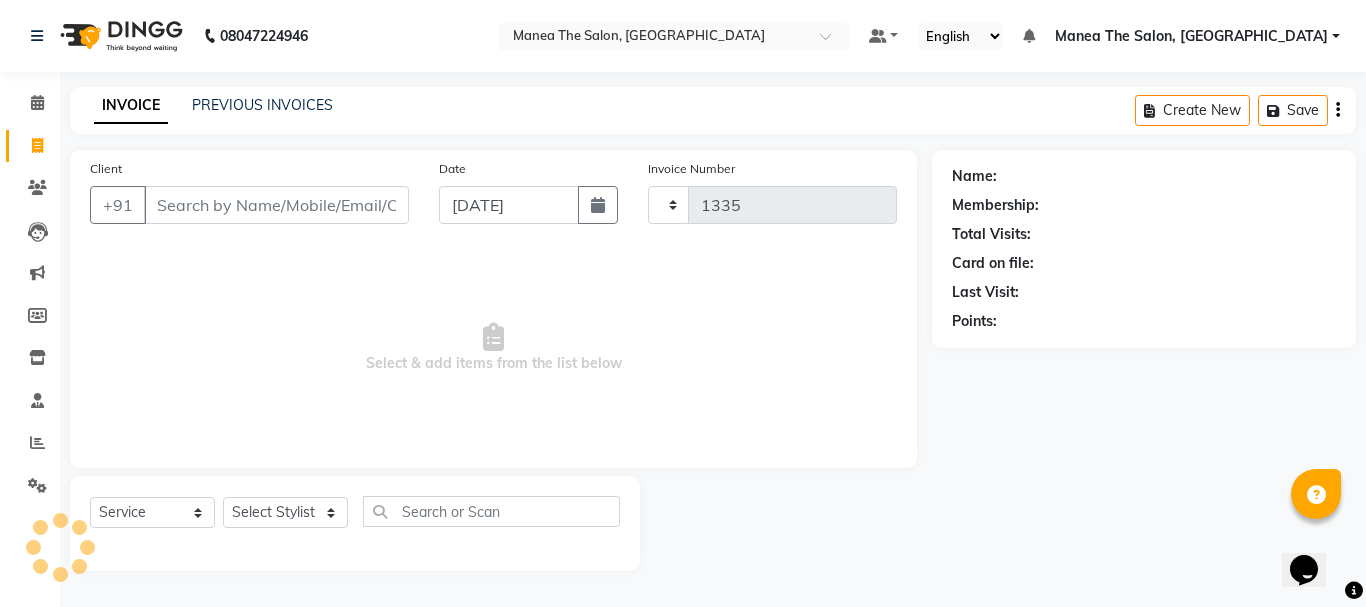 select on "7351" 